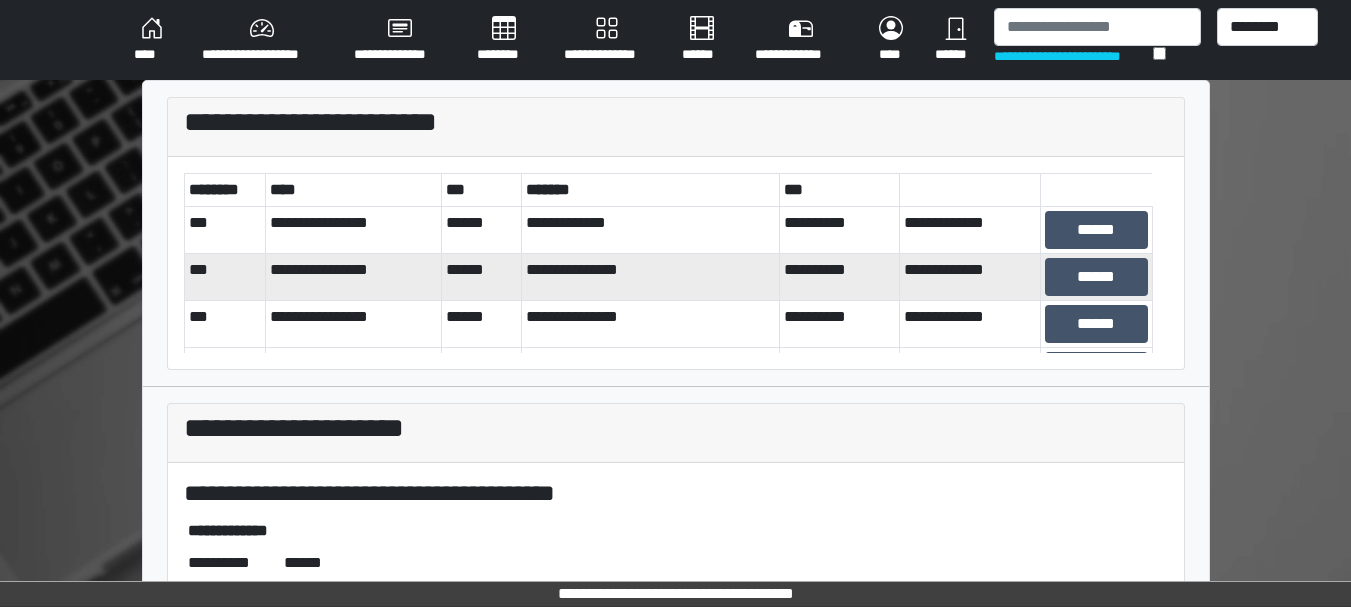 scroll, scrollTop: 0, scrollLeft: 0, axis: both 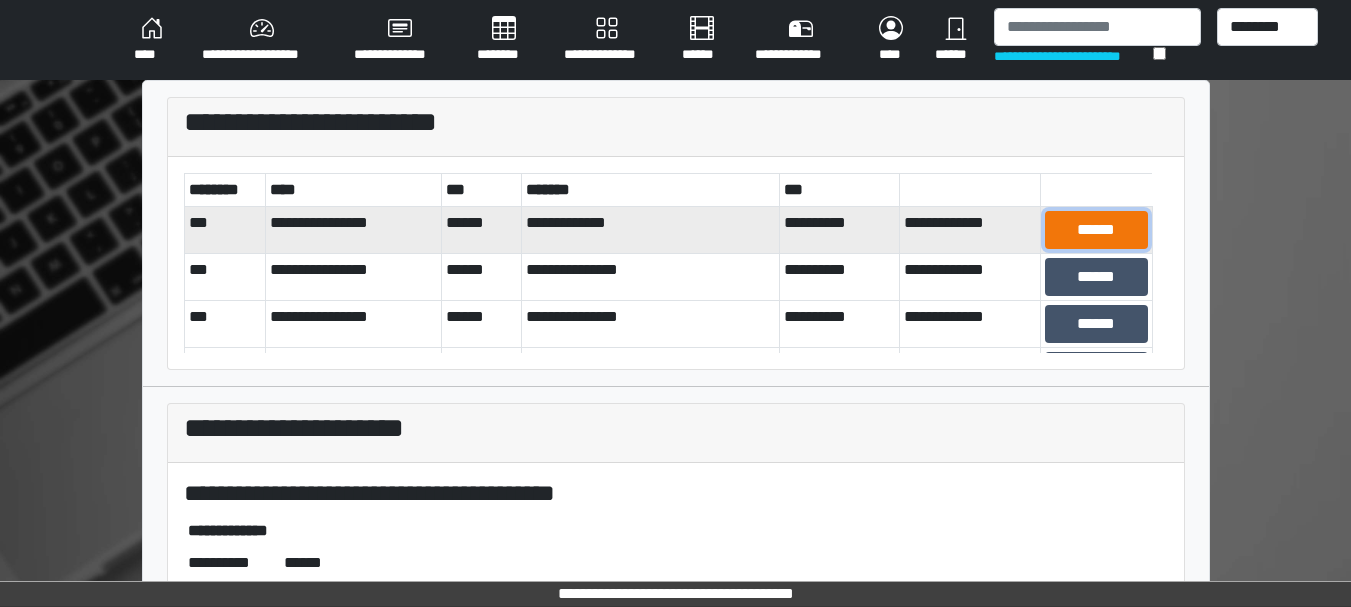 click on "******" at bounding box center (1096, 230) 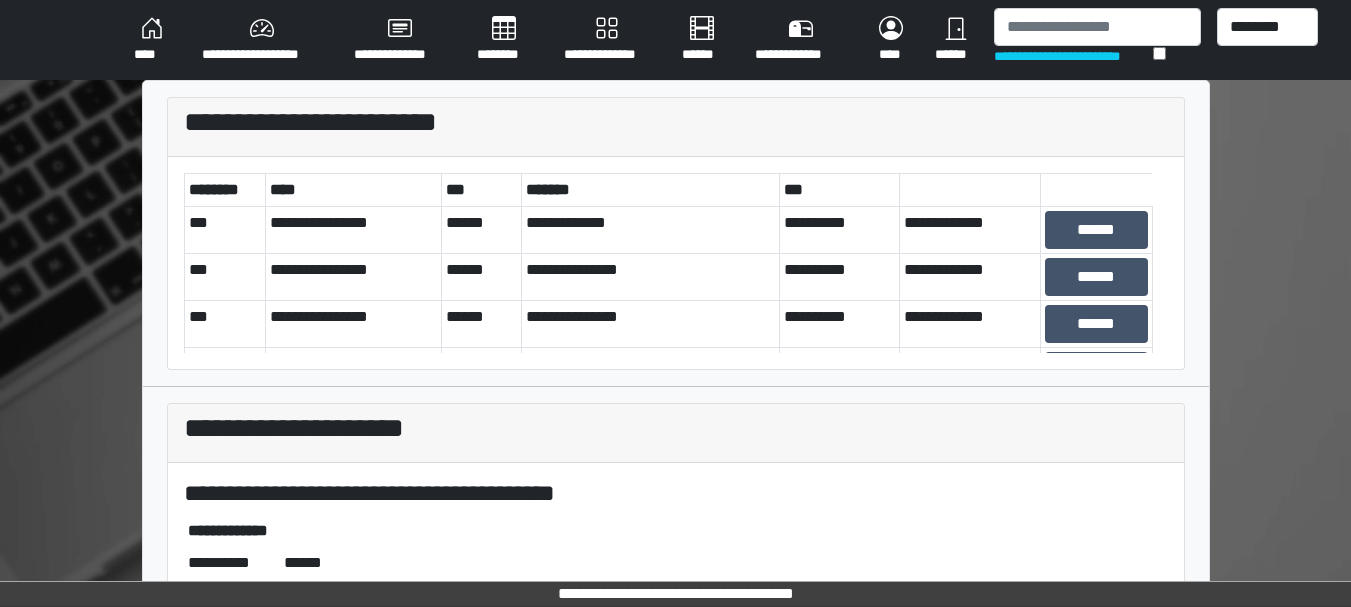 scroll, scrollTop: 458, scrollLeft: 0, axis: vertical 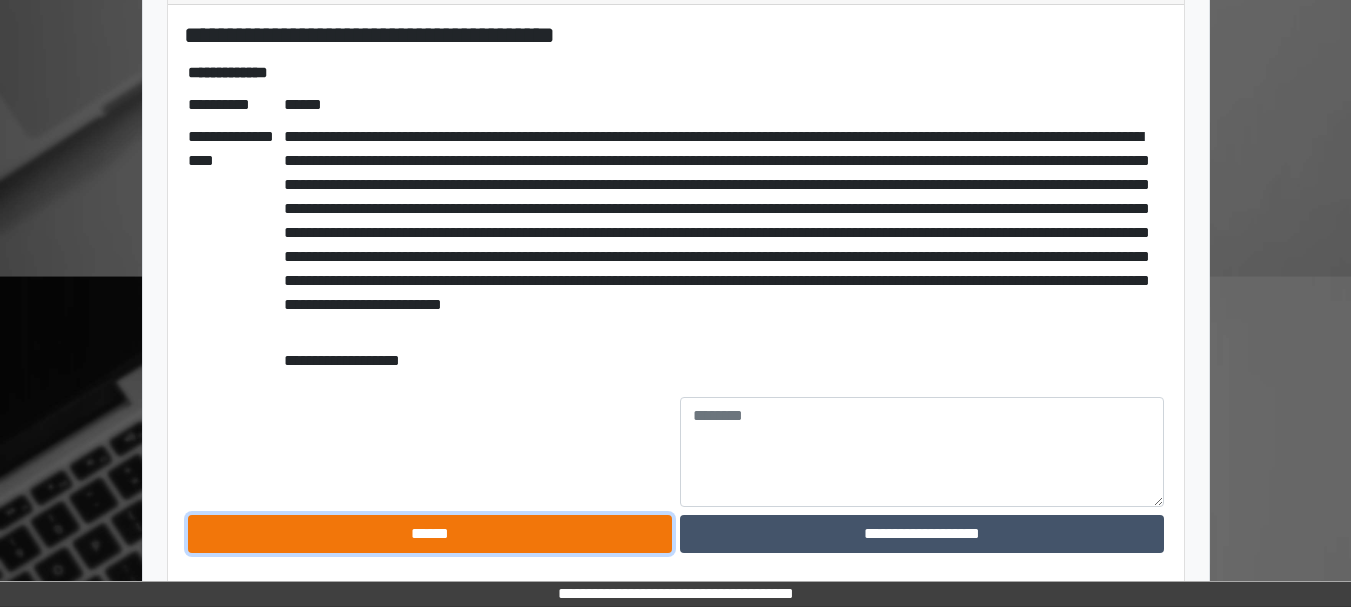 click on "******" at bounding box center [430, 534] 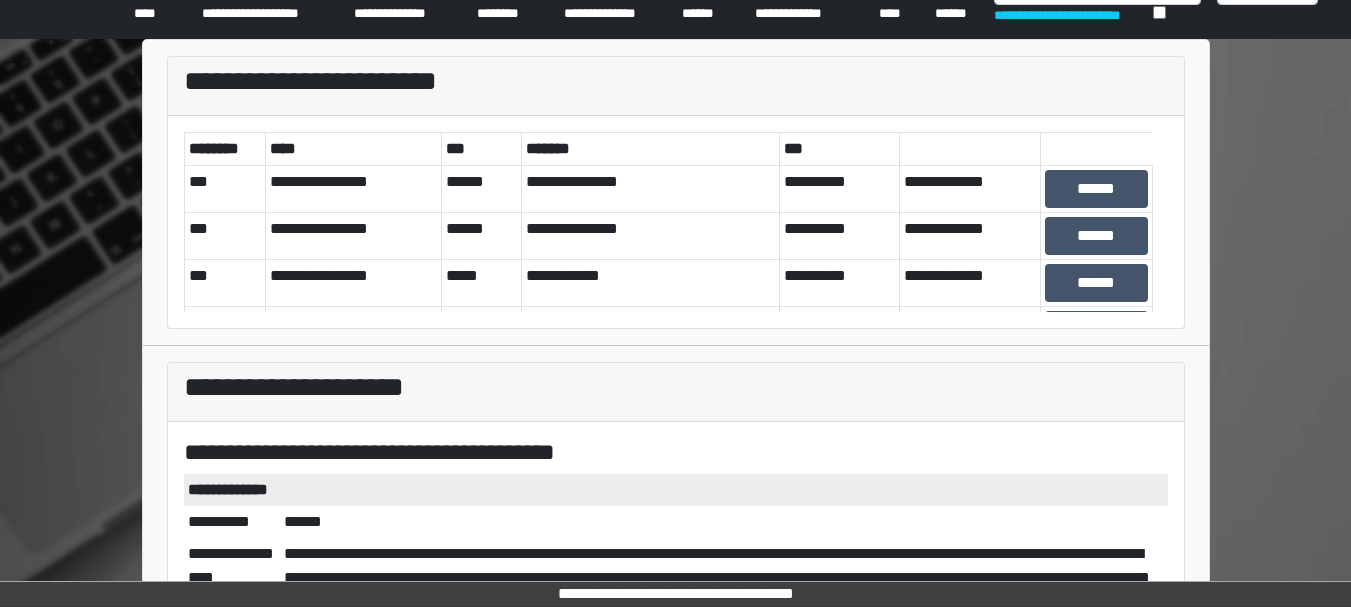 scroll, scrollTop: 34, scrollLeft: 0, axis: vertical 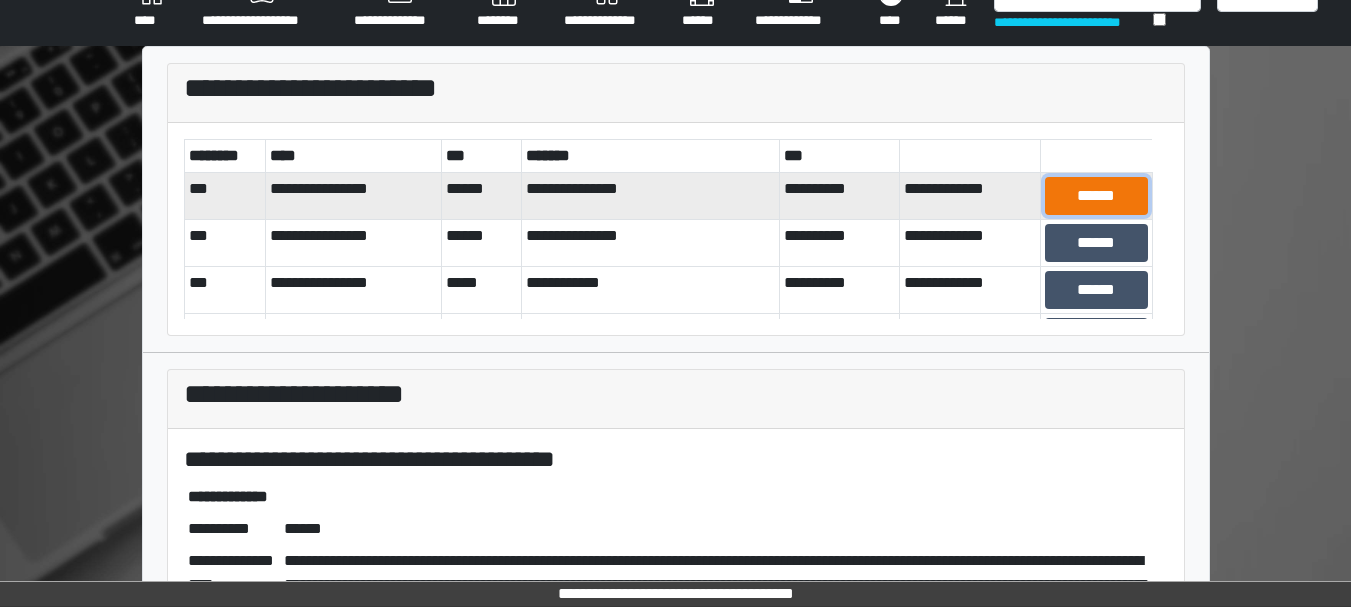 click on "******" at bounding box center (1096, 196) 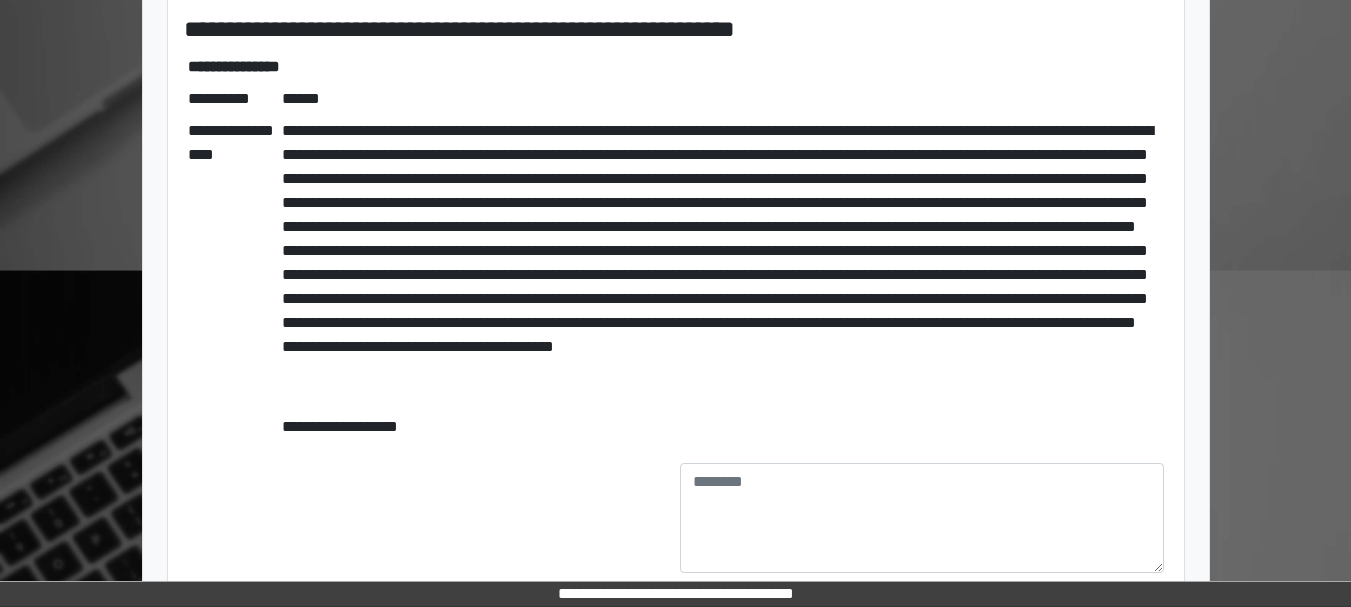 scroll, scrollTop: 530, scrollLeft: 0, axis: vertical 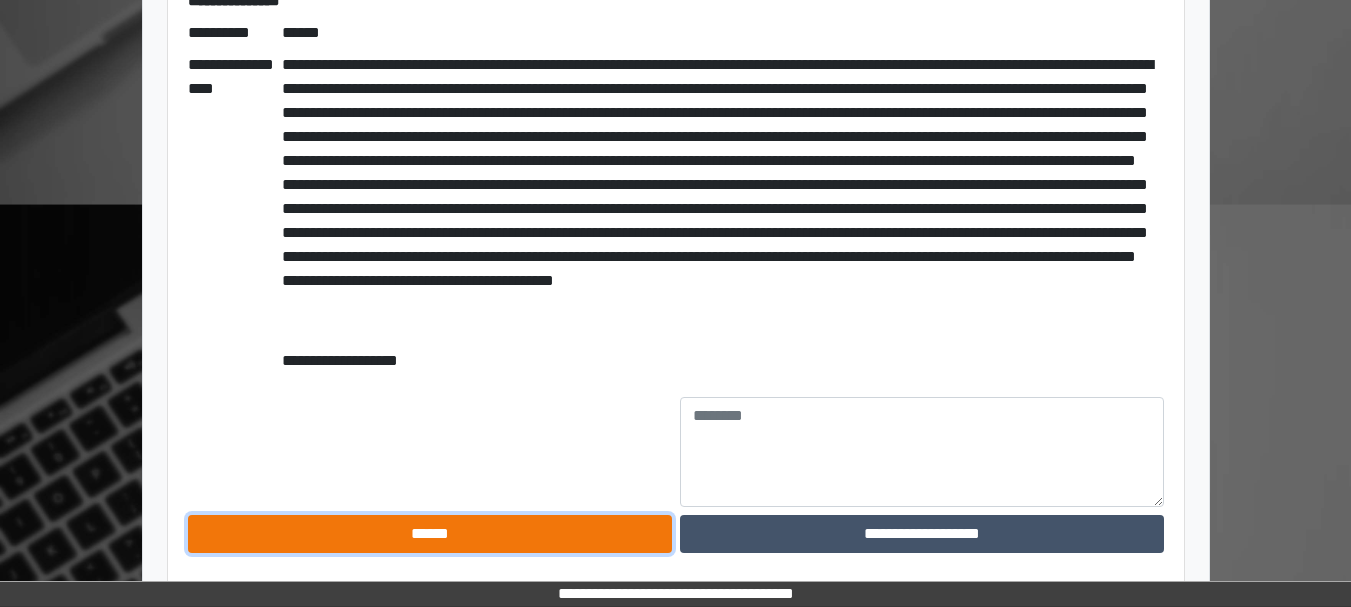 click on "******" at bounding box center (430, 534) 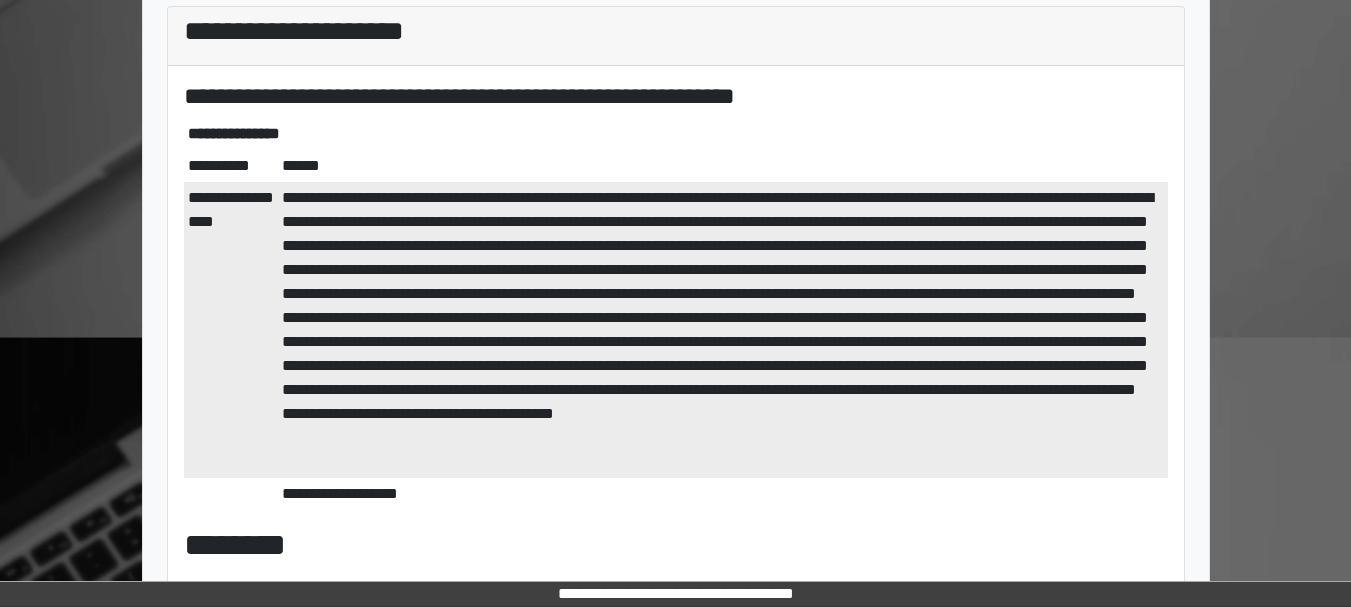 scroll, scrollTop: 0, scrollLeft: 0, axis: both 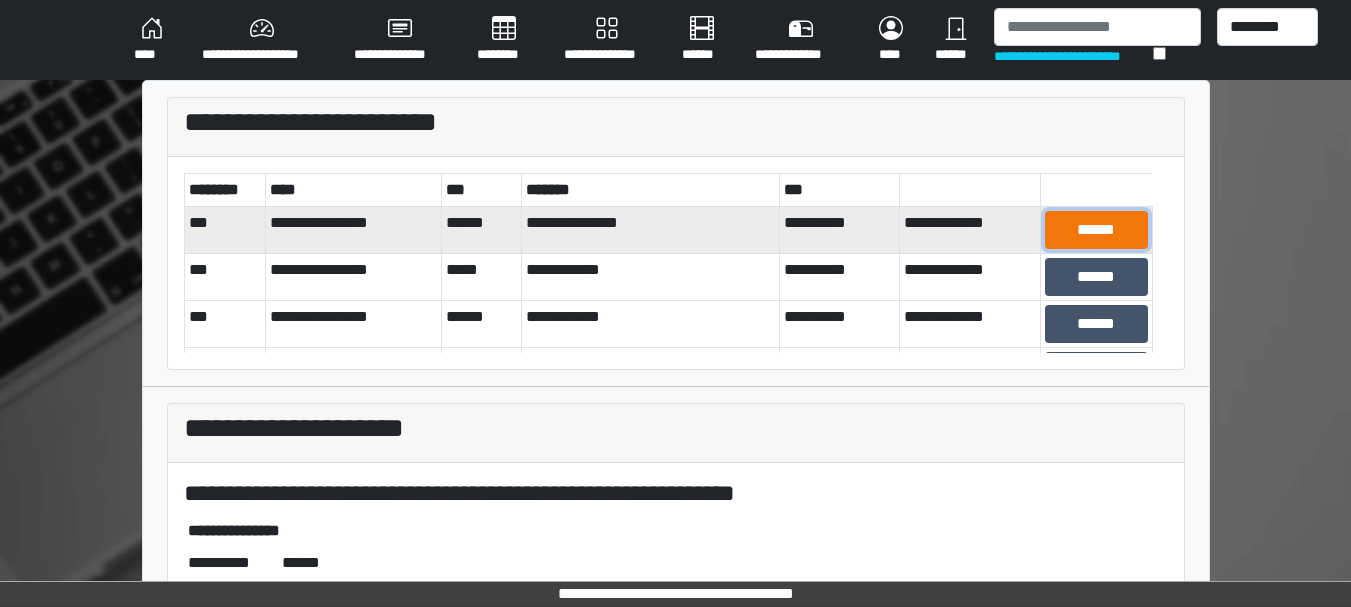 click on "******" at bounding box center [1096, 230] 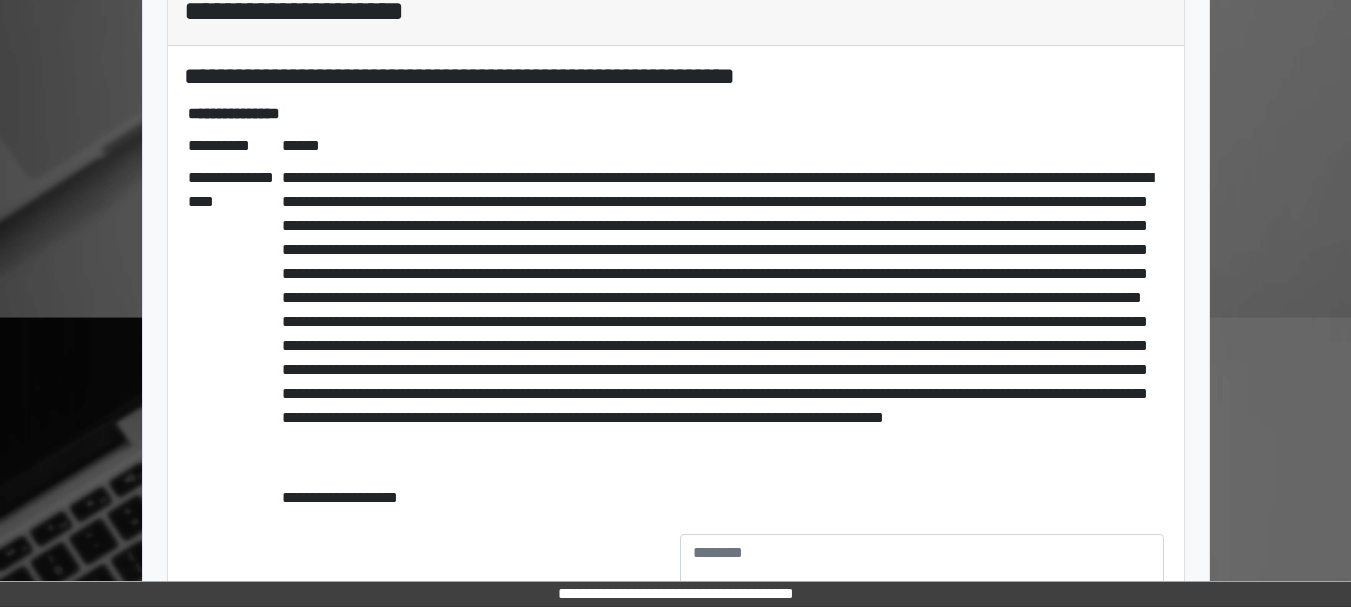 scroll, scrollTop: 554, scrollLeft: 0, axis: vertical 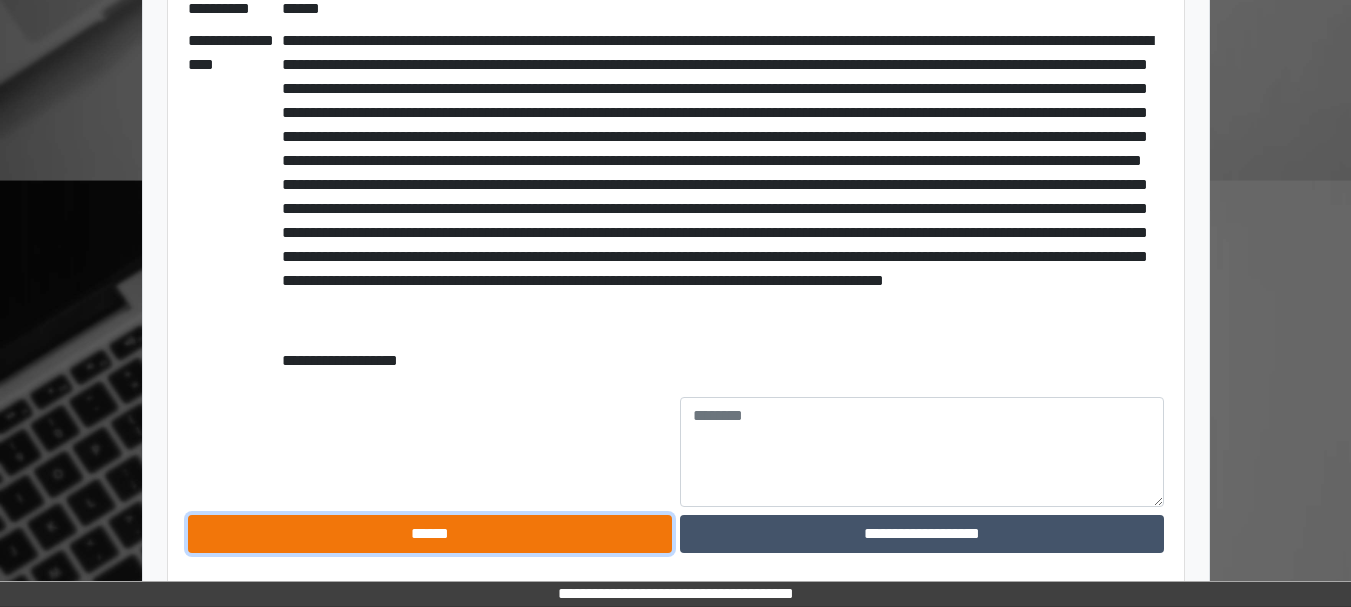 click on "******" at bounding box center [430, 534] 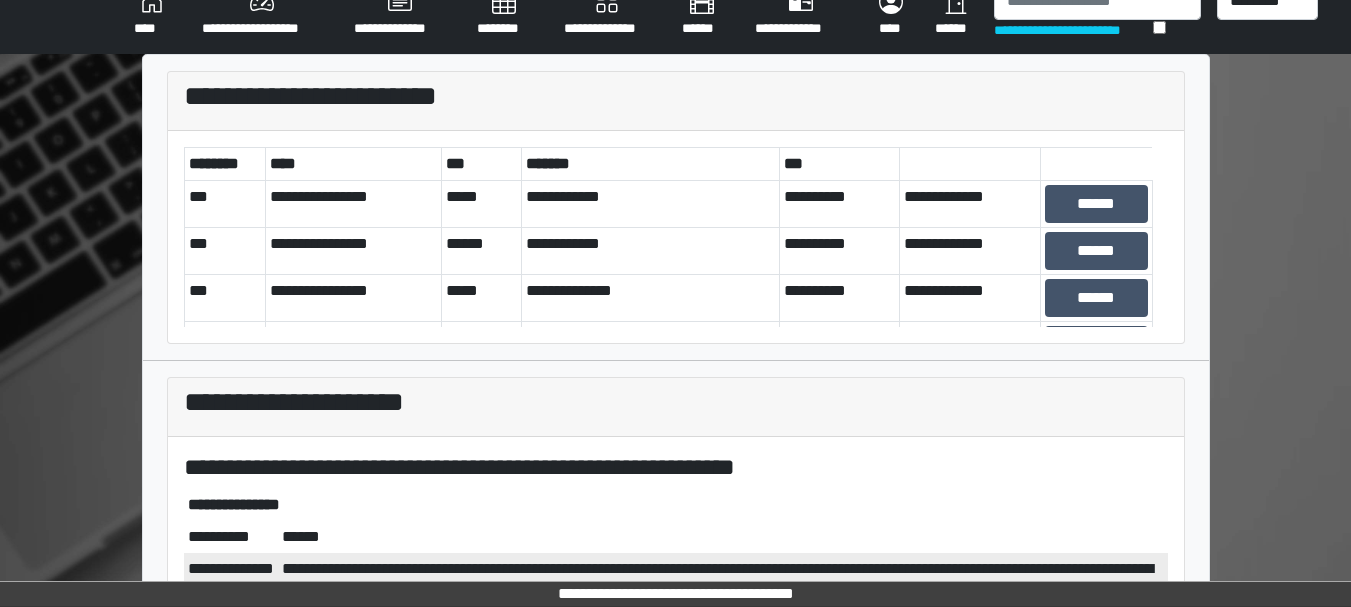 scroll, scrollTop: 25, scrollLeft: 0, axis: vertical 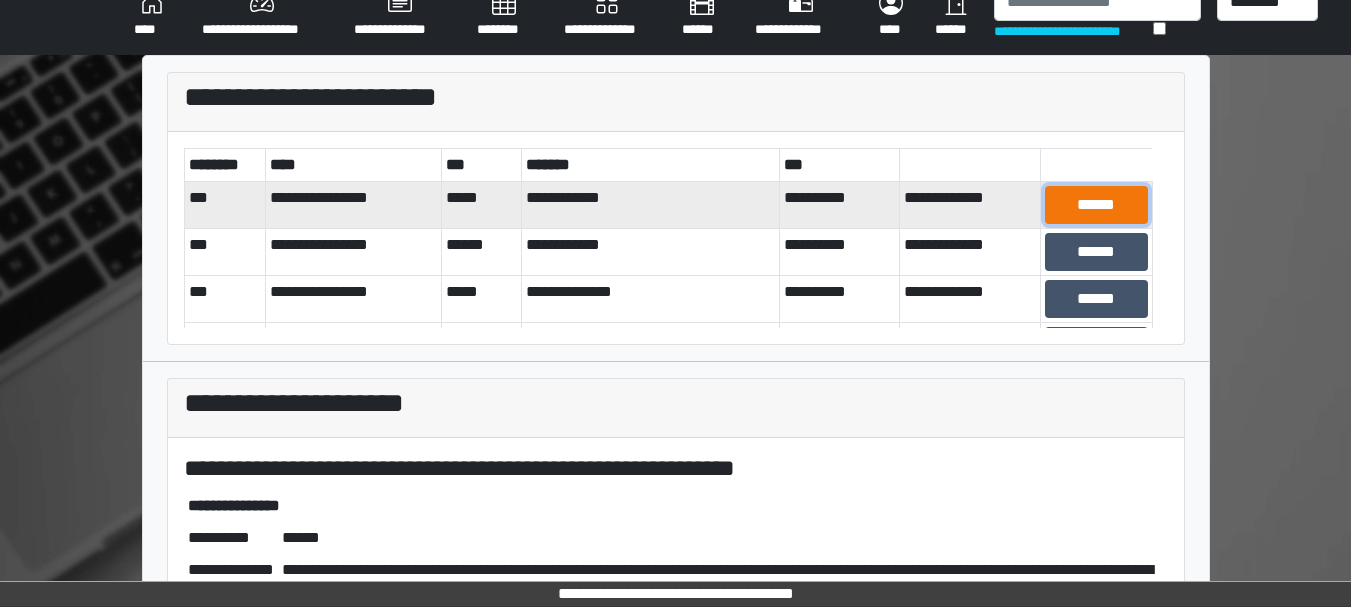 click on "******" at bounding box center (1096, 205) 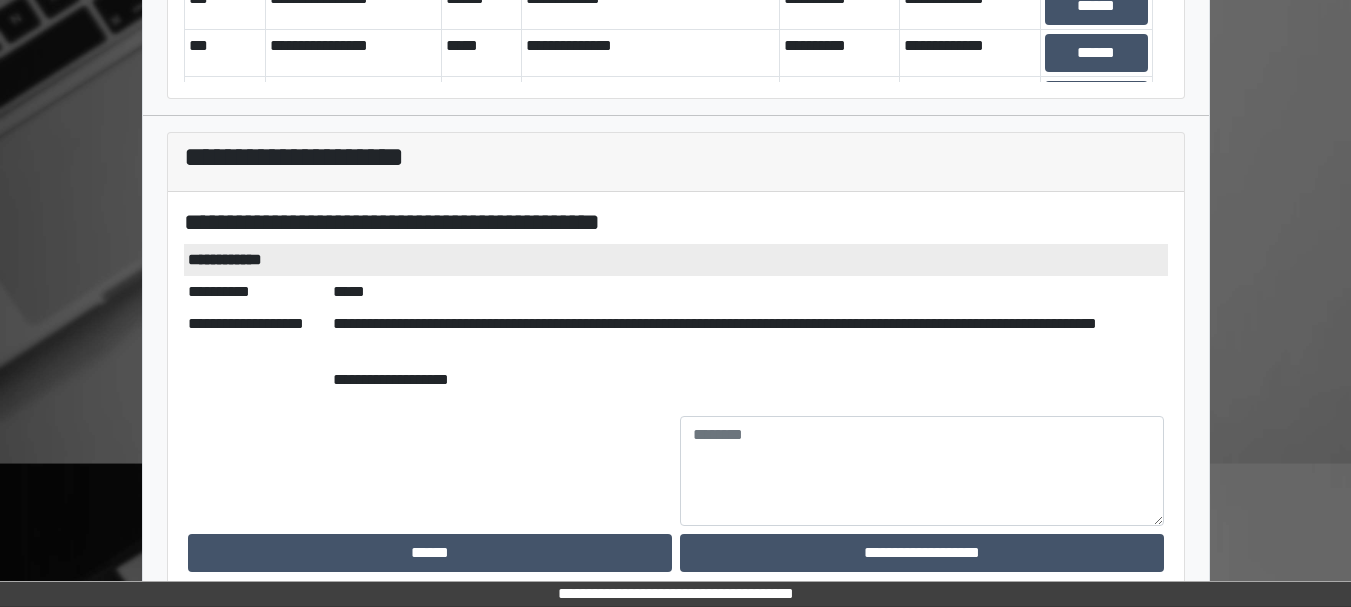 scroll, scrollTop: 290, scrollLeft: 0, axis: vertical 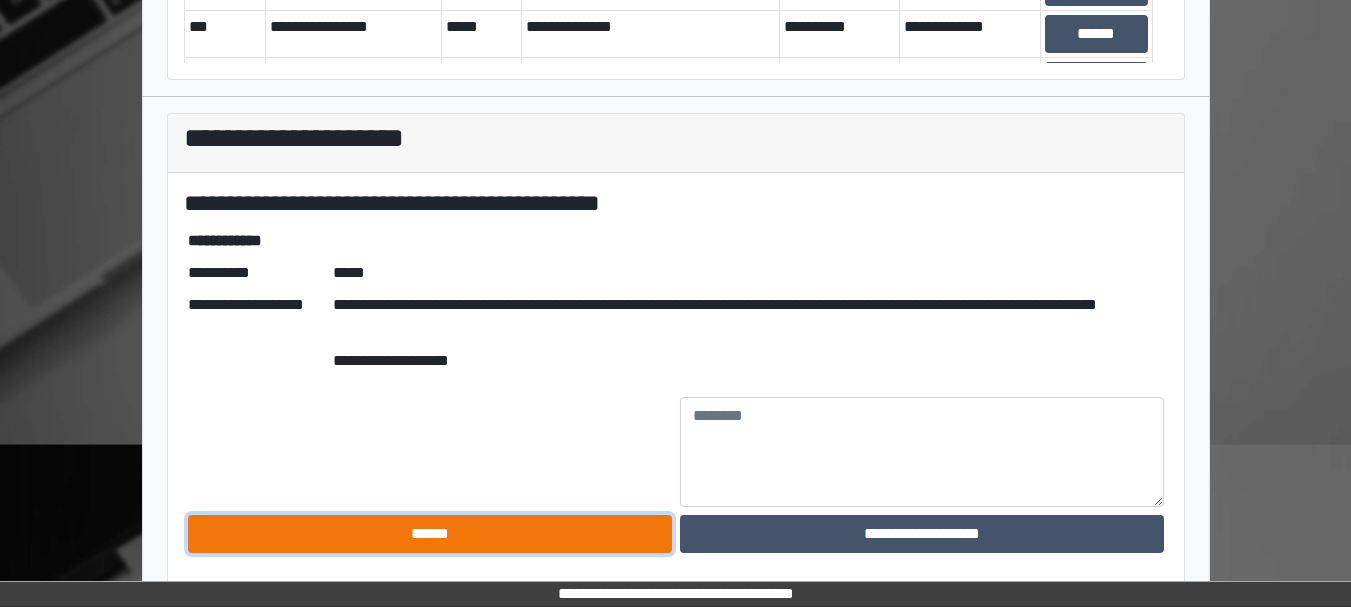 click on "******" at bounding box center (430, 534) 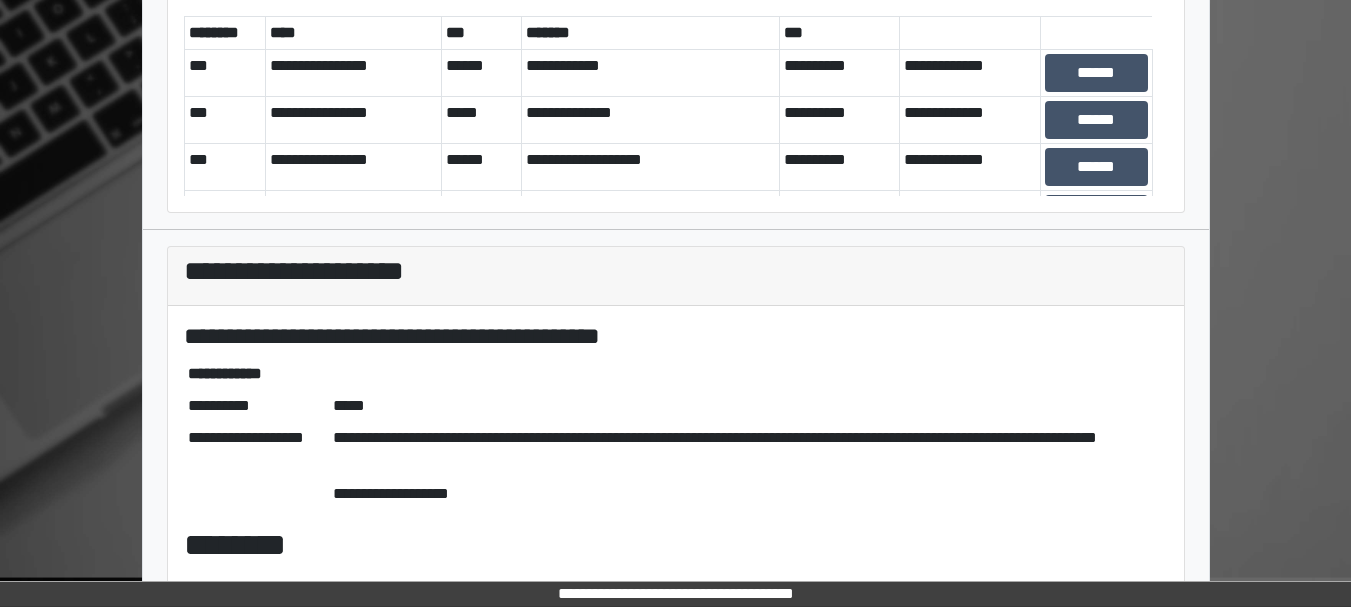 scroll, scrollTop: 157, scrollLeft: 0, axis: vertical 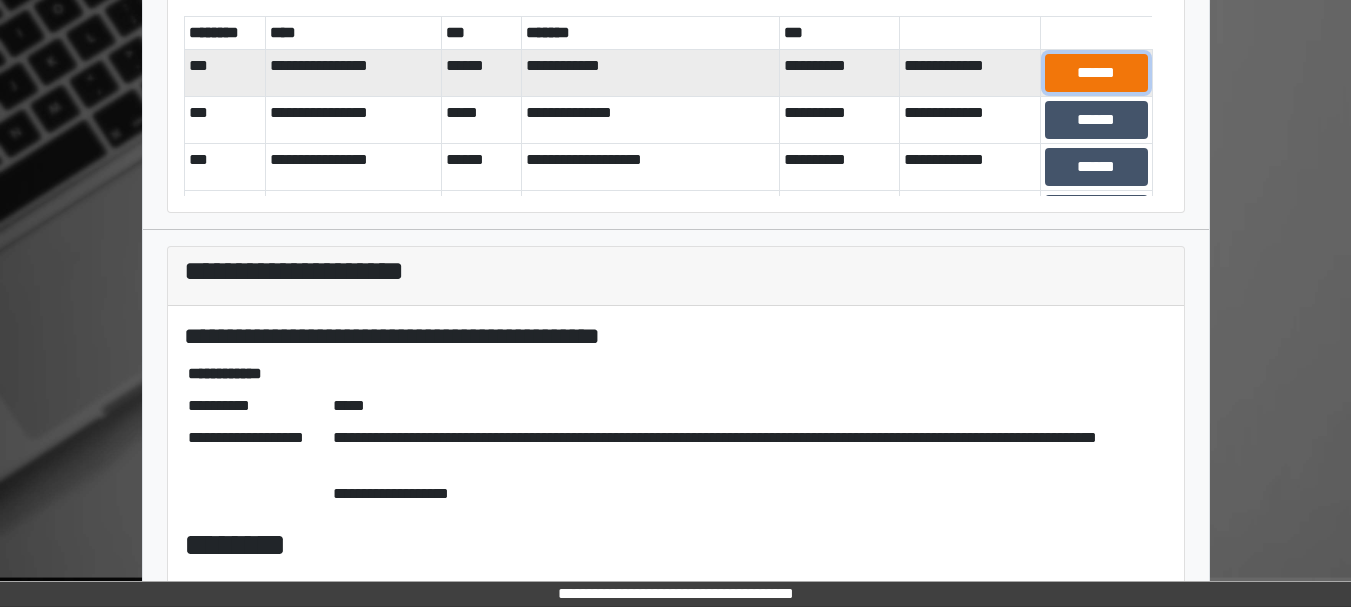 click on "******" at bounding box center [1096, 73] 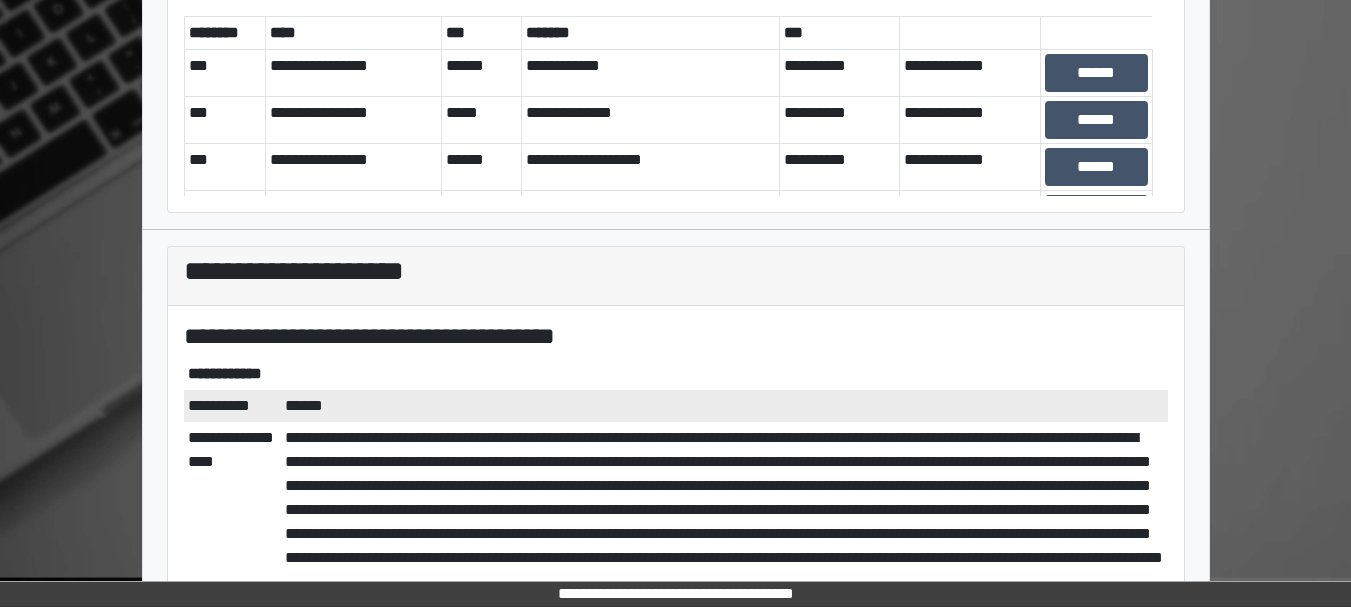 scroll, scrollTop: 434, scrollLeft: 0, axis: vertical 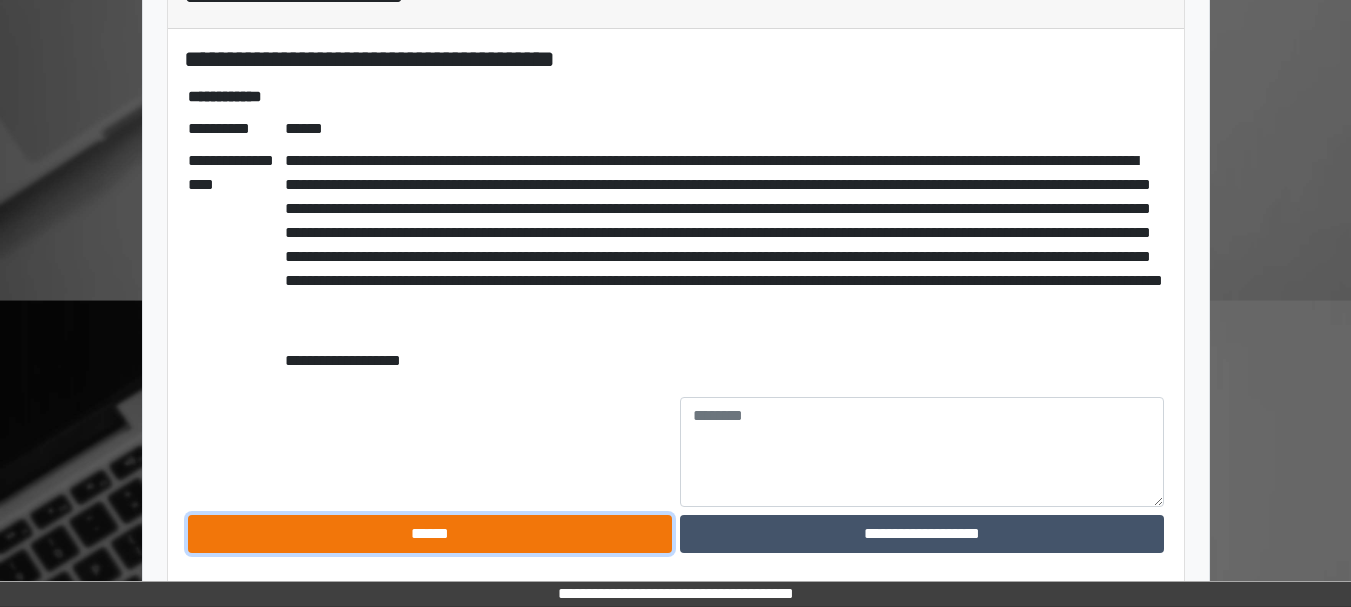 click on "******" at bounding box center [430, 534] 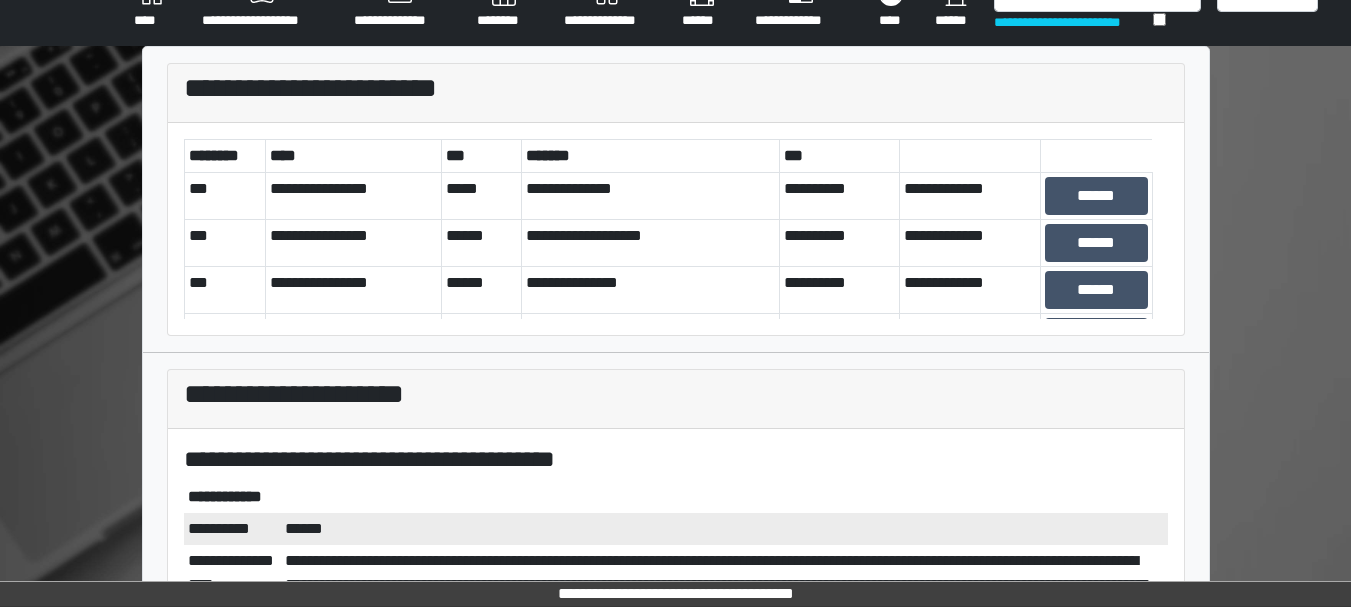 scroll, scrollTop: 33, scrollLeft: 0, axis: vertical 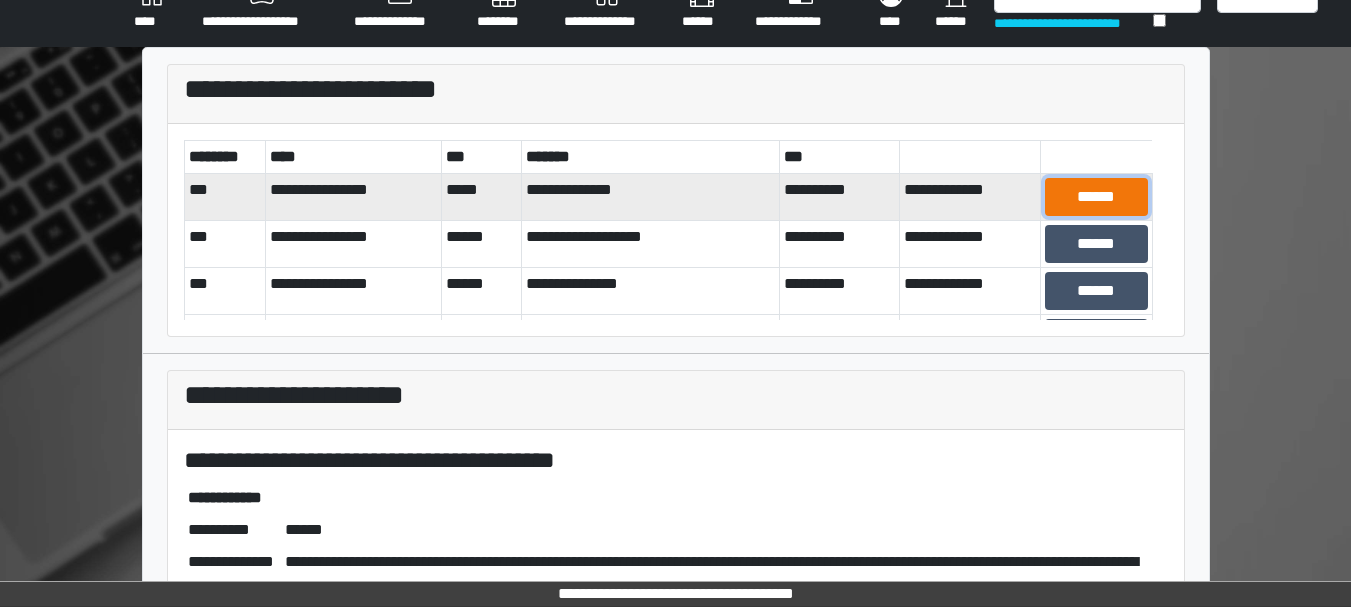 click on "******" at bounding box center [1096, 197] 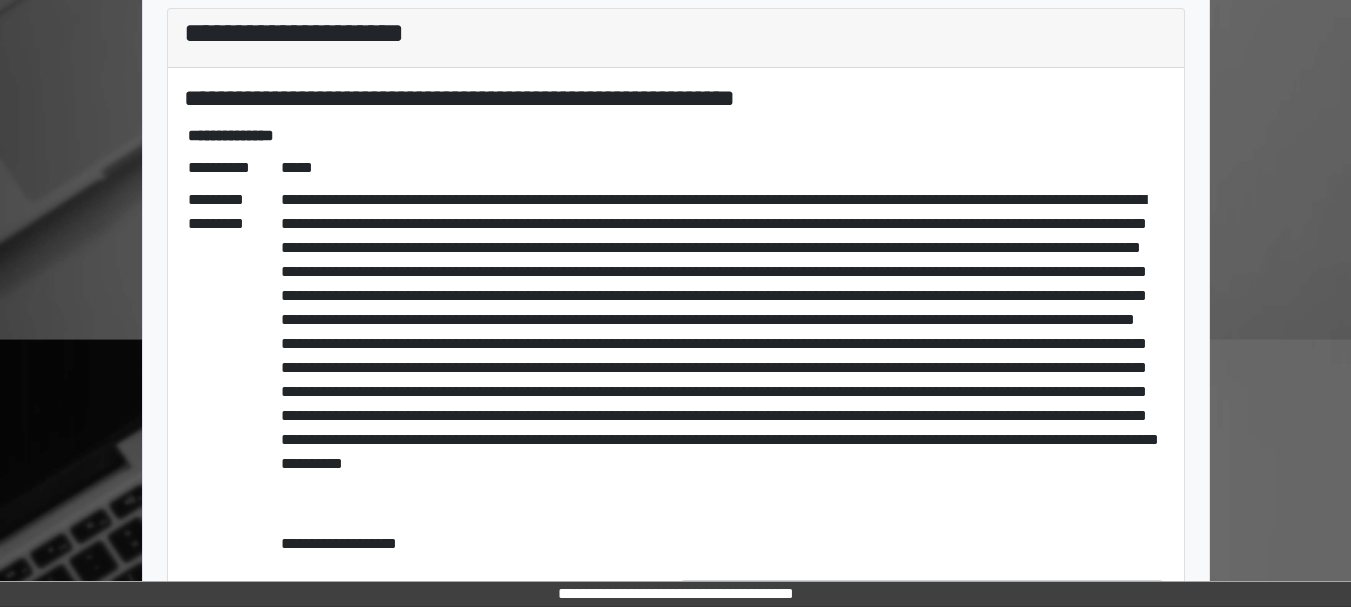 scroll, scrollTop: 578, scrollLeft: 0, axis: vertical 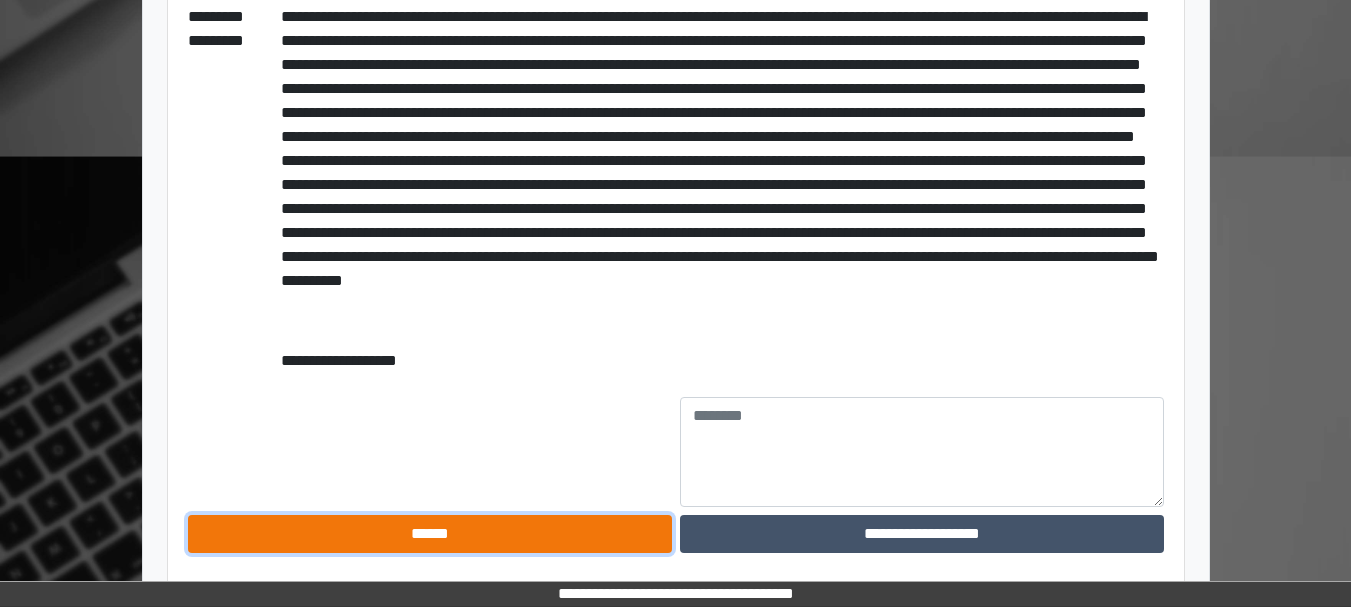 click on "******" at bounding box center (430, 534) 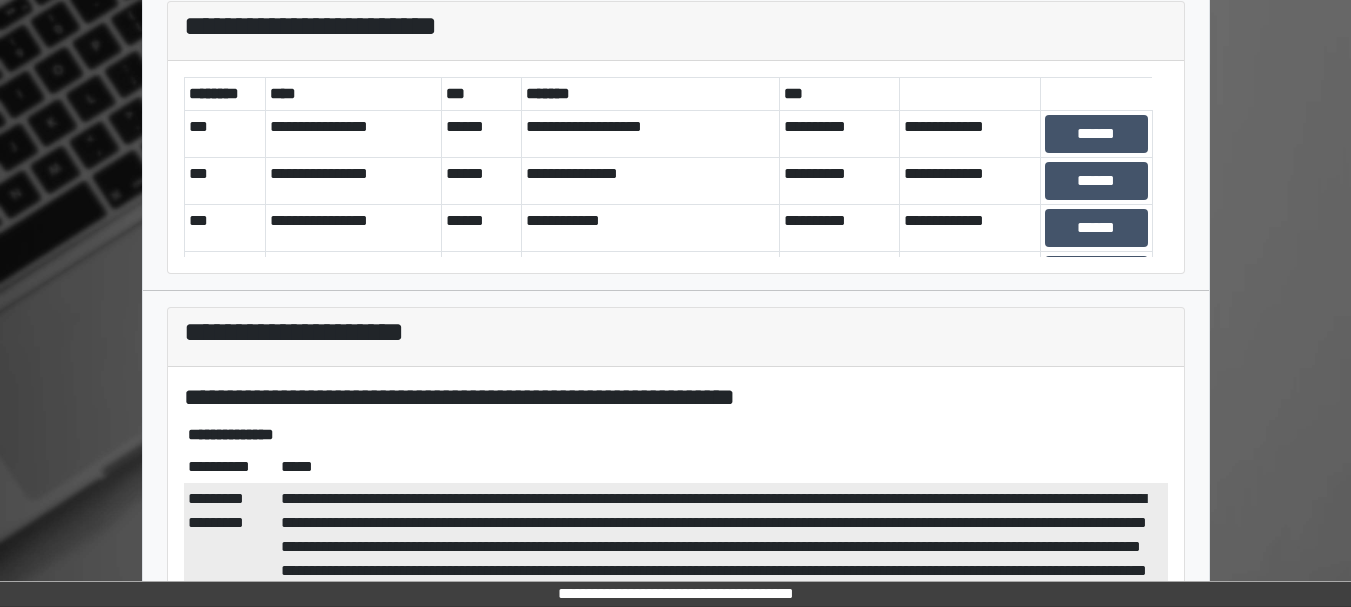 scroll, scrollTop: 93, scrollLeft: 0, axis: vertical 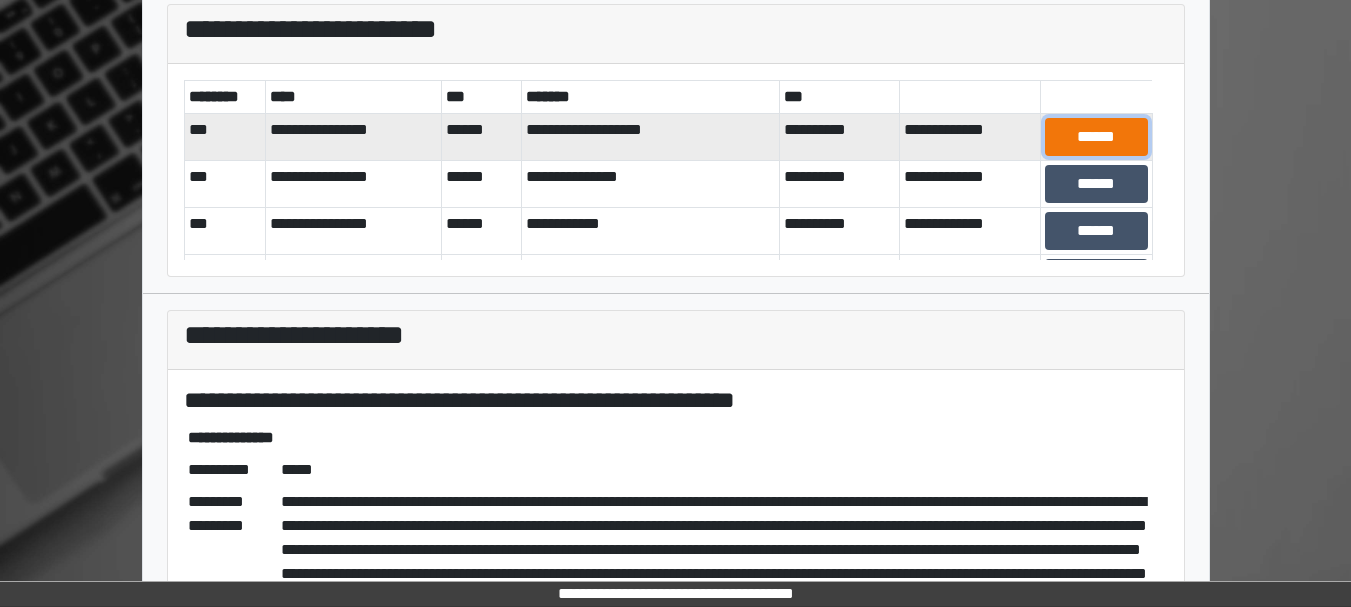 click on "******" at bounding box center [1096, 137] 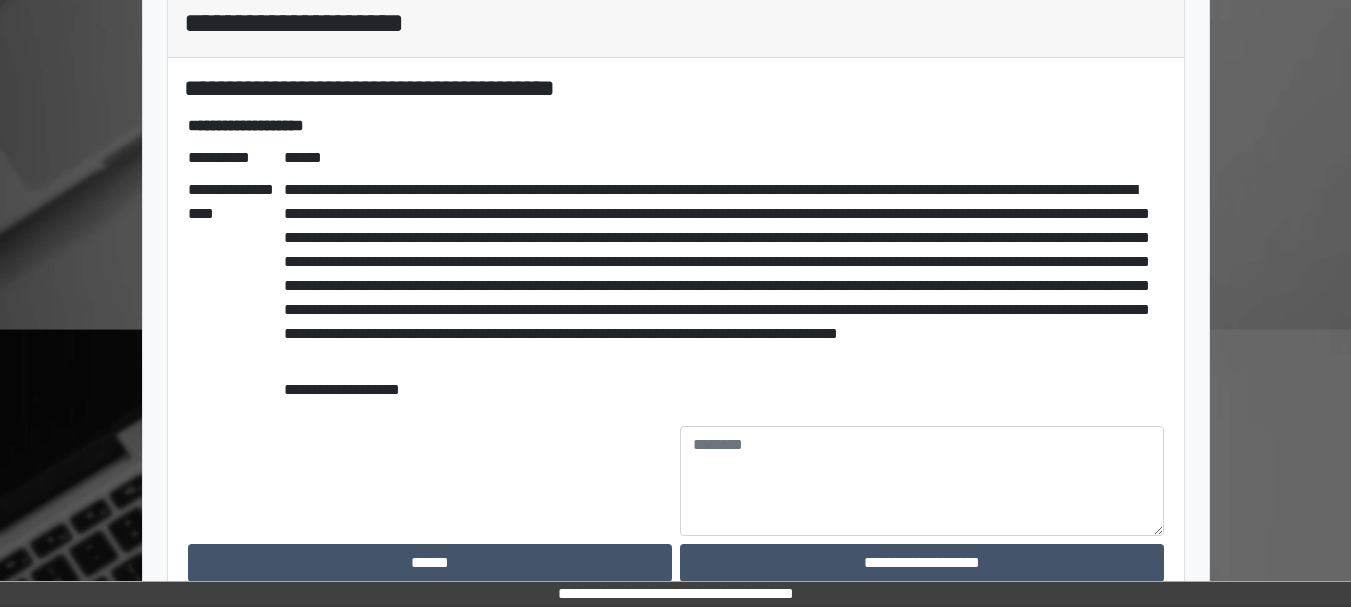 scroll, scrollTop: 434, scrollLeft: 0, axis: vertical 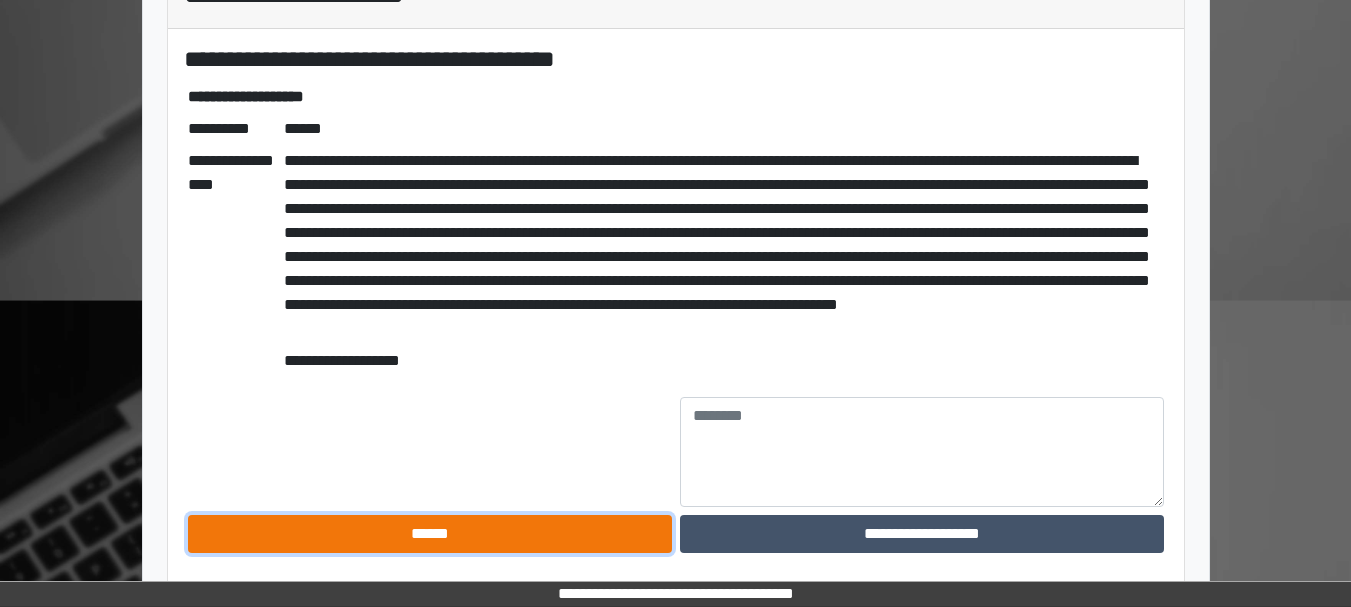 click on "******" at bounding box center (430, 534) 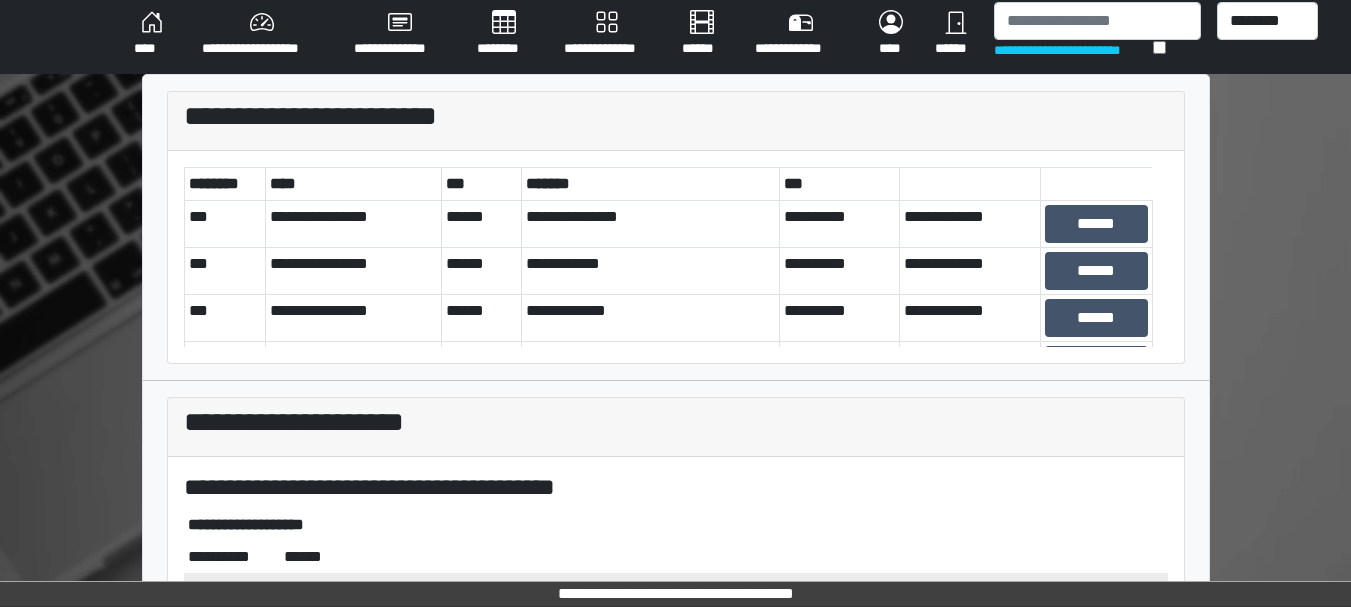 scroll, scrollTop: 4, scrollLeft: 0, axis: vertical 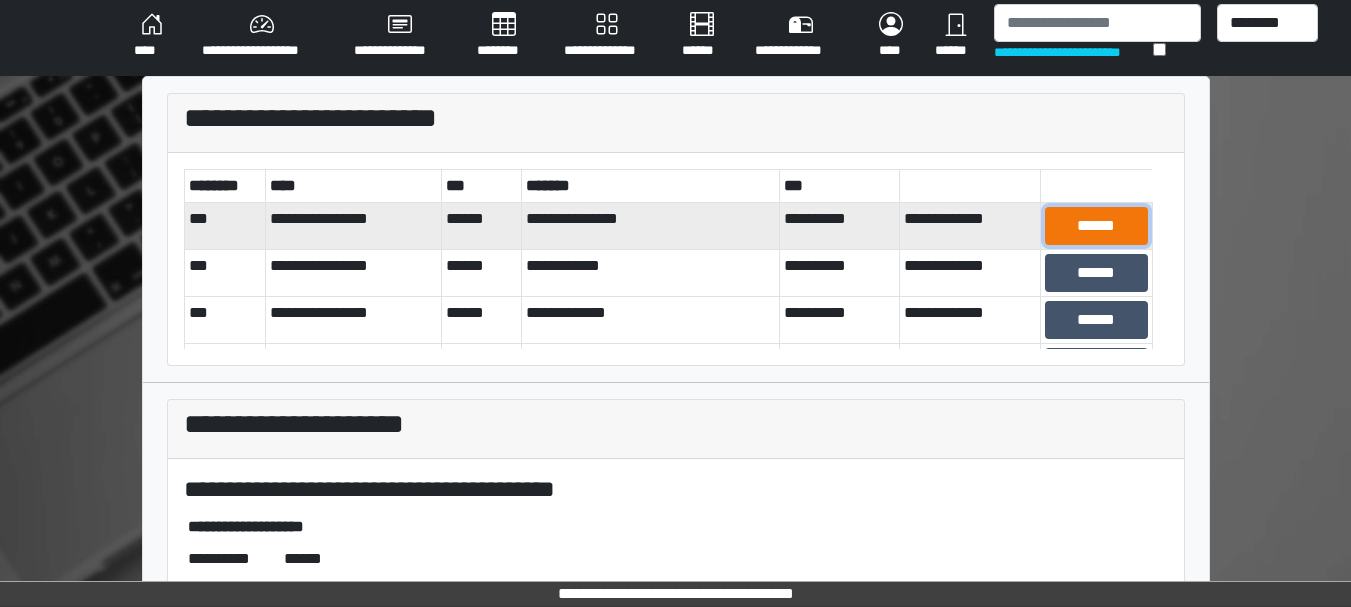 click on "******" at bounding box center [1096, 226] 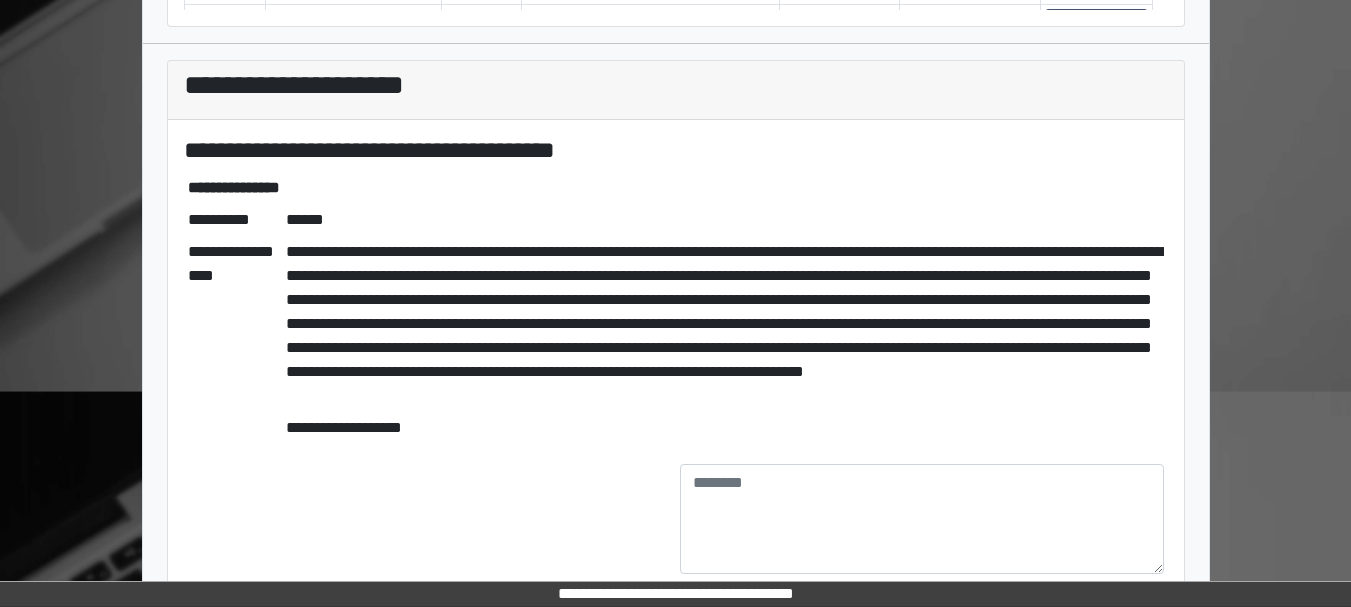 scroll, scrollTop: 410, scrollLeft: 0, axis: vertical 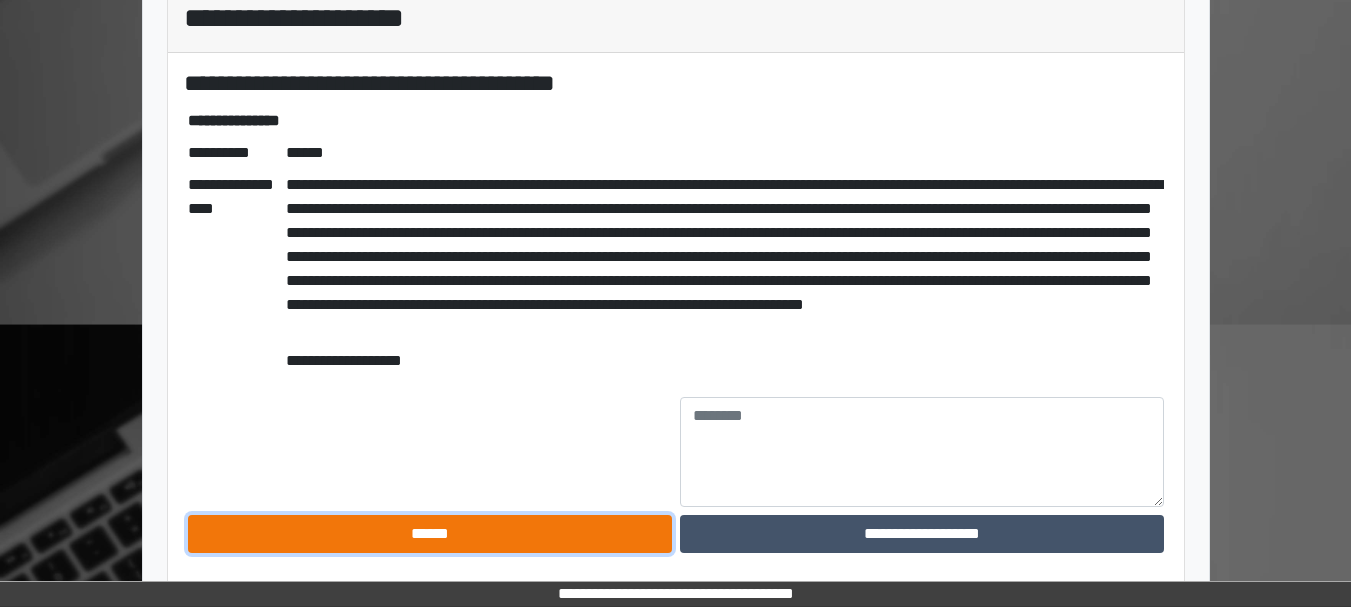click on "******" at bounding box center (430, 534) 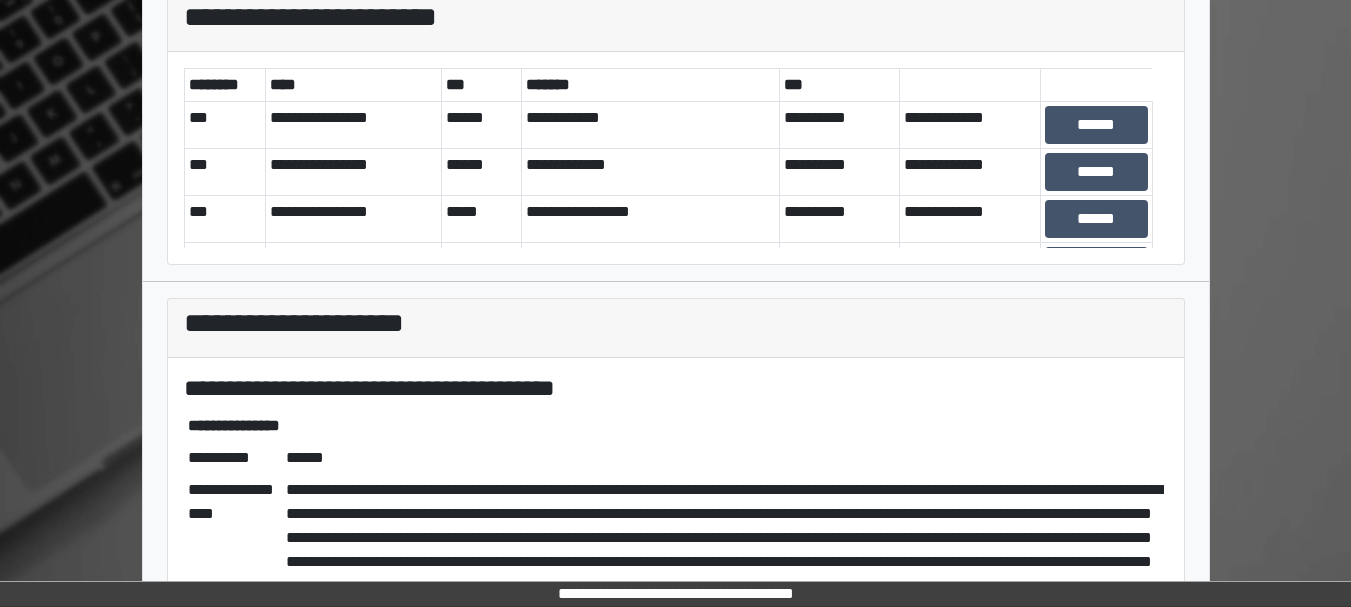 scroll, scrollTop: 102, scrollLeft: 0, axis: vertical 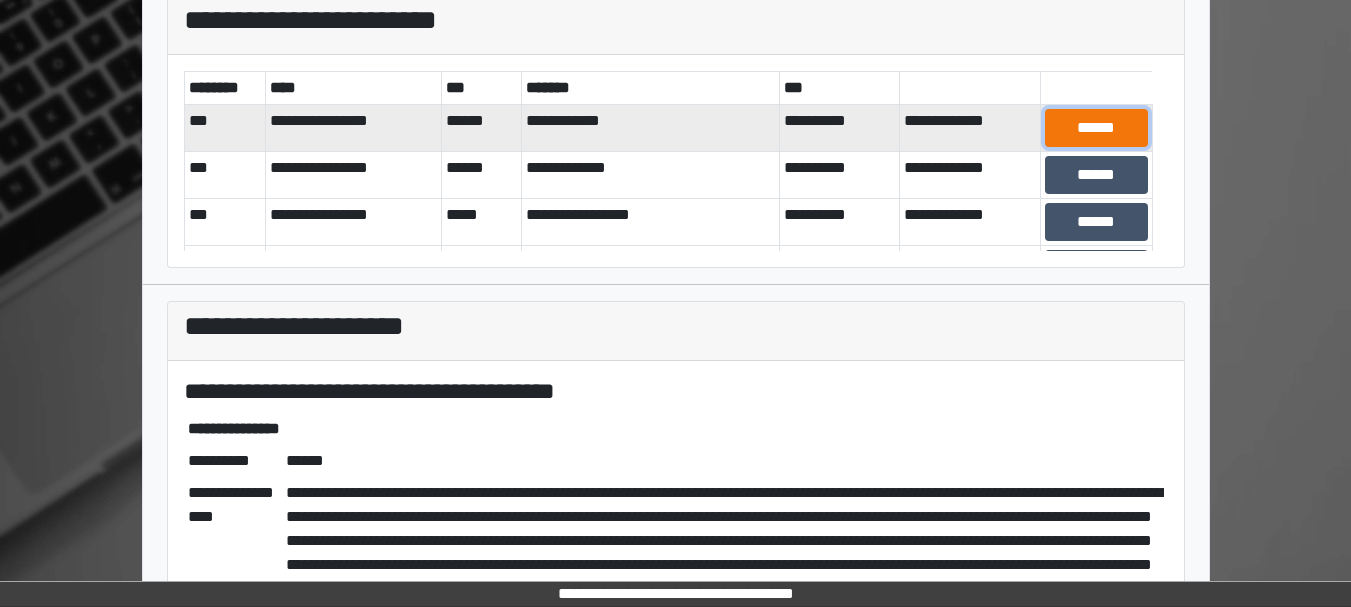 click on "******" at bounding box center (1096, 128) 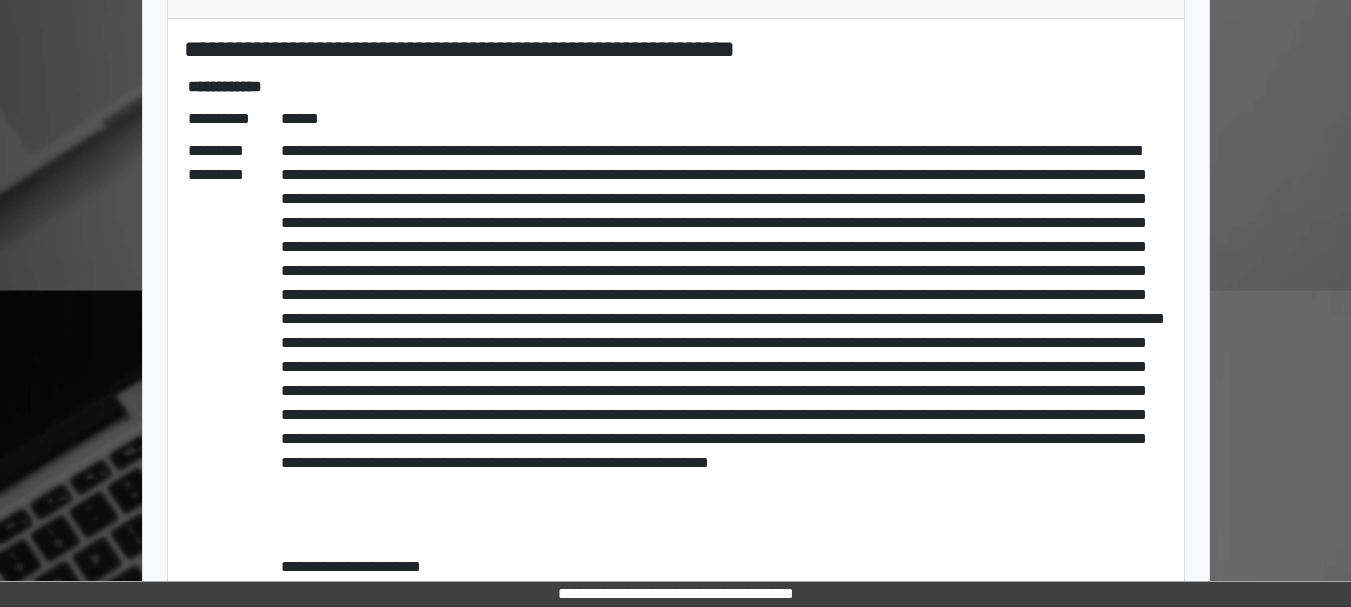 scroll, scrollTop: 650, scrollLeft: 0, axis: vertical 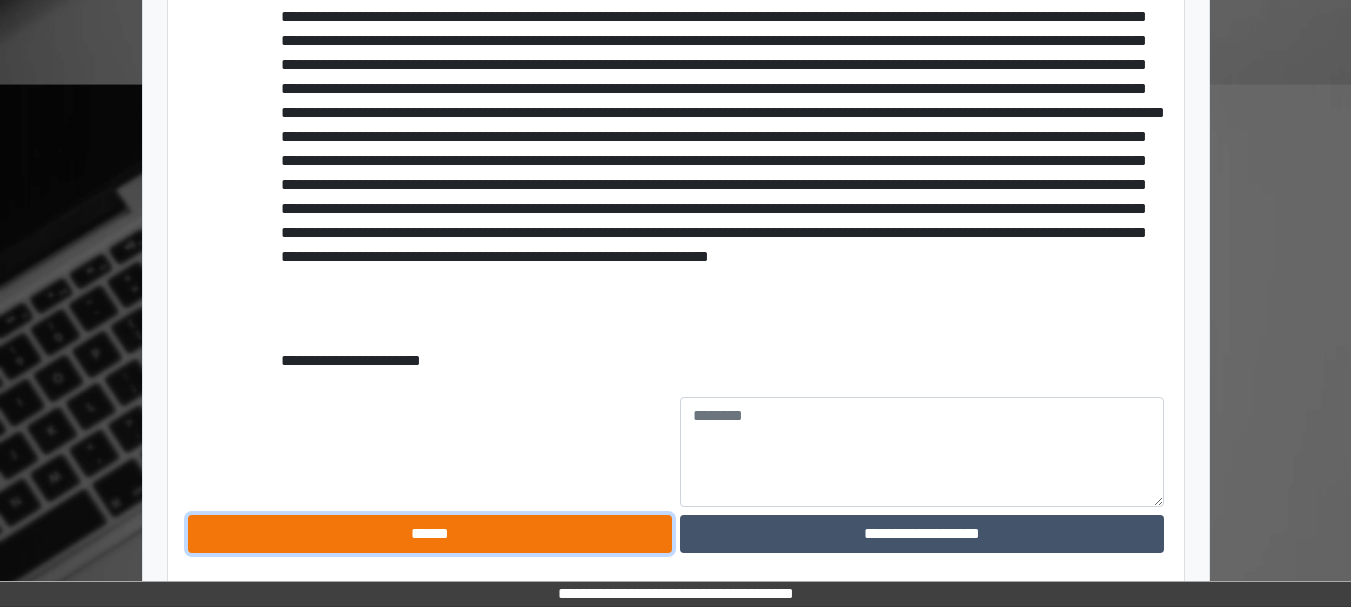 click on "******" at bounding box center [430, 534] 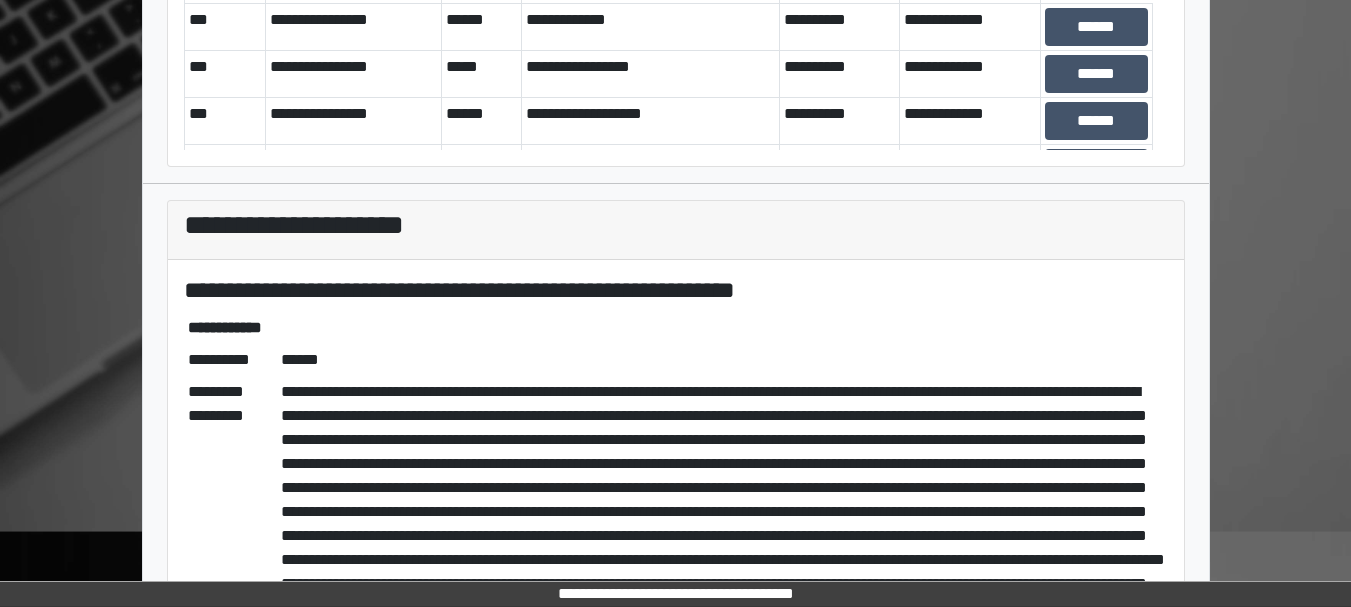 scroll, scrollTop: 202, scrollLeft: 0, axis: vertical 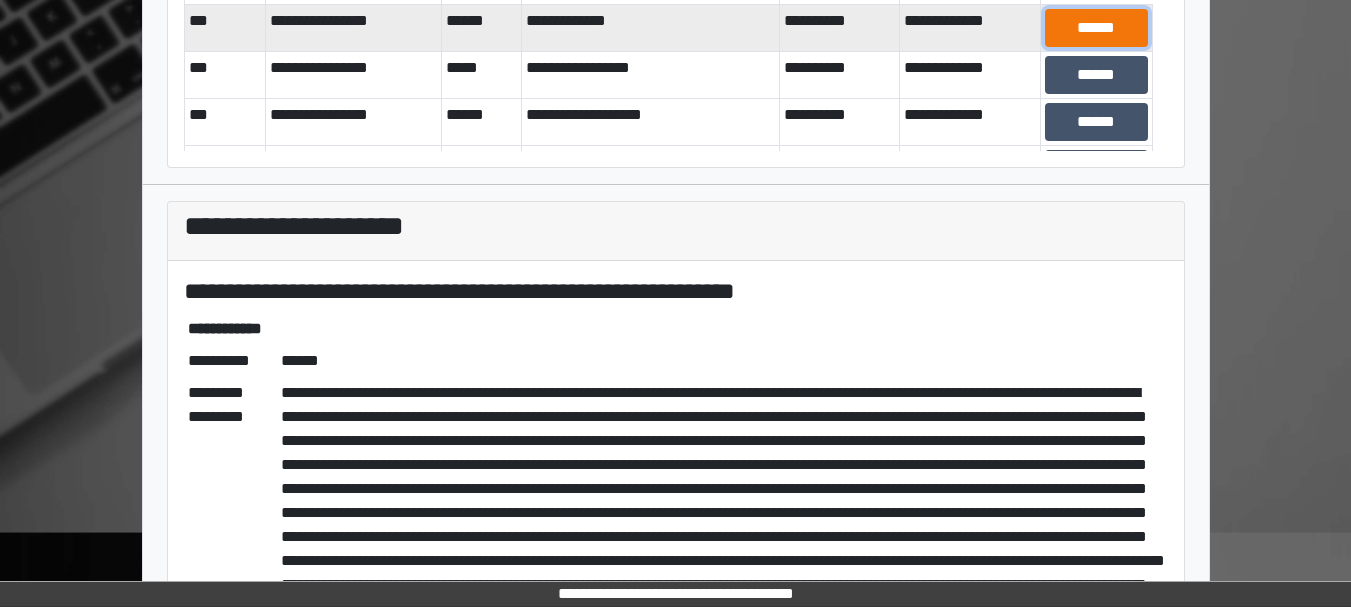 click on "******" at bounding box center (1096, 28) 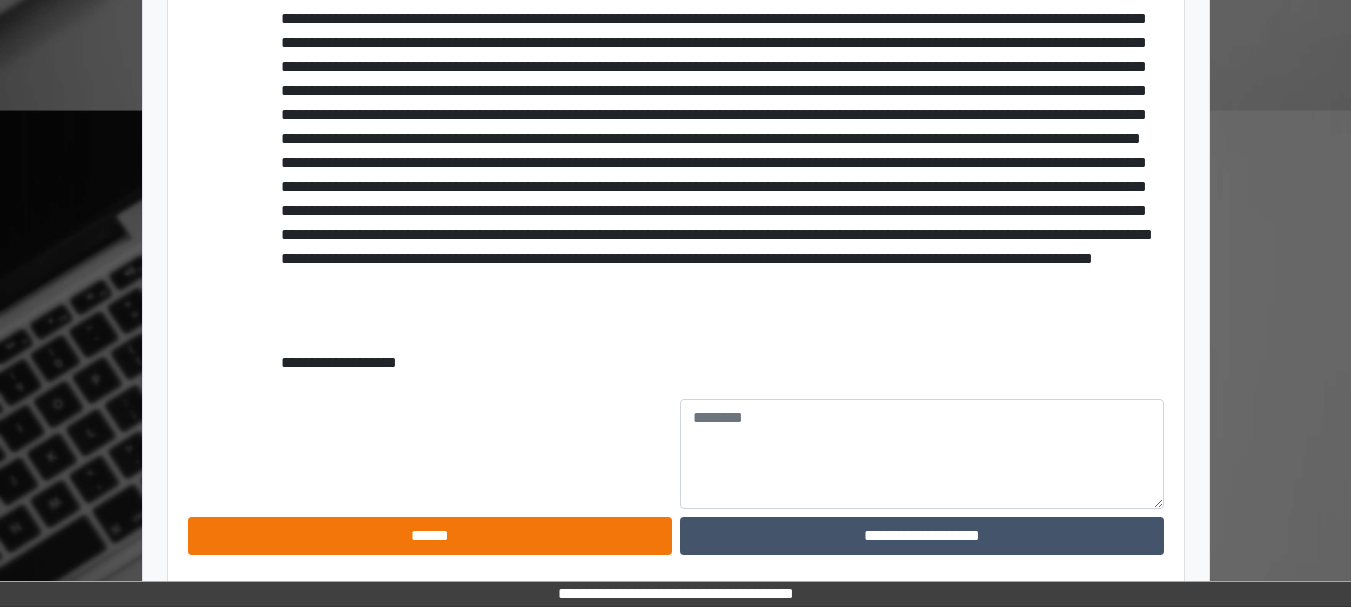 scroll, scrollTop: 625, scrollLeft: 0, axis: vertical 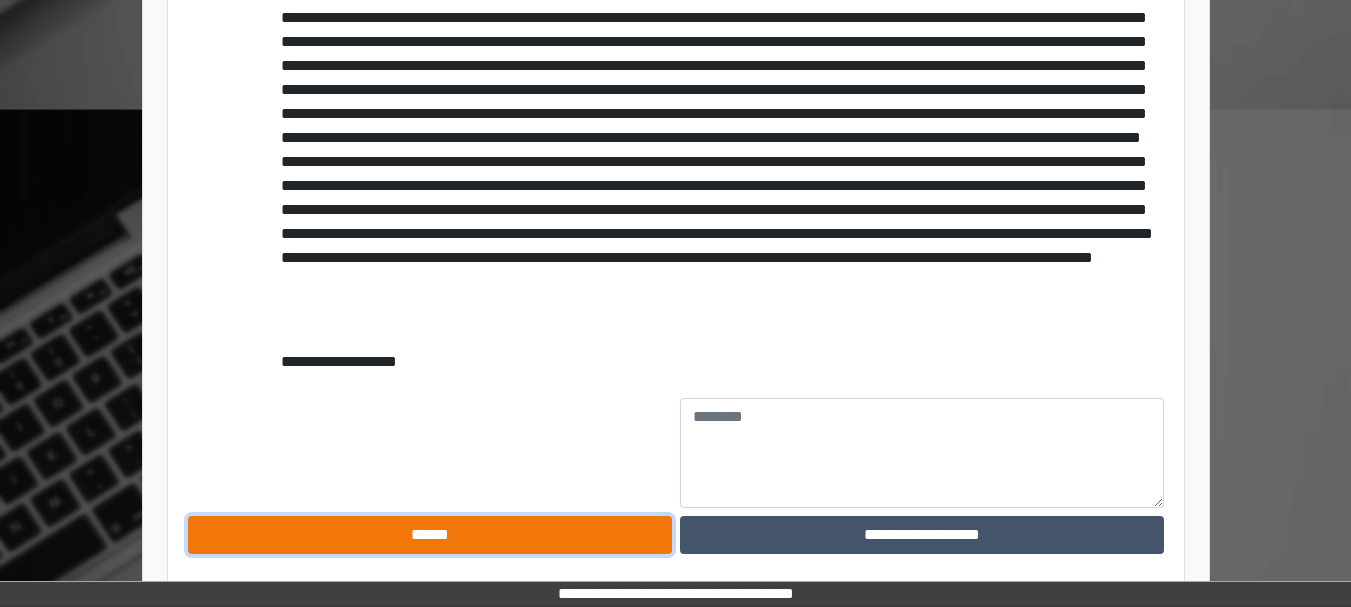 click on "******" at bounding box center [430, 535] 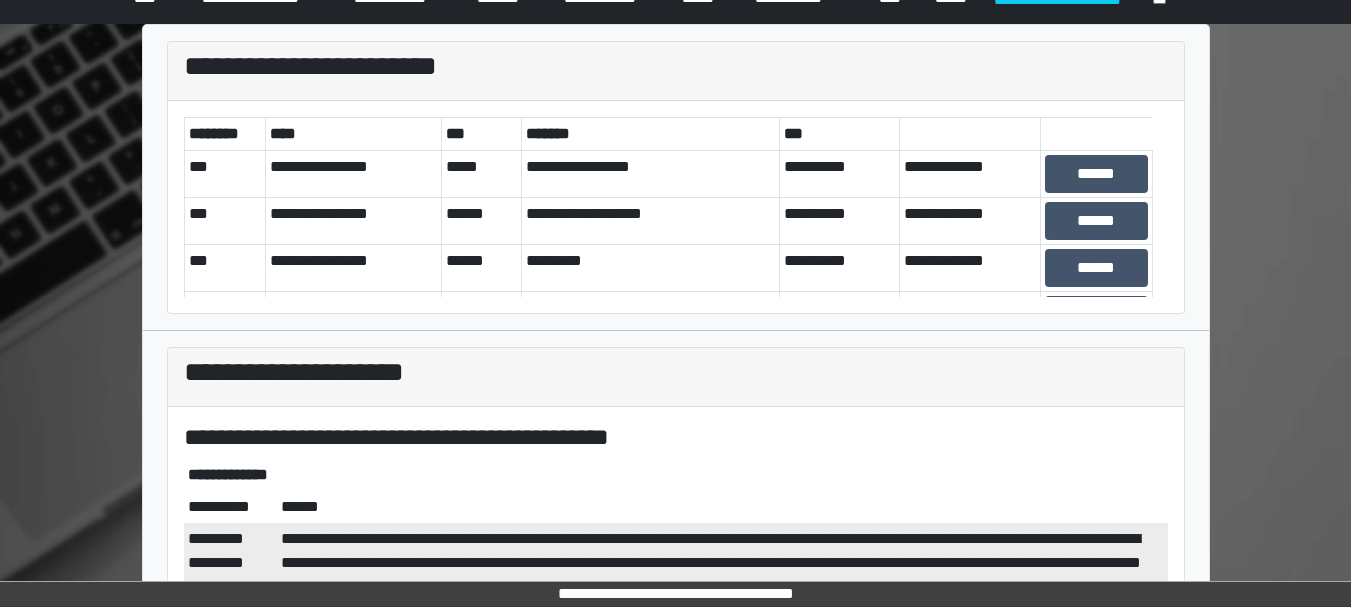 scroll, scrollTop: 54, scrollLeft: 0, axis: vertical 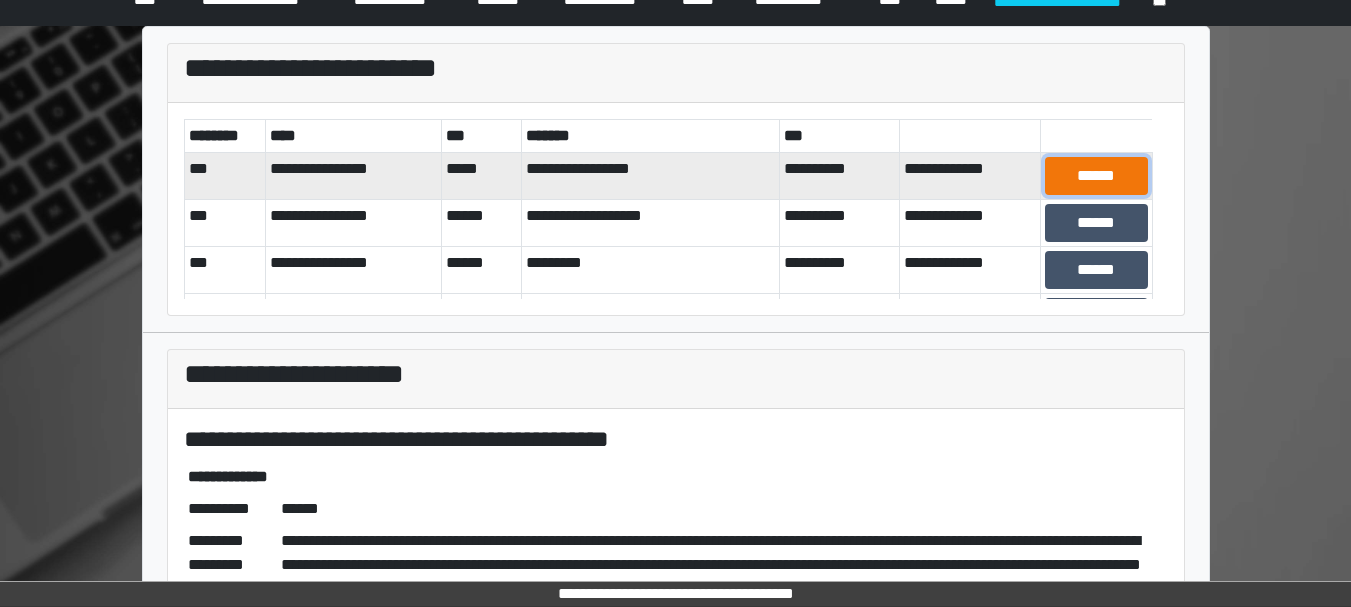 click on "******" at bounding box center (1096, 176) 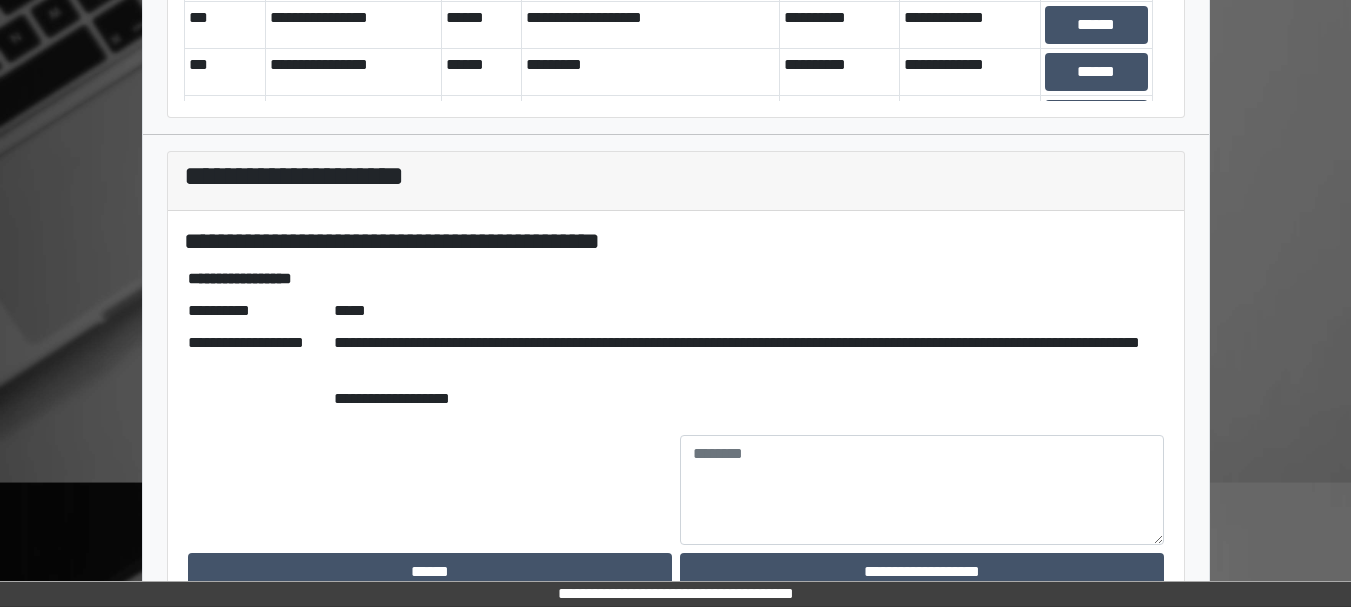 scroll, scrollTop: 290, scrollLeft: 0, axis: vertical 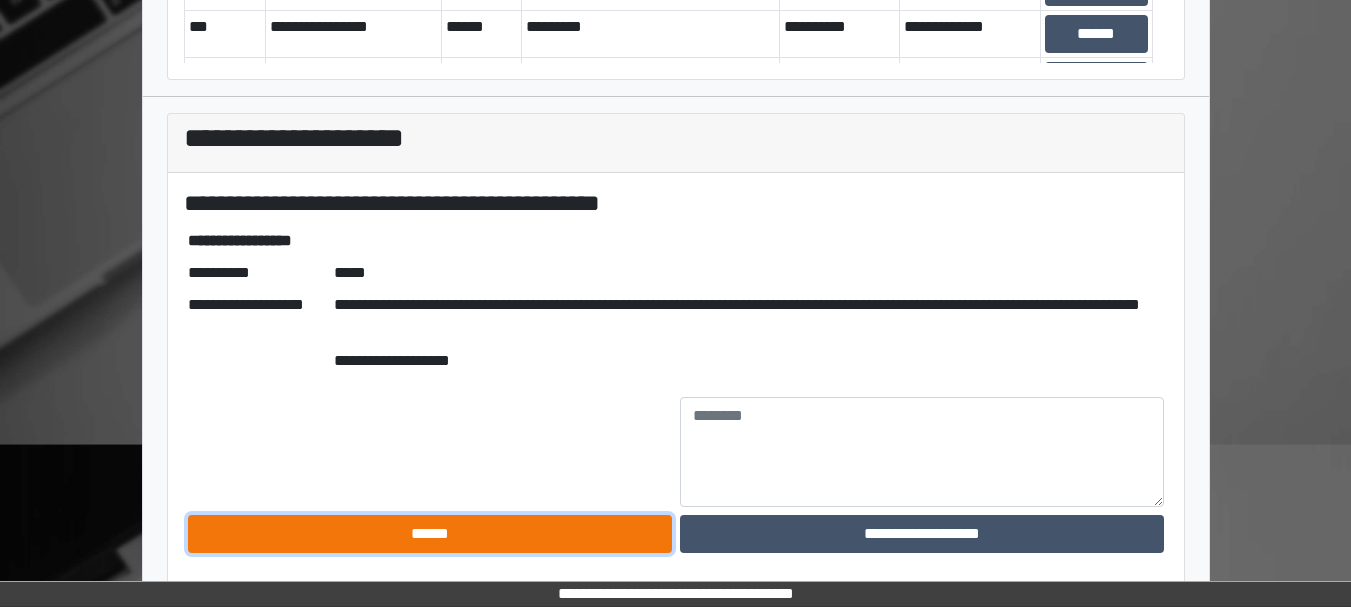 click on "******" at bounding box center (430, 534) 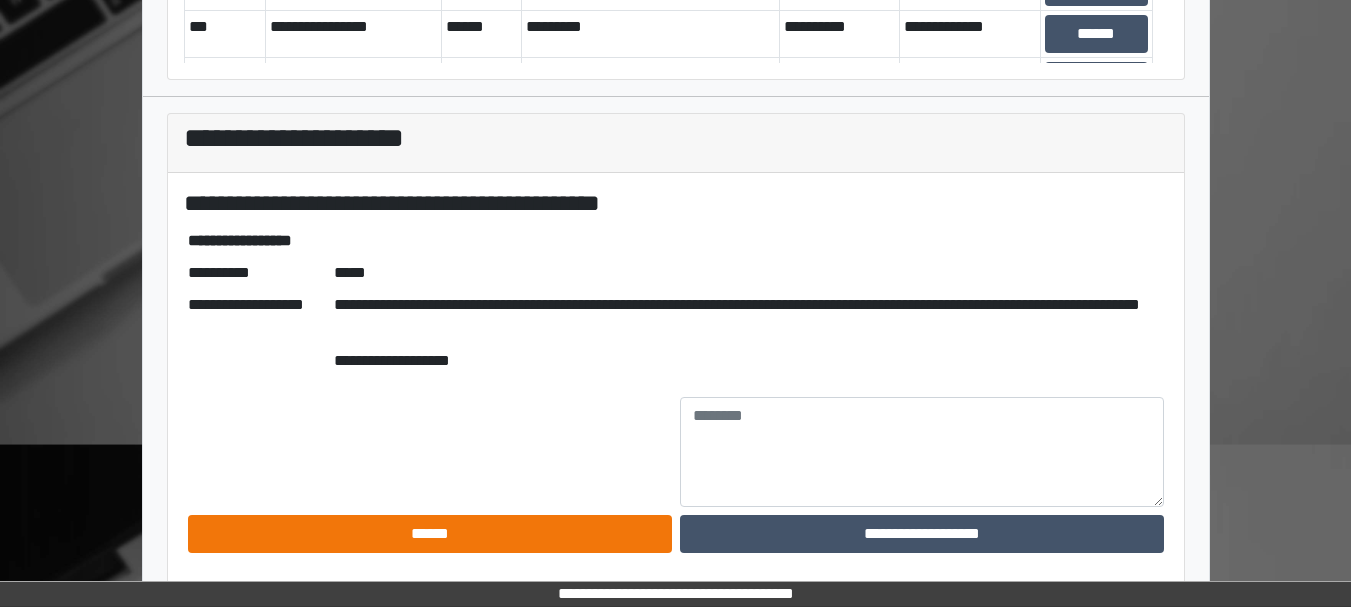 scroll, scrollTop: 157, scrollLeft: 0, axis: vertical 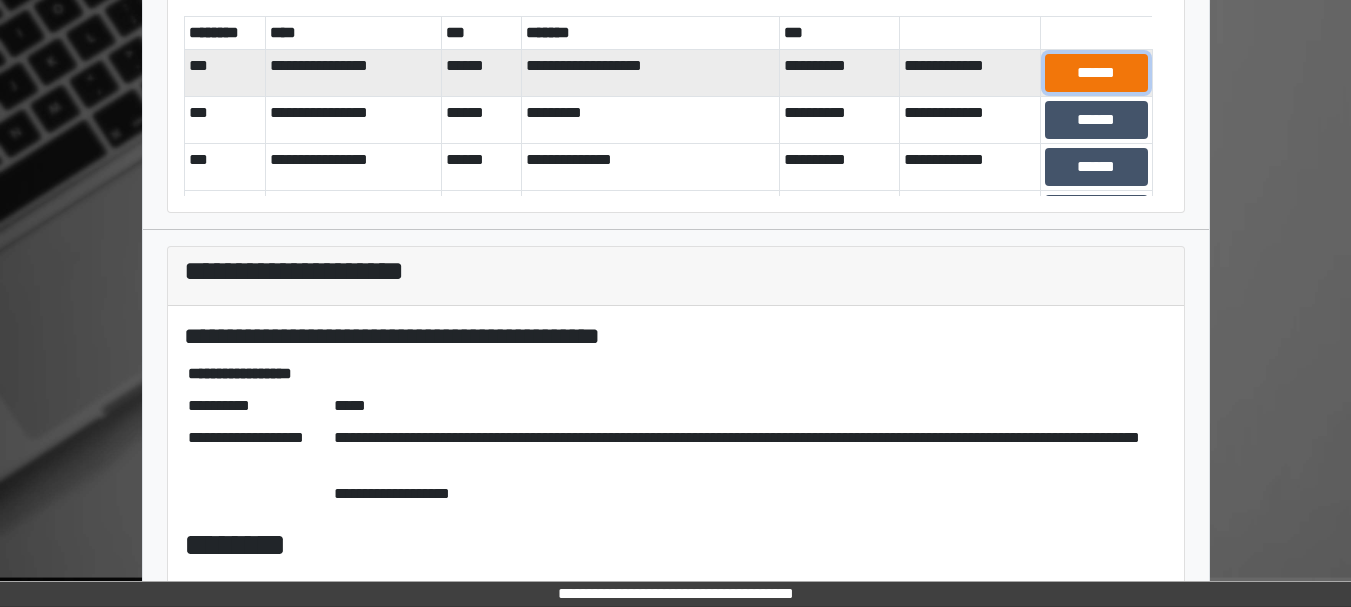 click on "******" at bounding box center (1096, 73) 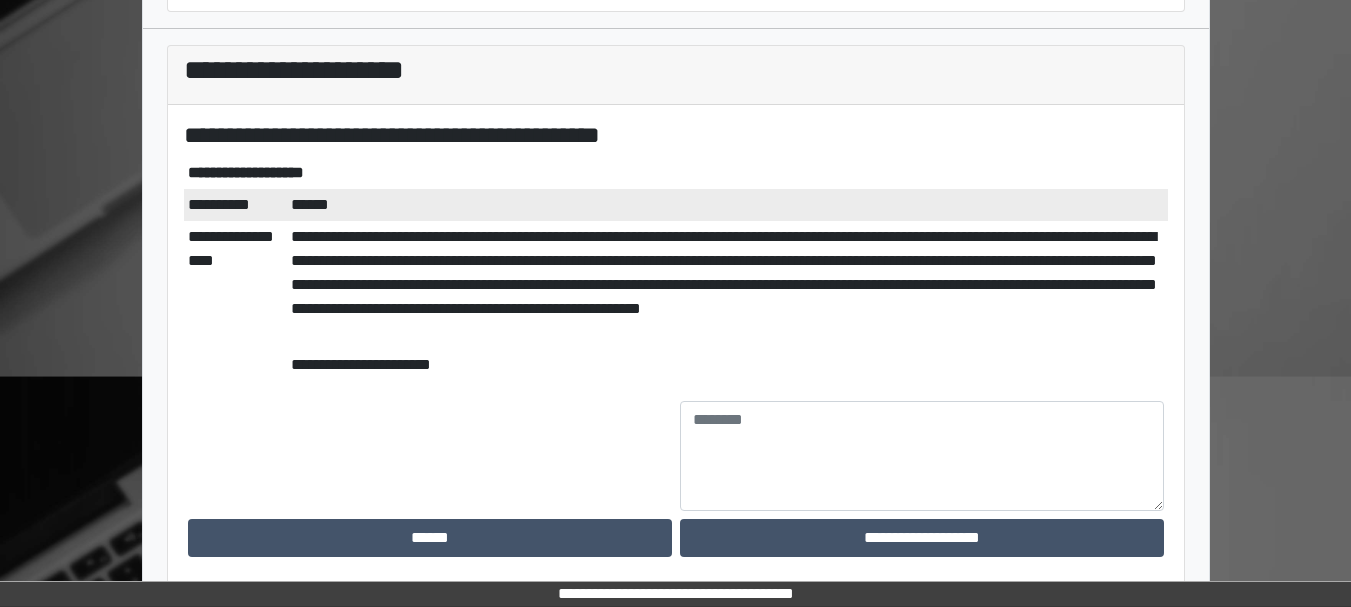 scroll, scrollTop: 362, scrollLeft: 0, axis: vertical 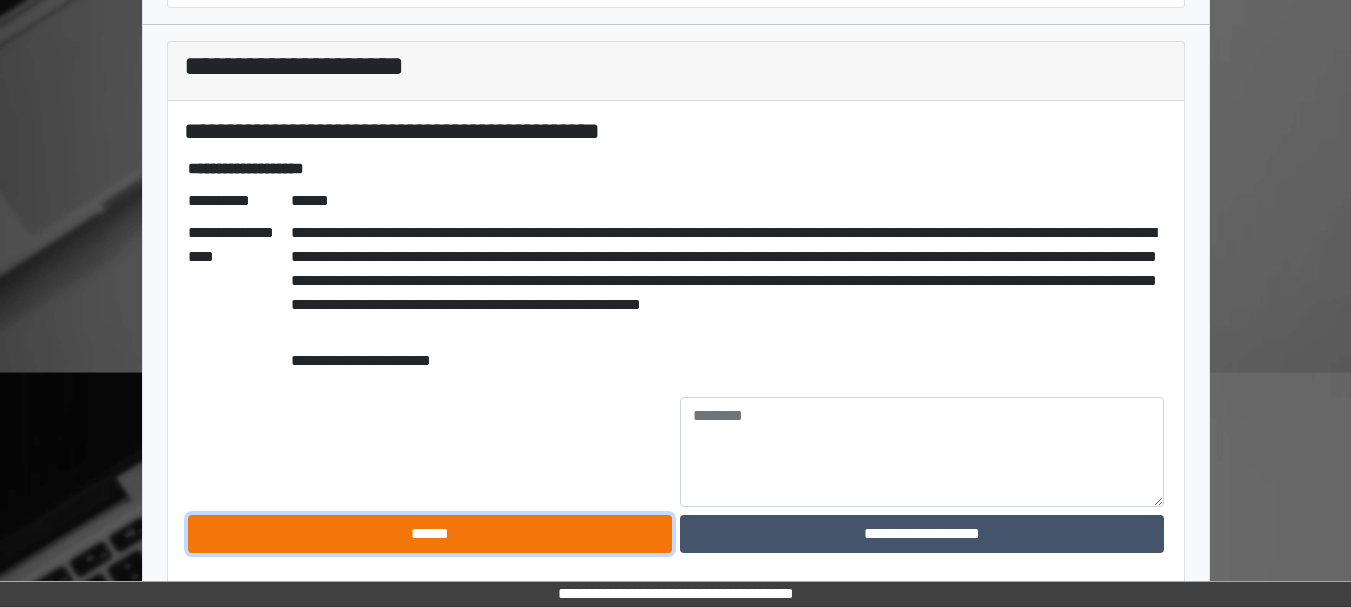 click on "******" at bounding box center (430, 534) 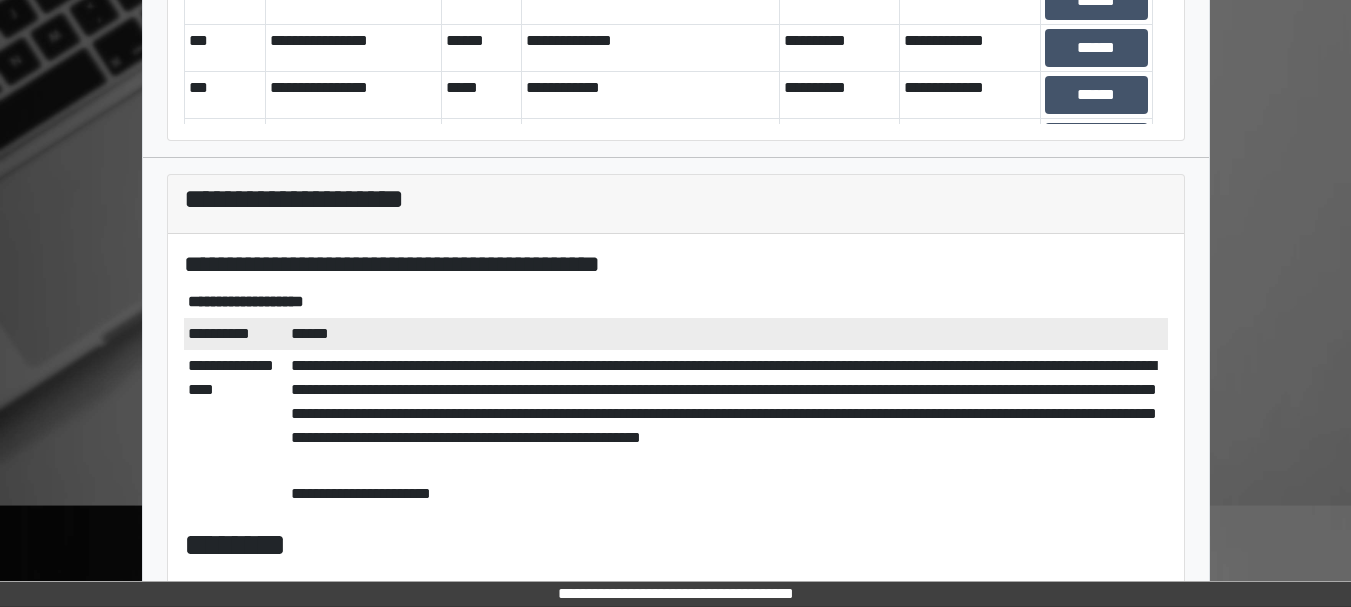 scroll, scrollTop: 0, scrollLeft: 0, axis: both 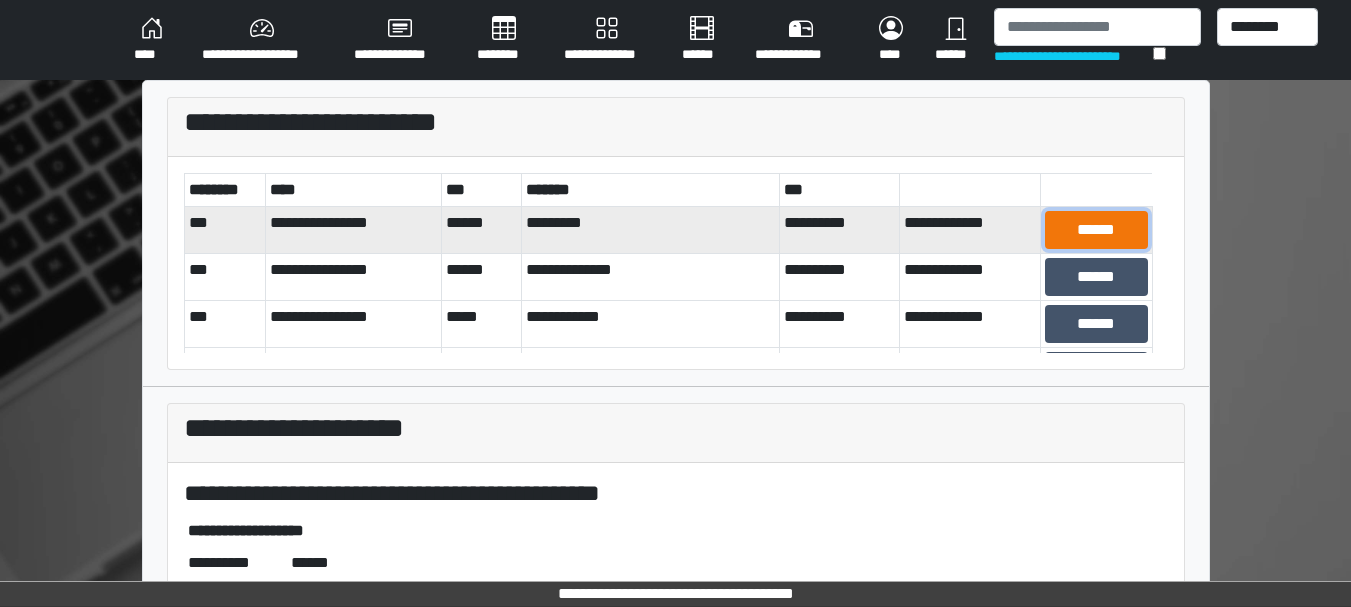 click on "******" at bounding box center (1096, 230) 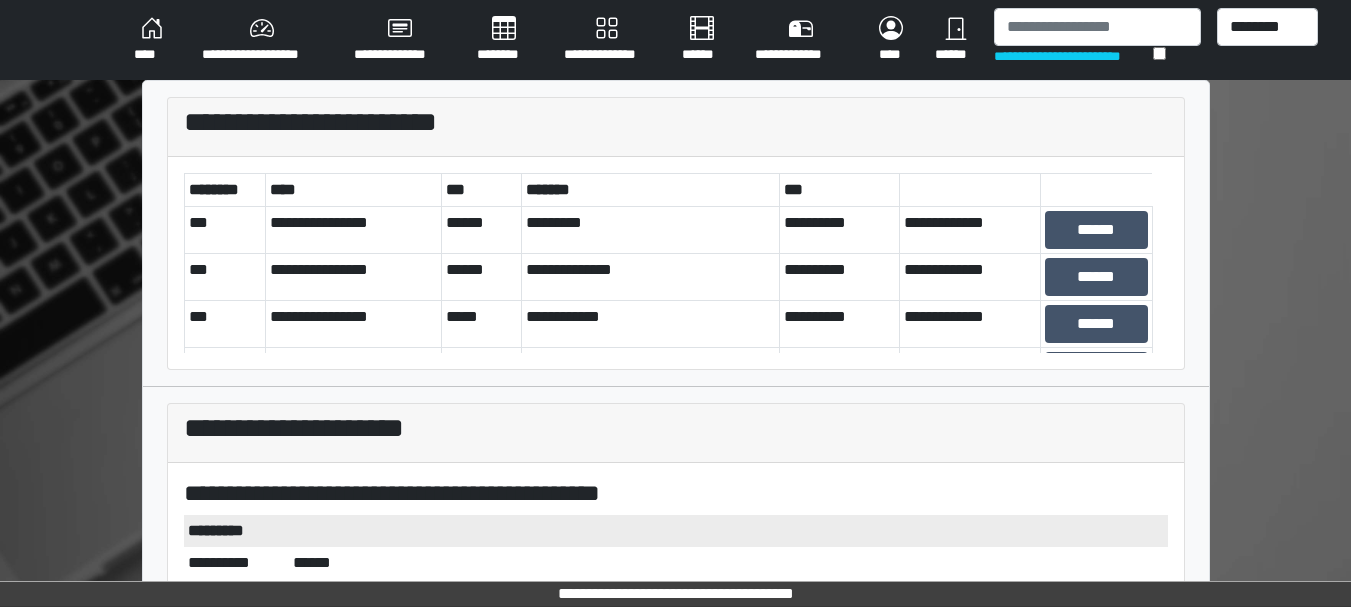 scroll, scrollTop: 338, scrollLeft: 0, axis: vertical 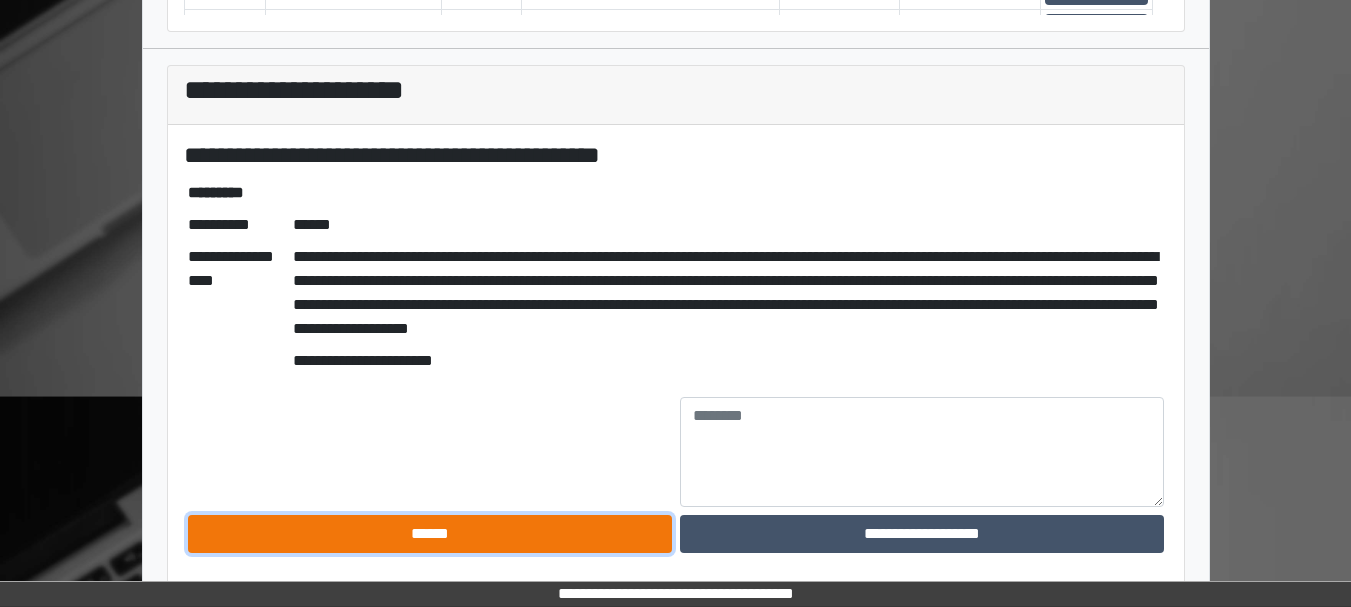 click on "******" at bounding box center (430, 534) 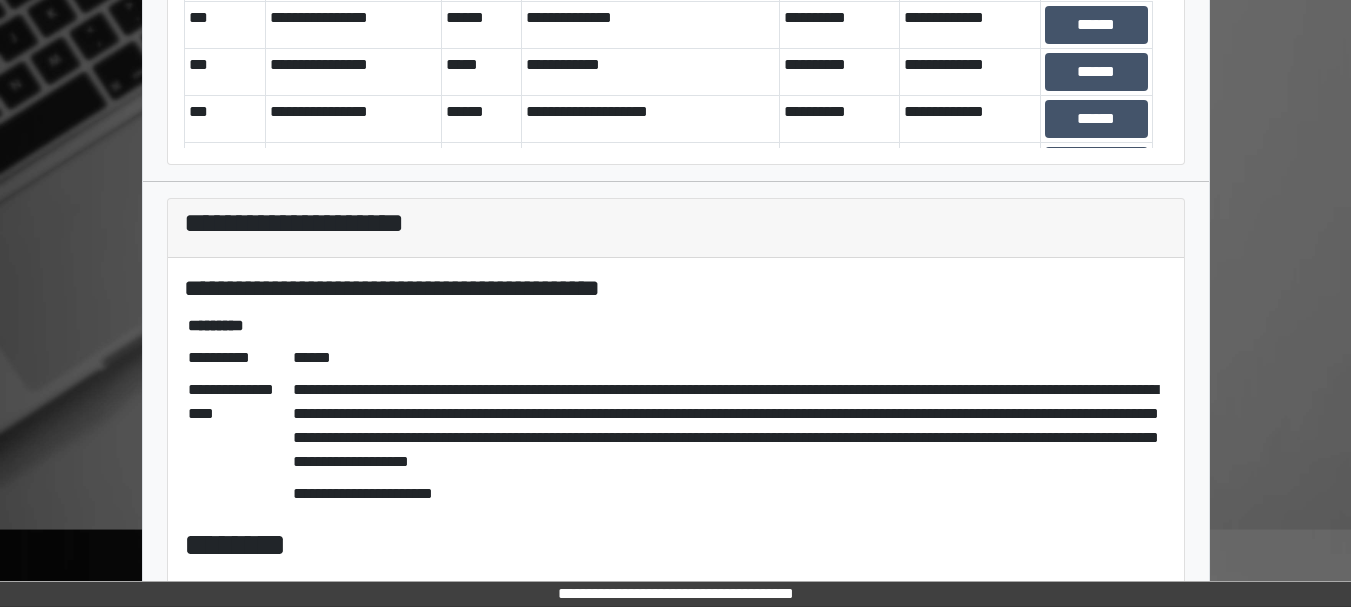 scroll, scrollTop: 24, scrollLeft: 0, axis: vertical 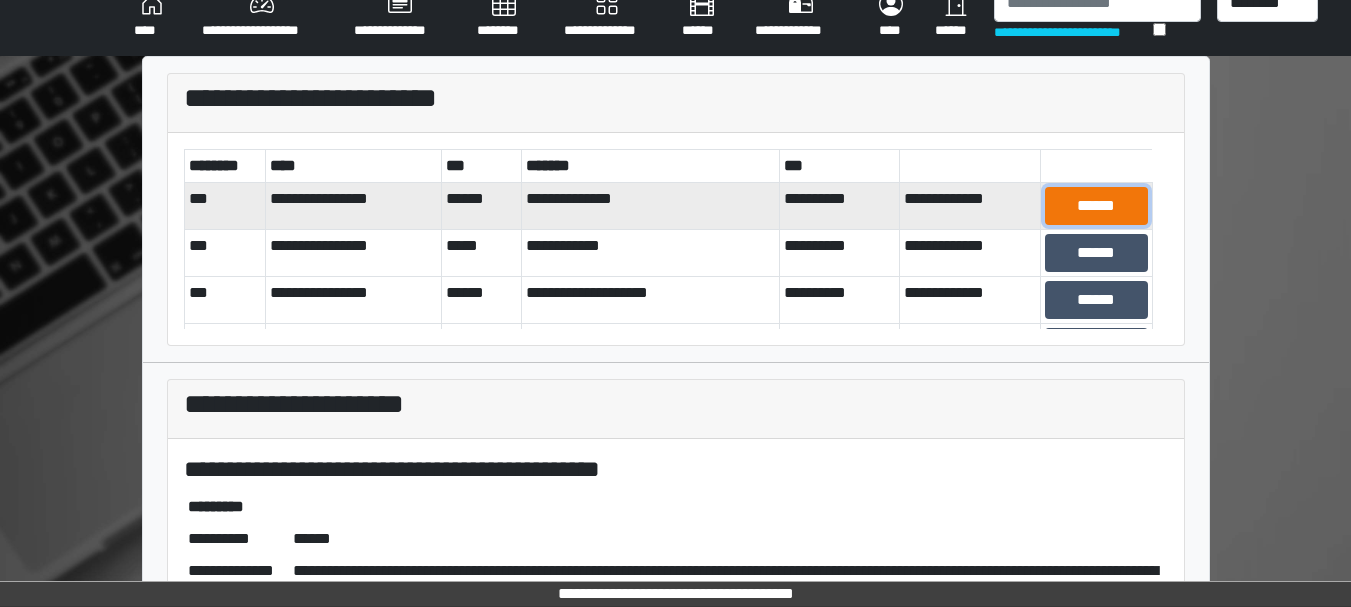 click on "******" at bounding box center (1096, 206) 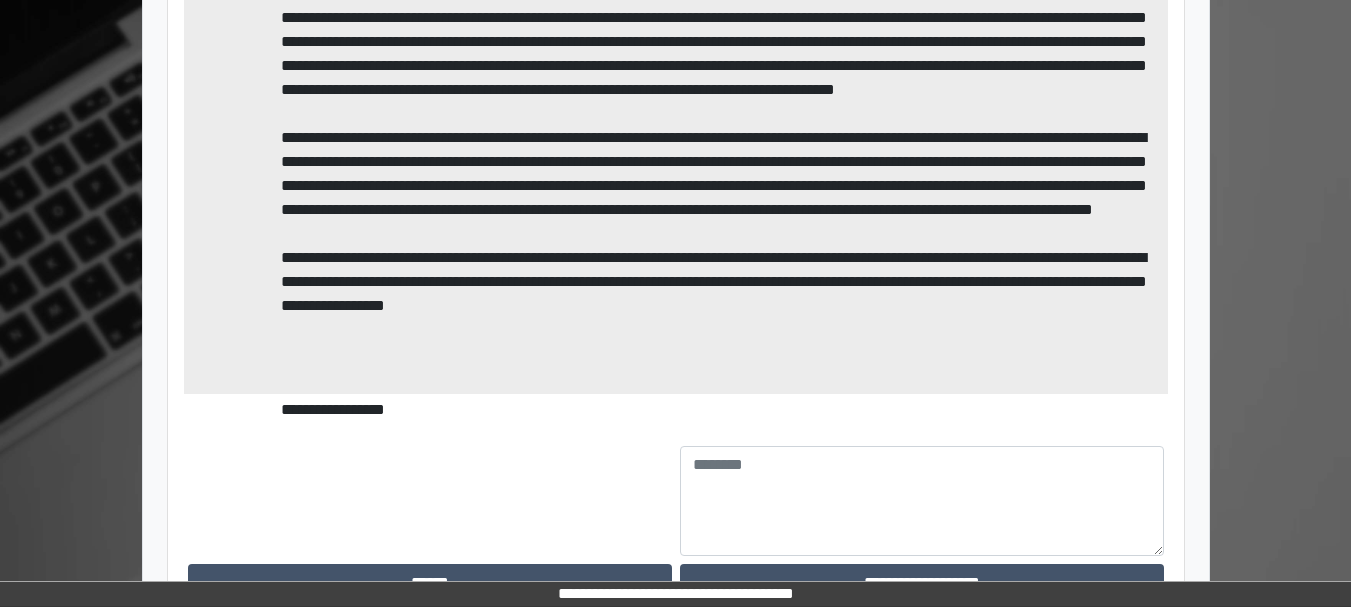 scroll, scrollTop: 866, scrollLeft: 0, axis: vertical 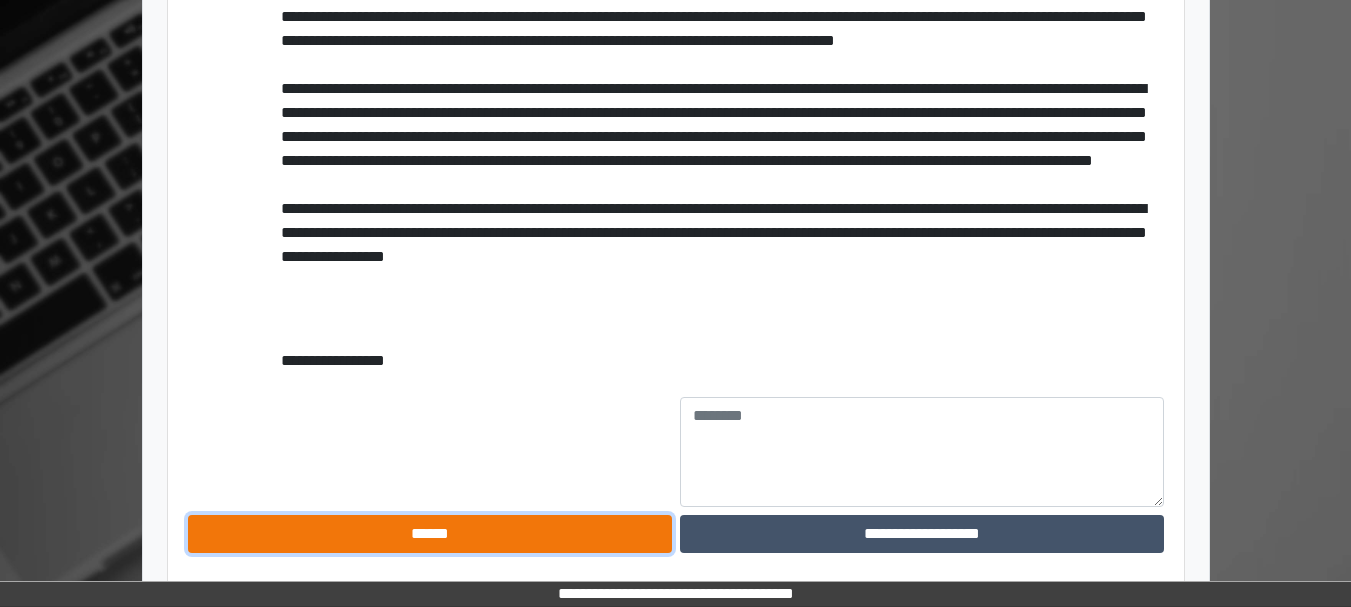 click on "******" at bounding box center (430, 534) 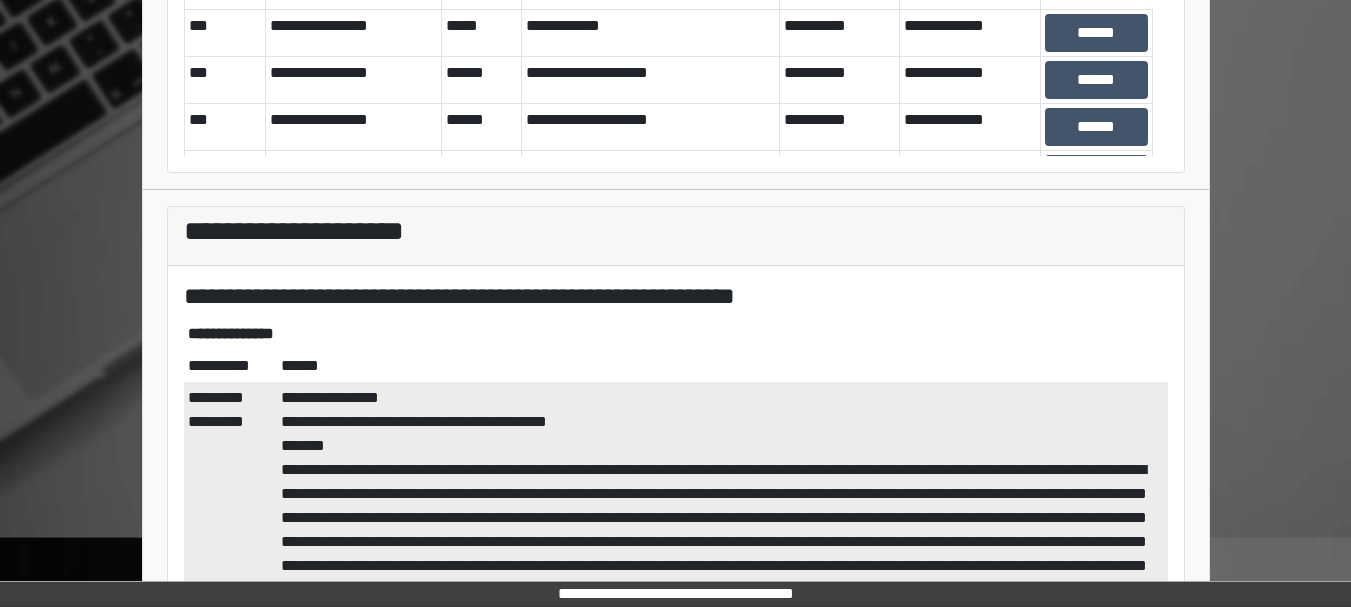 scroll, scrollTop: 169, scrollLeft: 0, axis: vertical 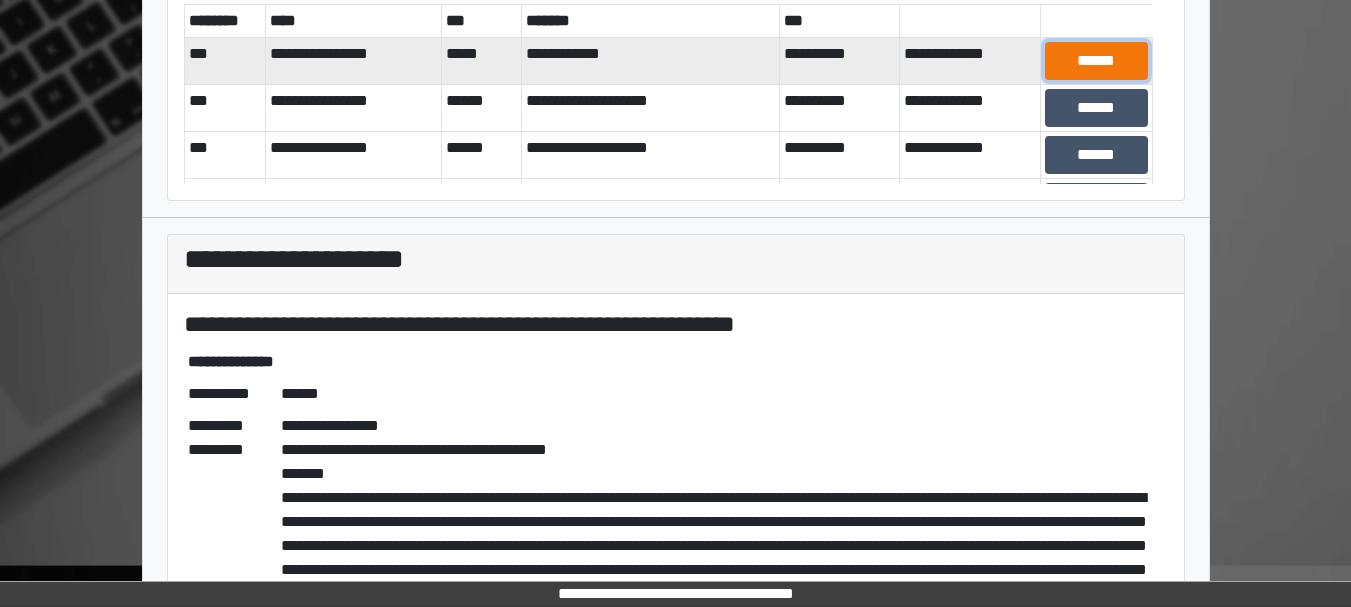 click on "******" at bounding box center [1096, 61] 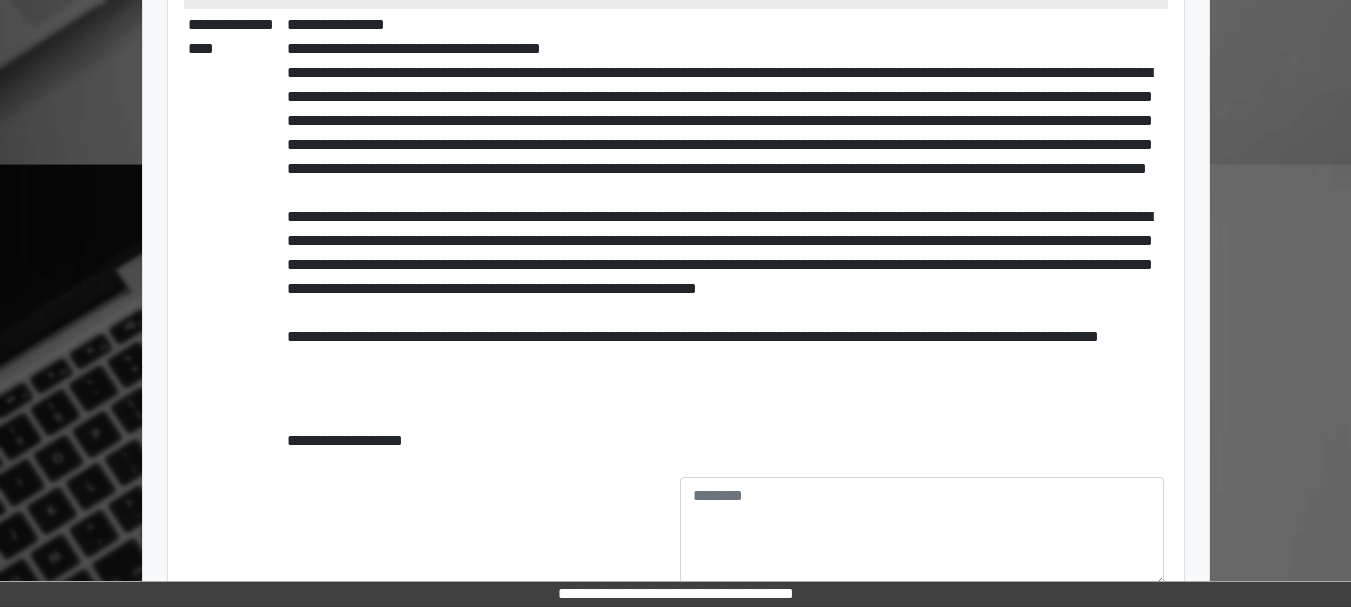 scroll, scrollTop: 650, scrollLeft: 0, axis: vertical 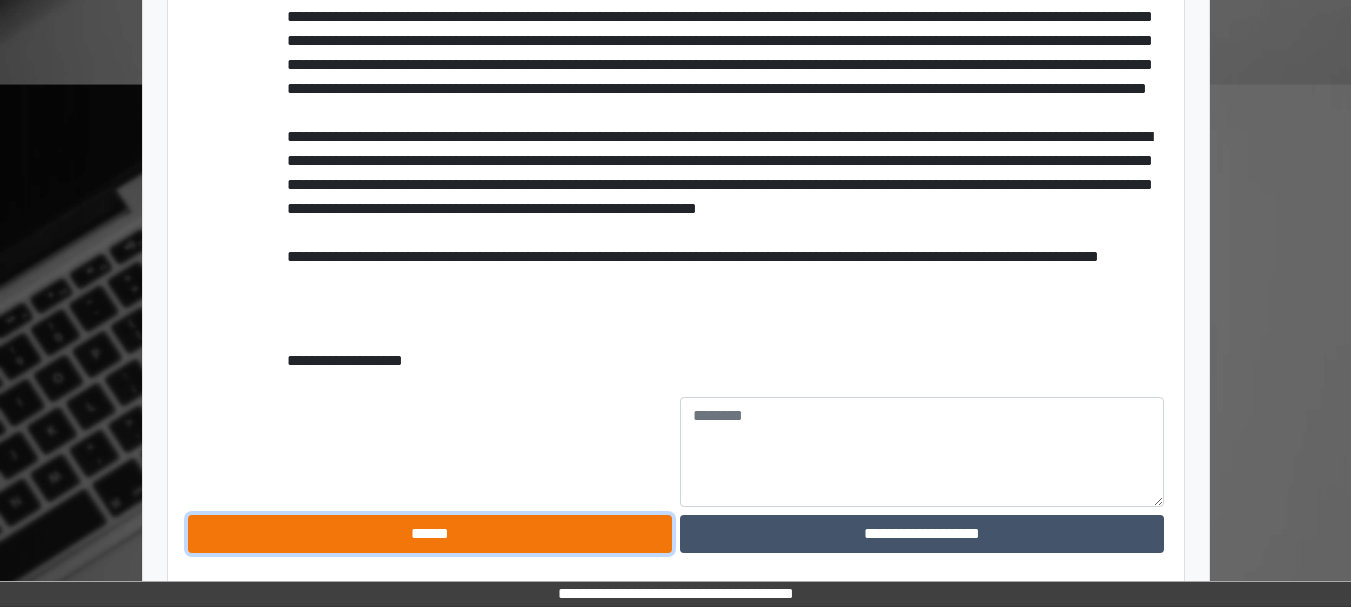 click on "******" at bounding box center [430, 534] 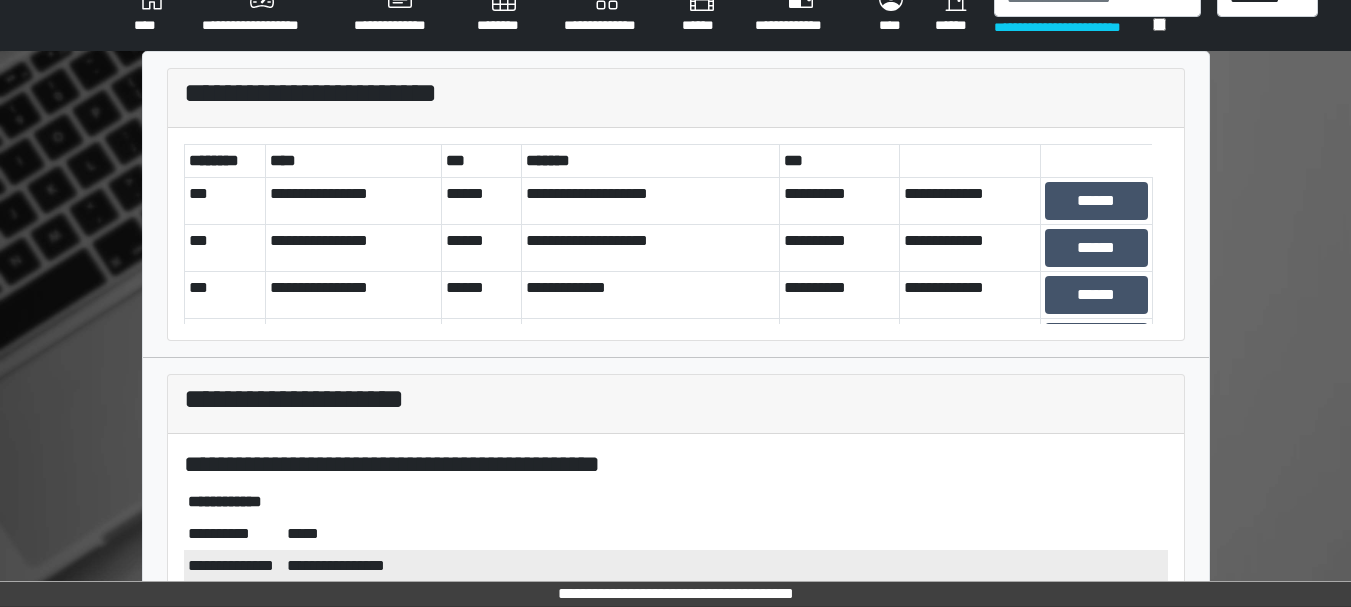 scroll, scrollTop: 27, scrollLeft: 0, axis: vertical 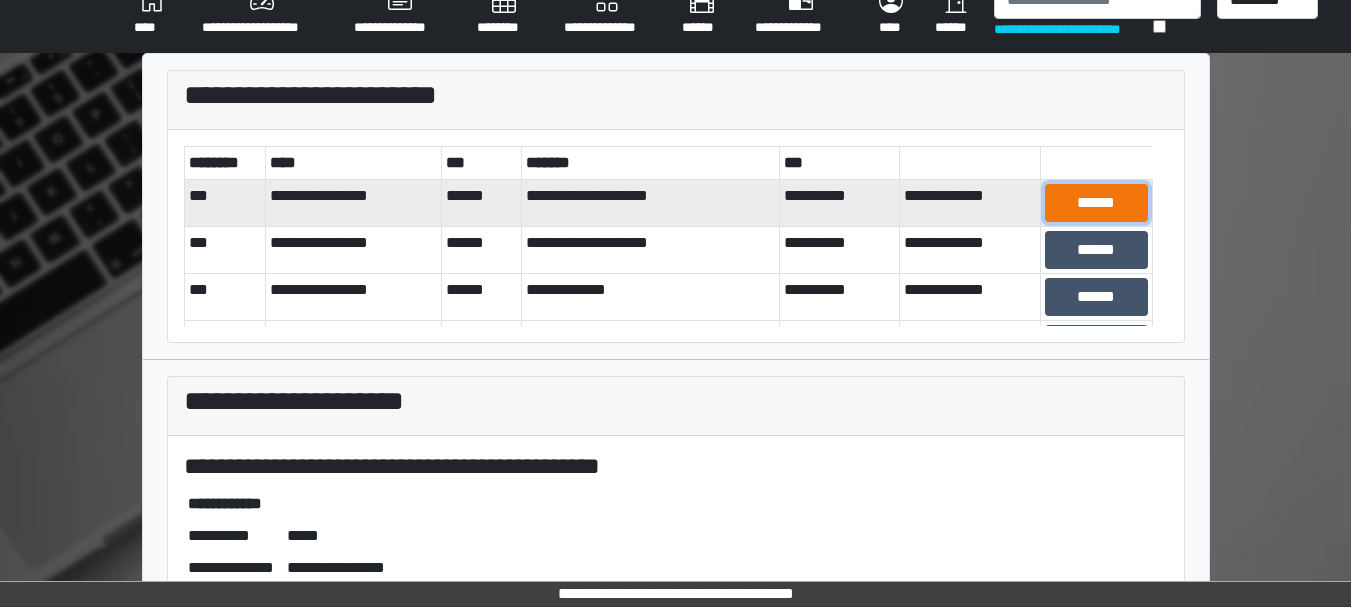 click on "******" at bounding box center (1096, 203) 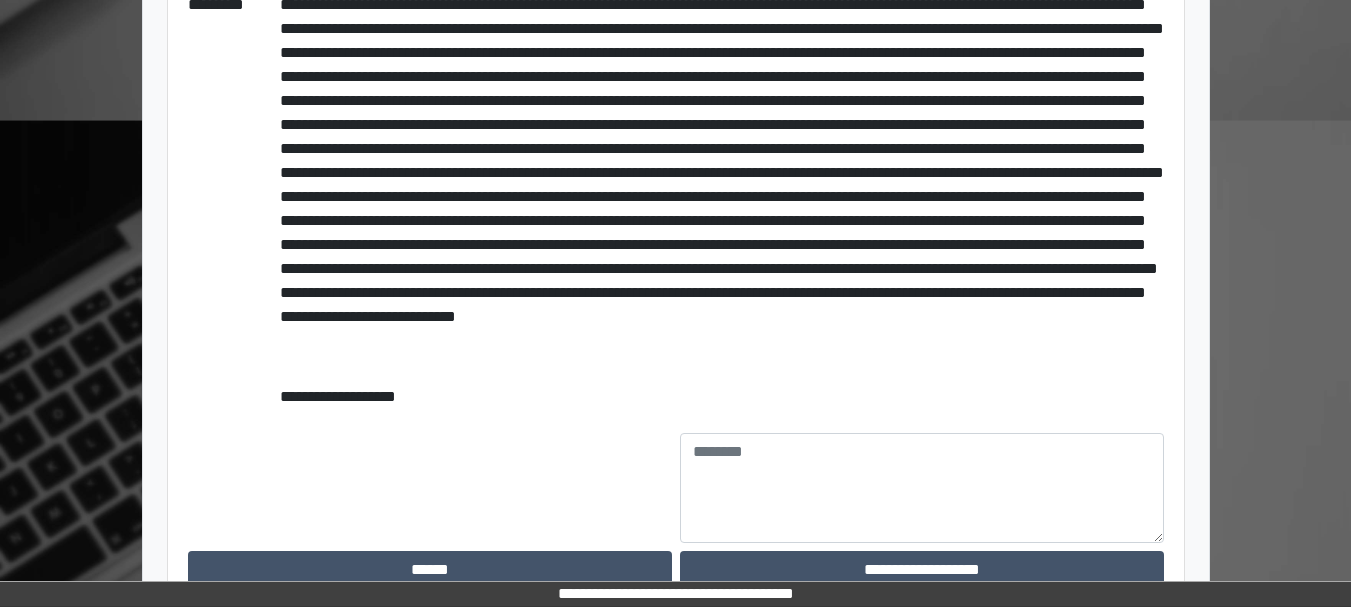 scroll, scrollTop: 650, scrollLeft: 0, axis: vertical 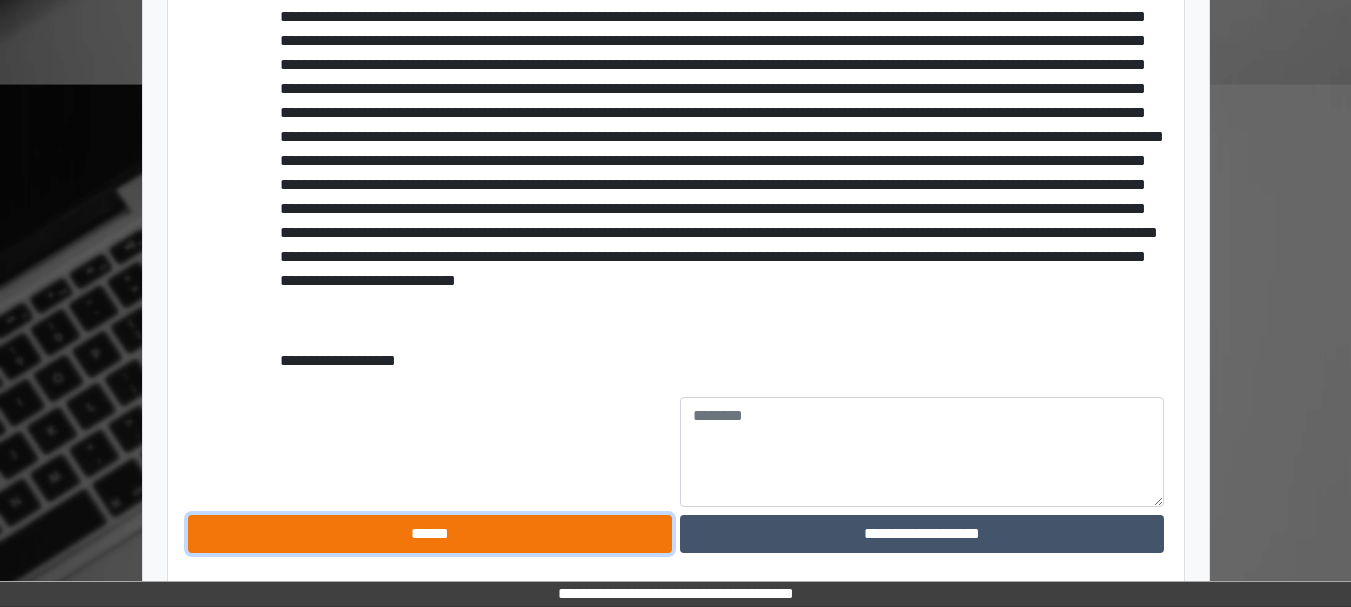 click on "******" at bounding box center [430, 534] 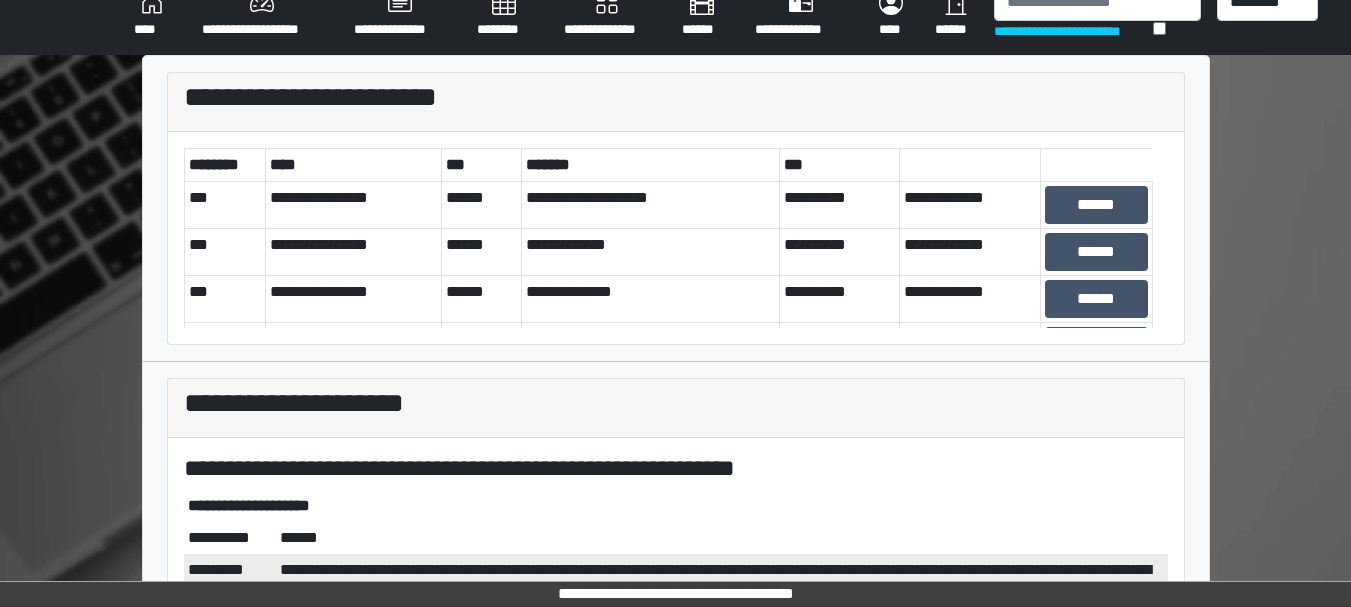 scroll, scrollTop: 20, scrollLeft: 0, axis: vertical 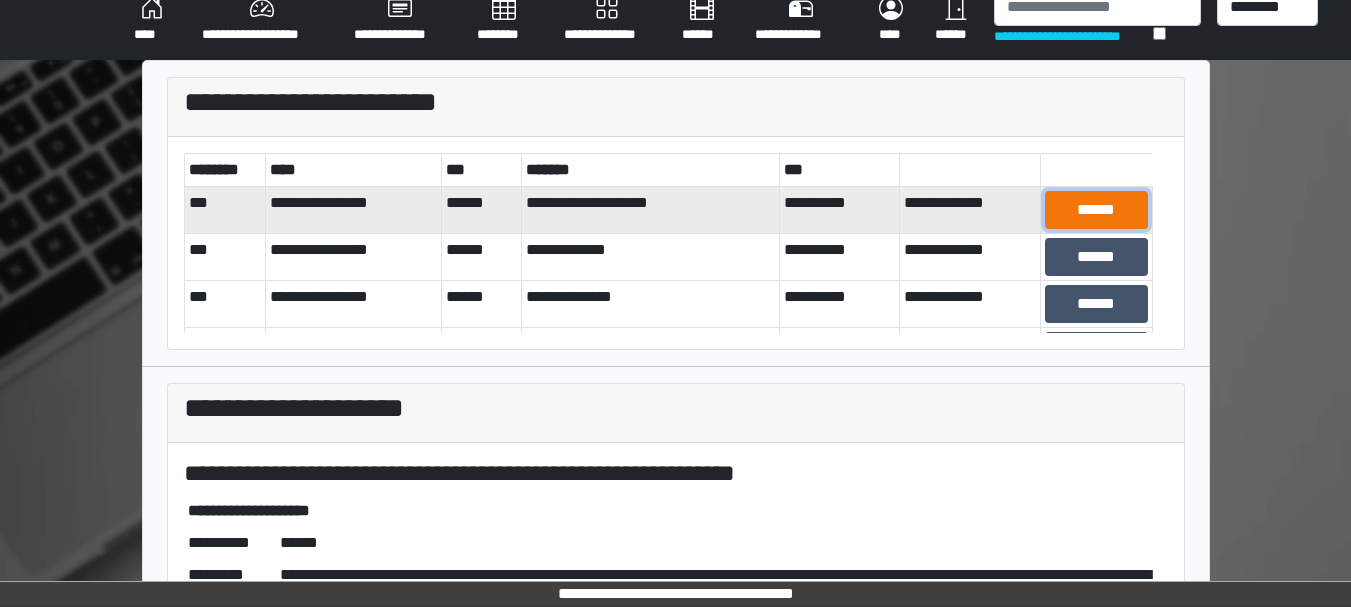 click on "******" at bounding box center [1096, 210] 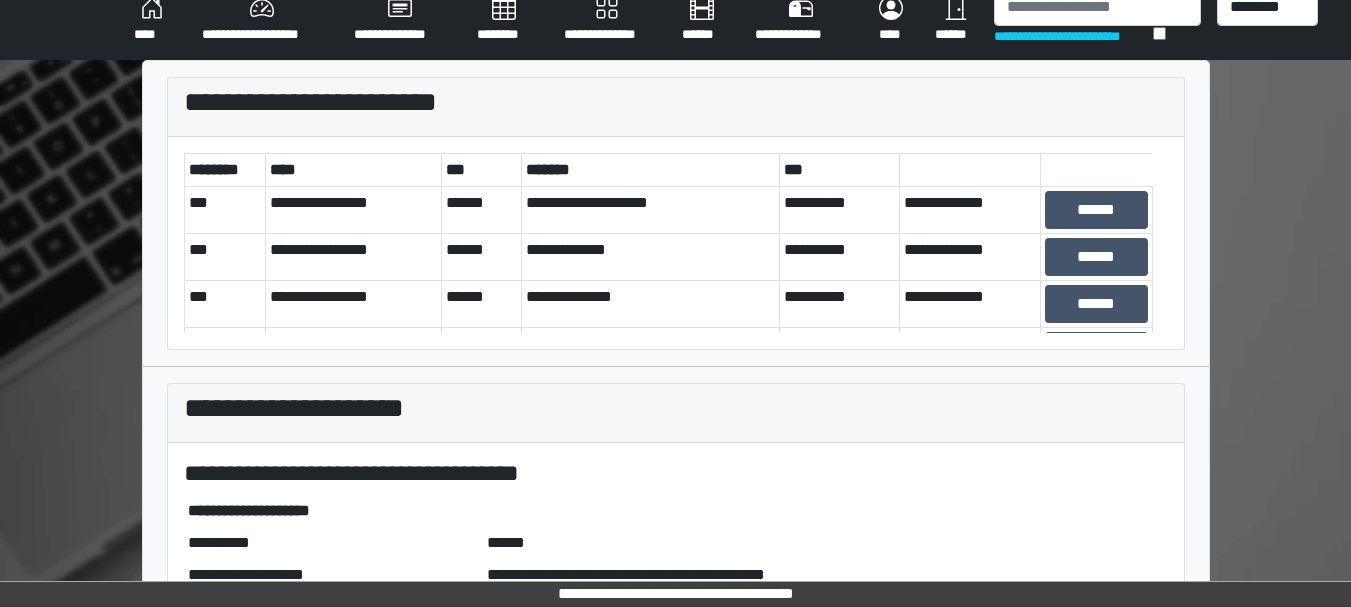 scroll, scrollTop: 266, scrollLeft: 0, axis: vertical 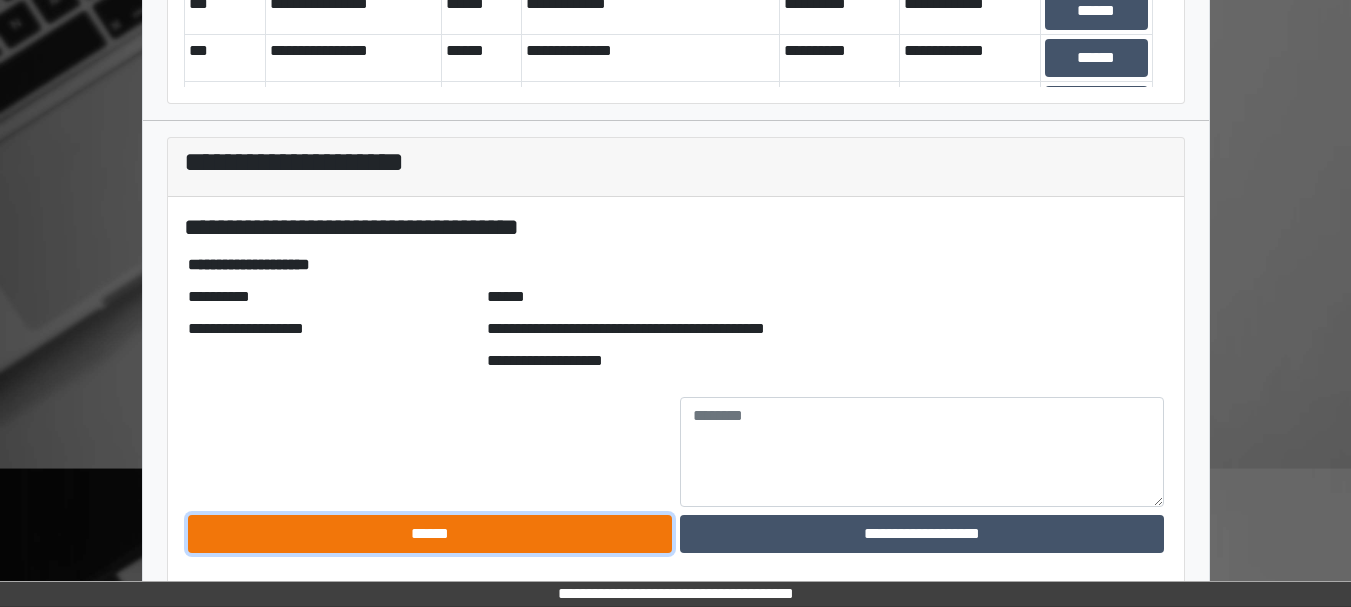click on "******" at bounding box center (430, 534) 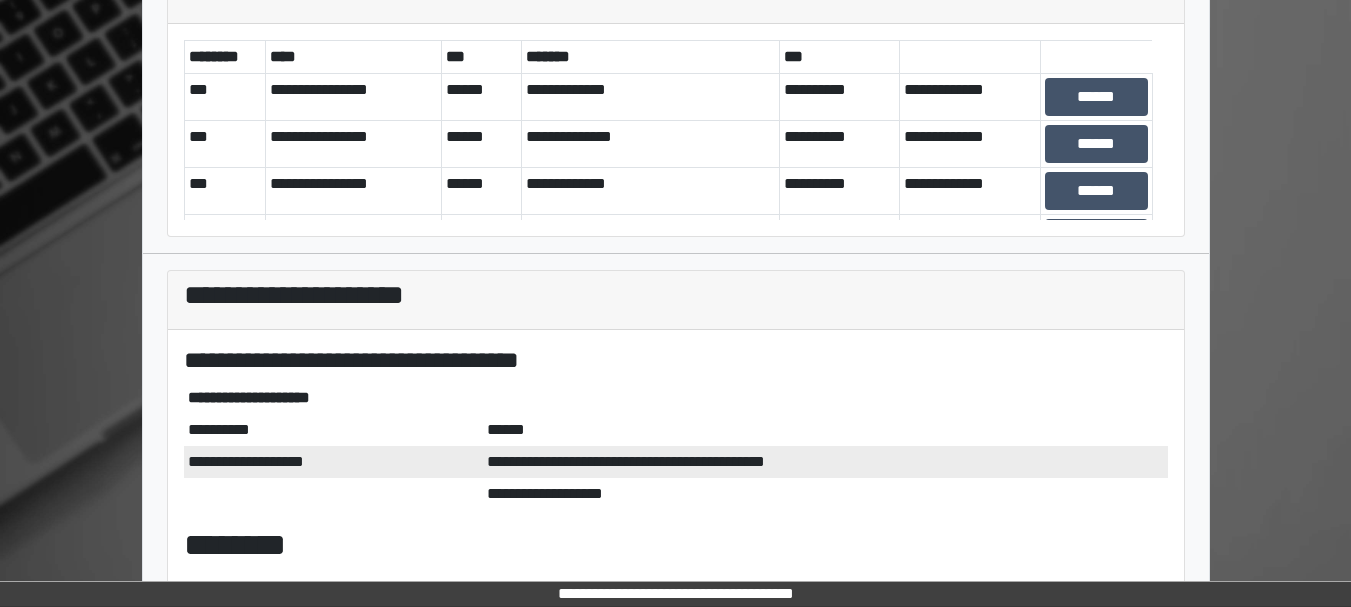 scroll, scrollTop: 0, scrollLeft: 0, axis: both 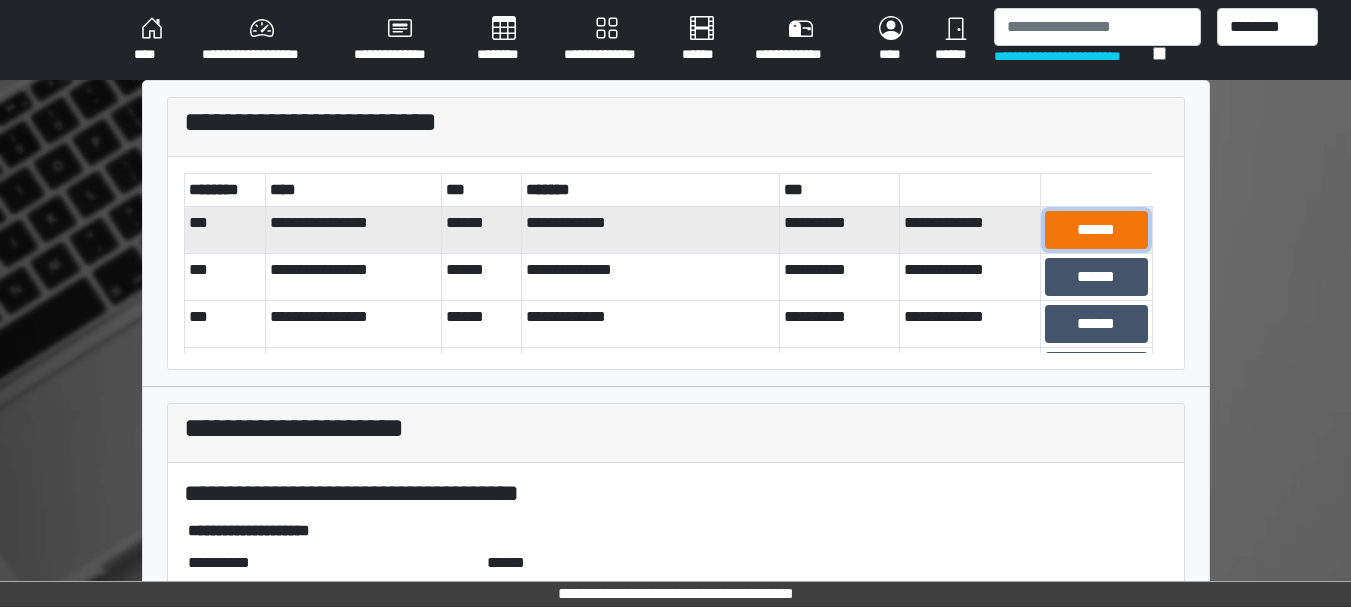 click on "******" at bounding box center (1096, 230) 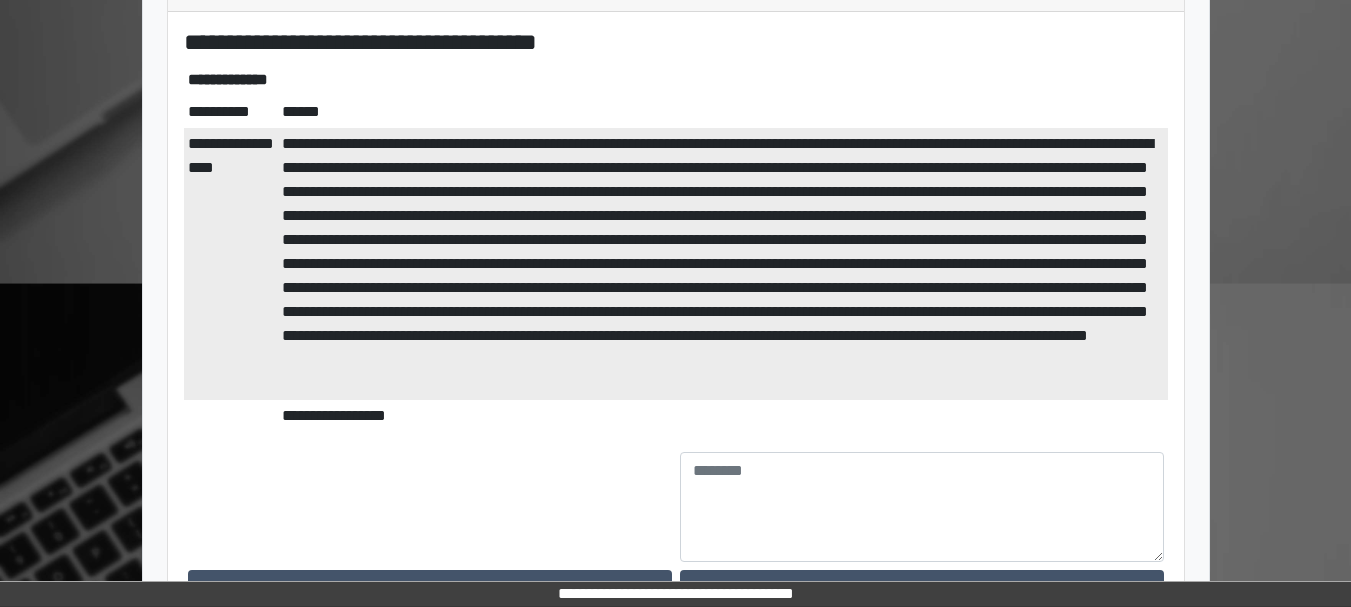 scroll, scrollTop: 506, scrollLeft: 0, axis: vertical 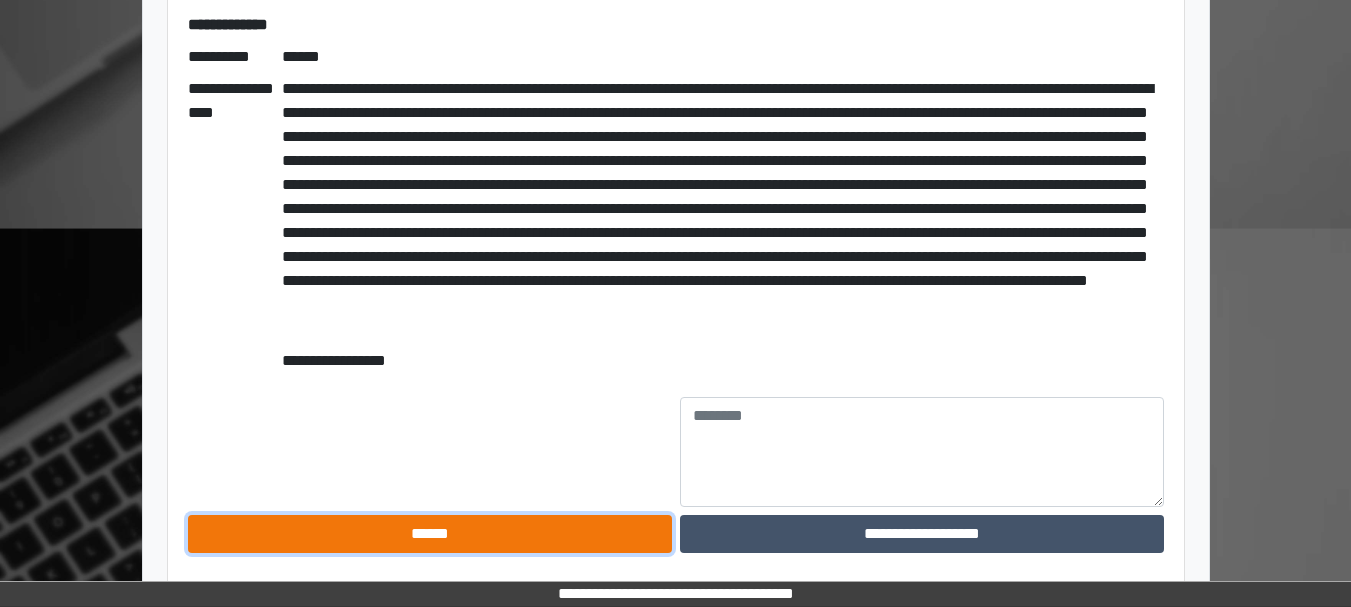 click on "******" at bounding box center (430, 534) 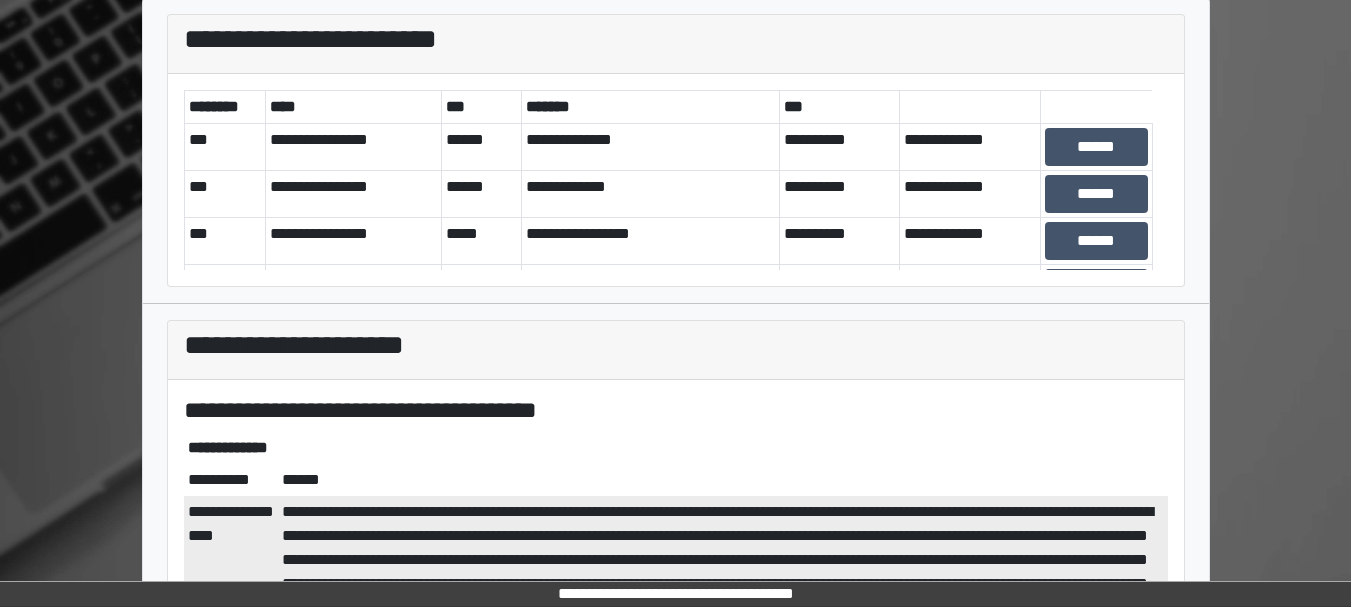 scroll, scrollTop: 80, scrollLeft: 0, axis: vertical 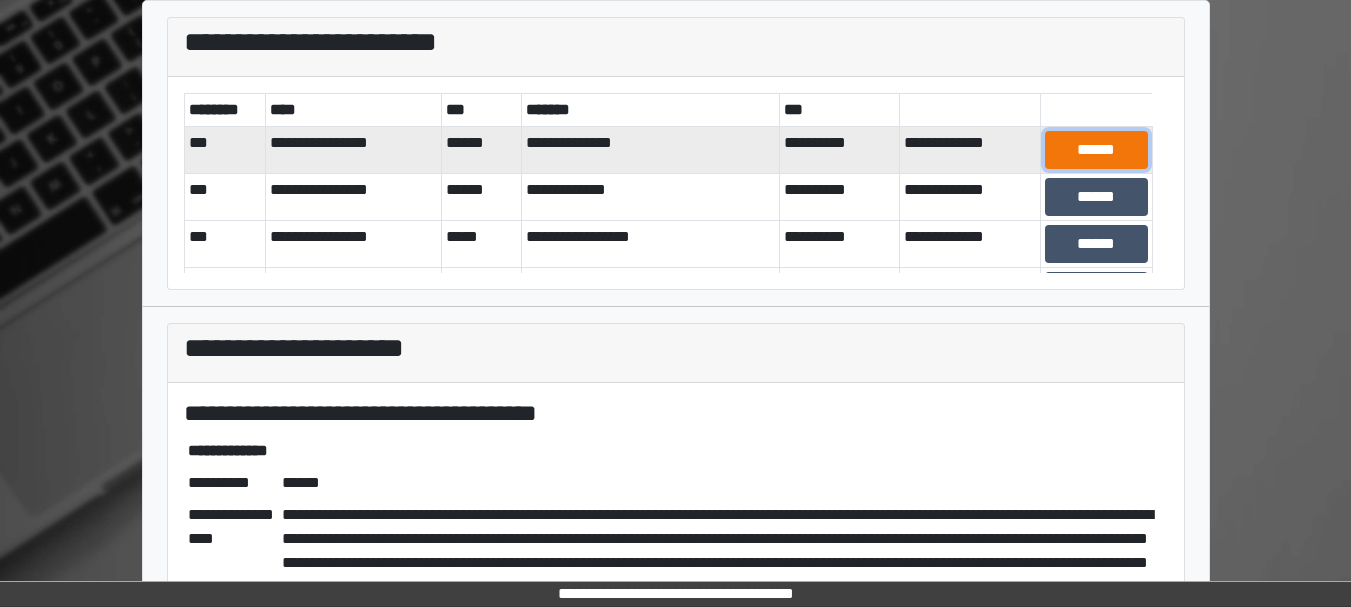 click on "******" at bounding box center [1096, 150] 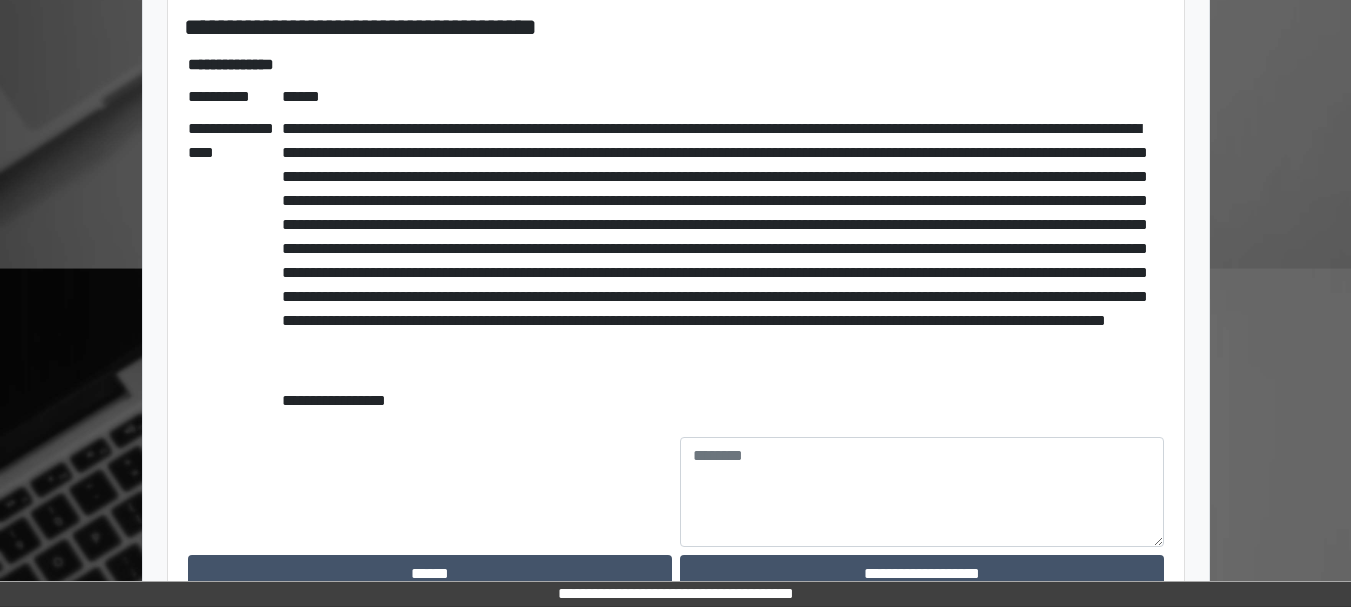 scroll, scrollTop: 506, scrollLeft: 0, axis: vertical 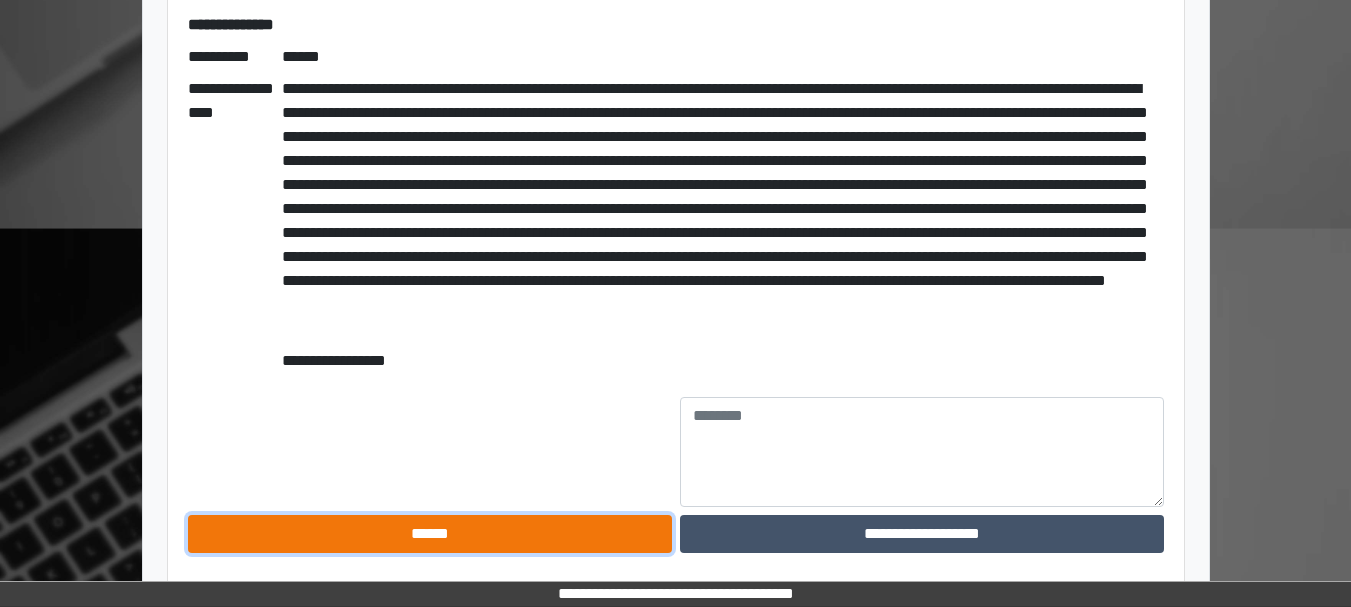 click on "******" at bounding box center (430, 534) 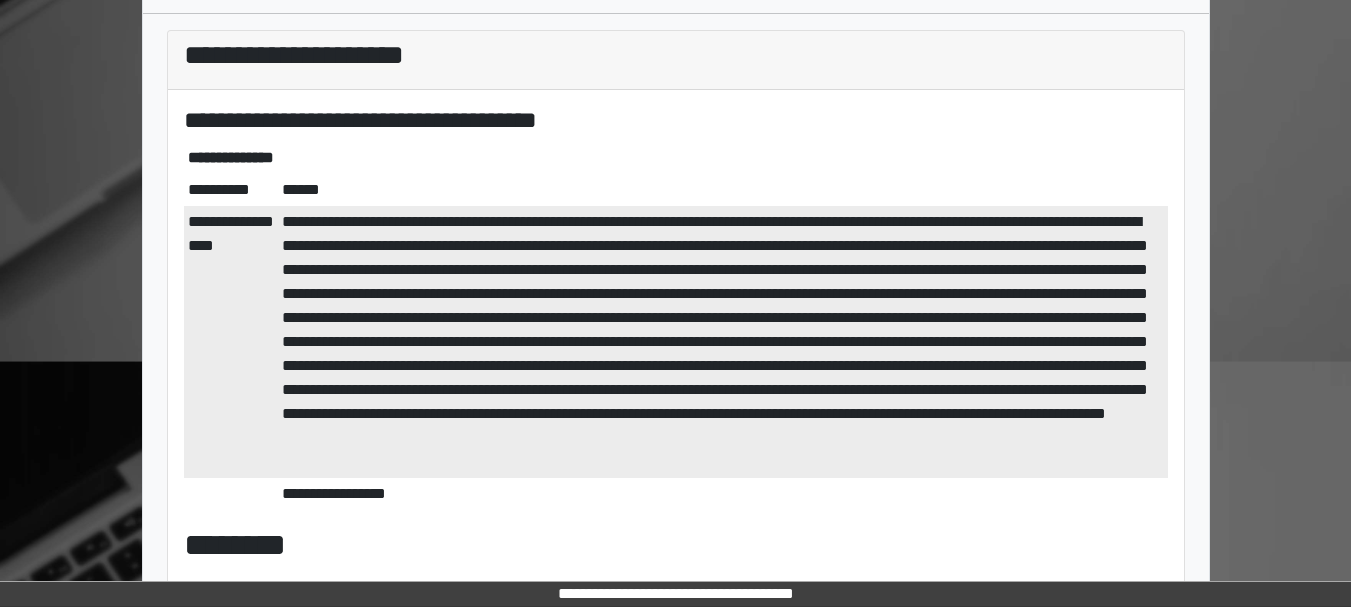 scroll, scrollTop: 0, scrollLeft: 0, axis: both 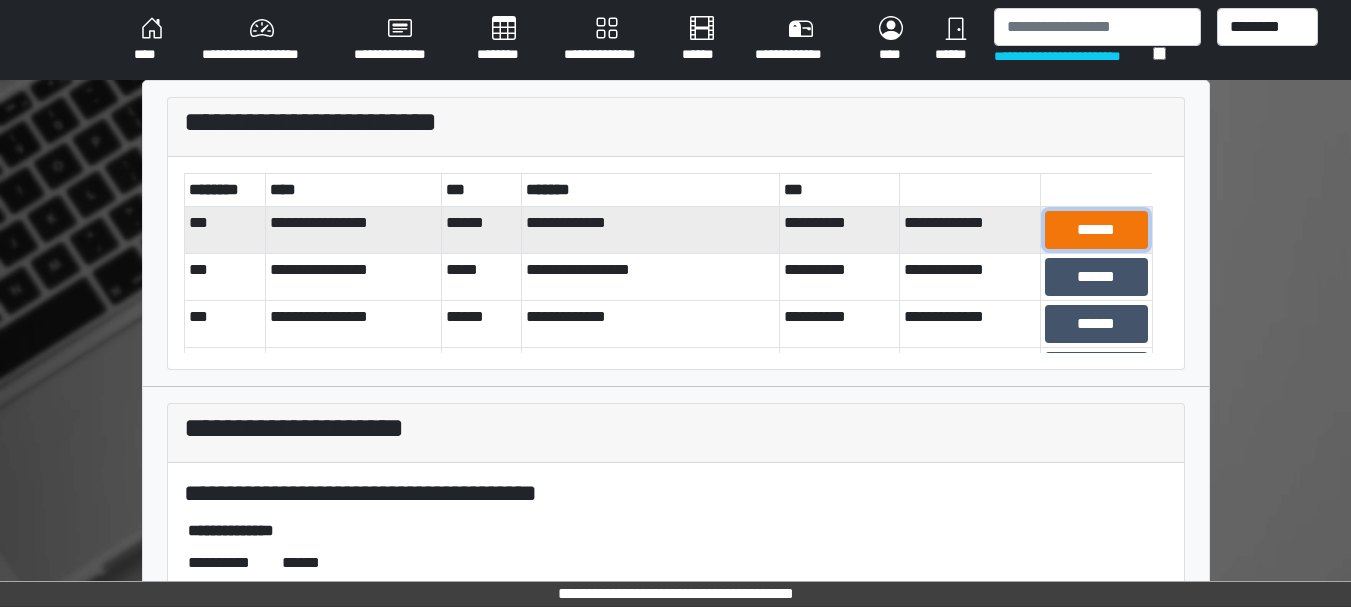 click on "******" at bounding box center [1096, 230] 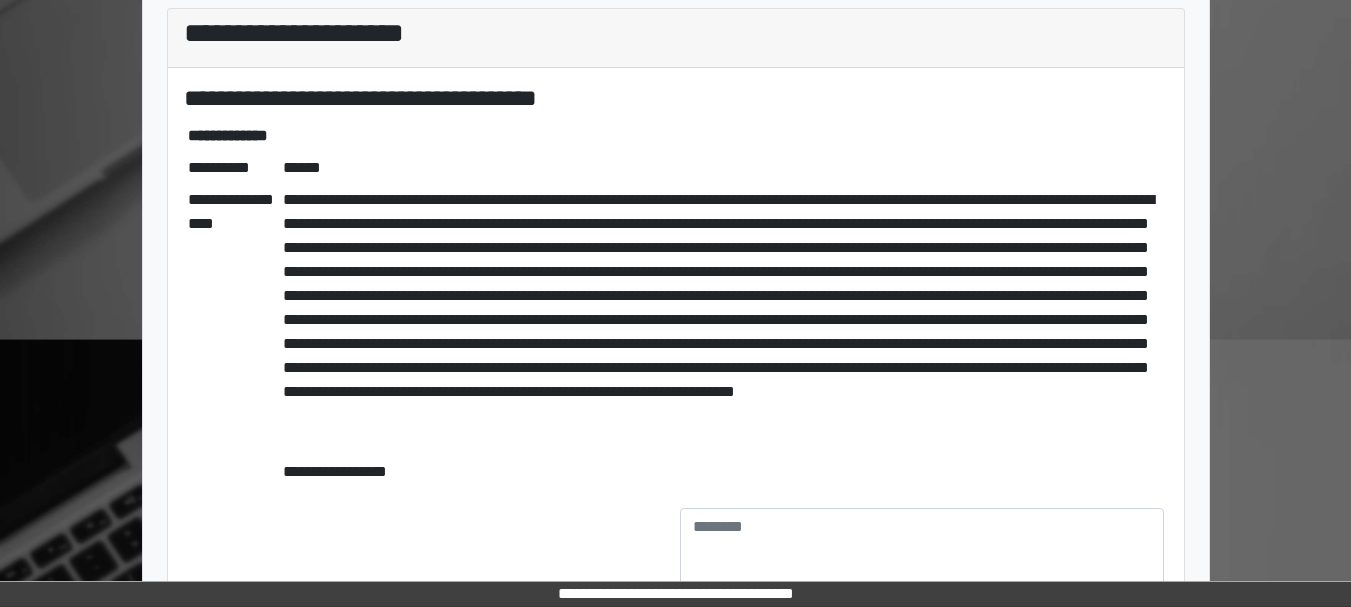 scroll, scrollTop: 506, scrollLeft: 0, axis: vertical 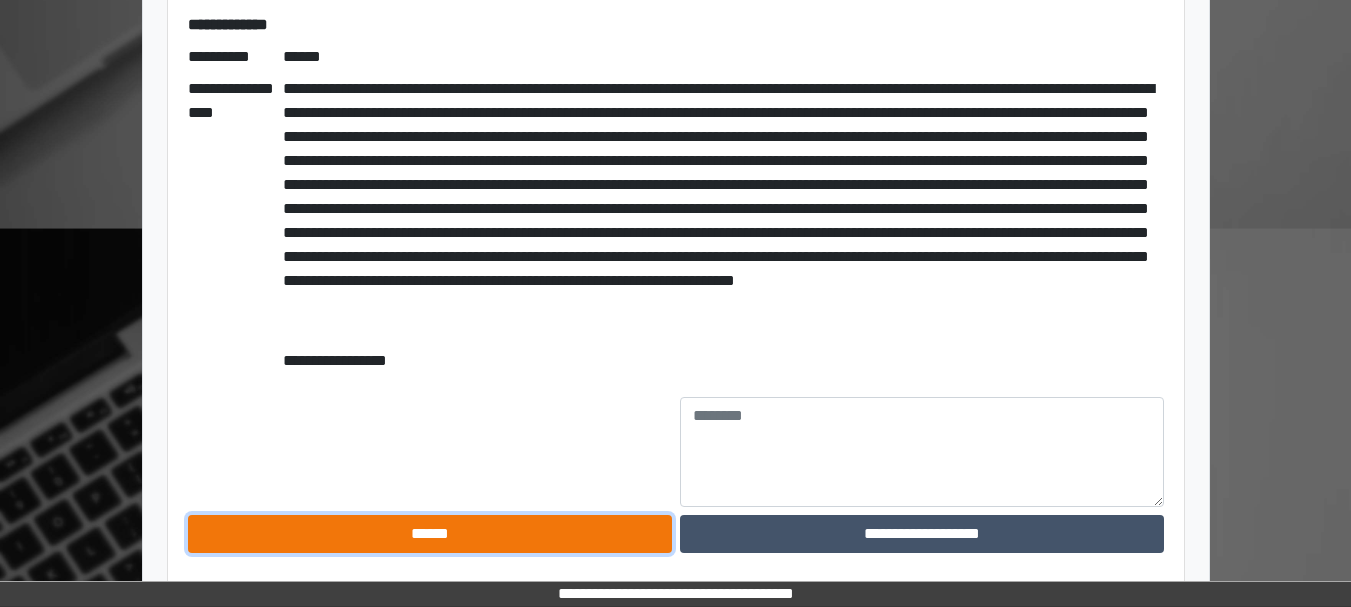 click on "******" at bounding box center [430, 534] 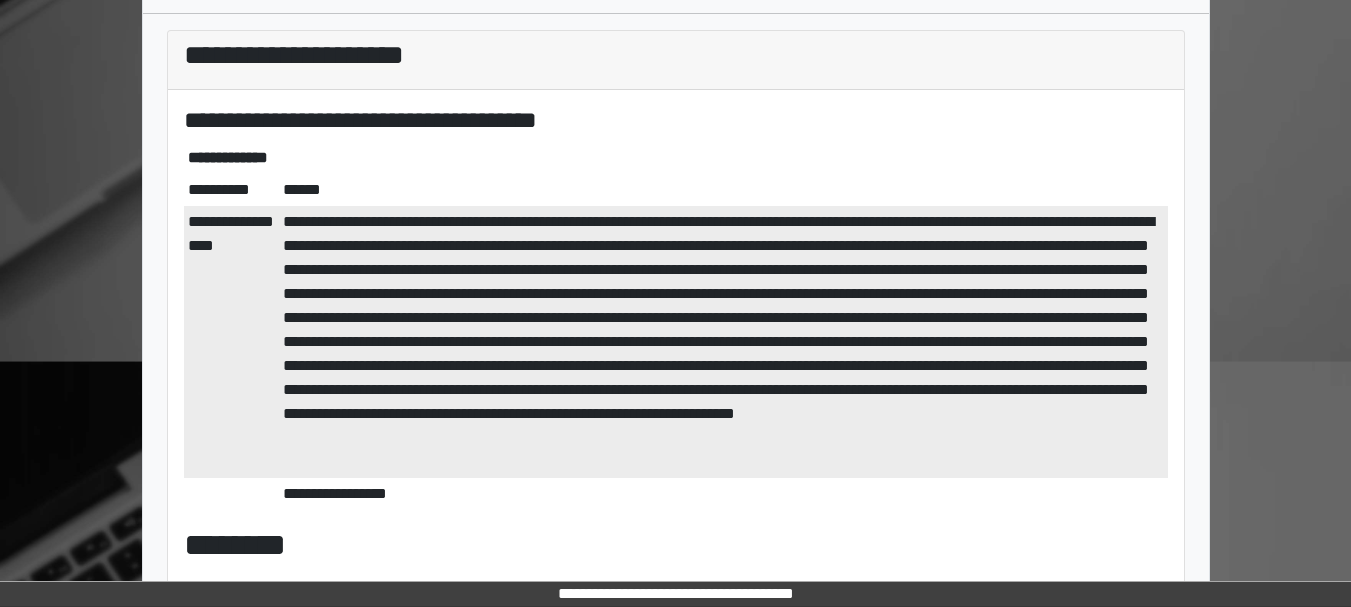 scroll, scrollTop: 0, scrollLeft: 0, axis: both 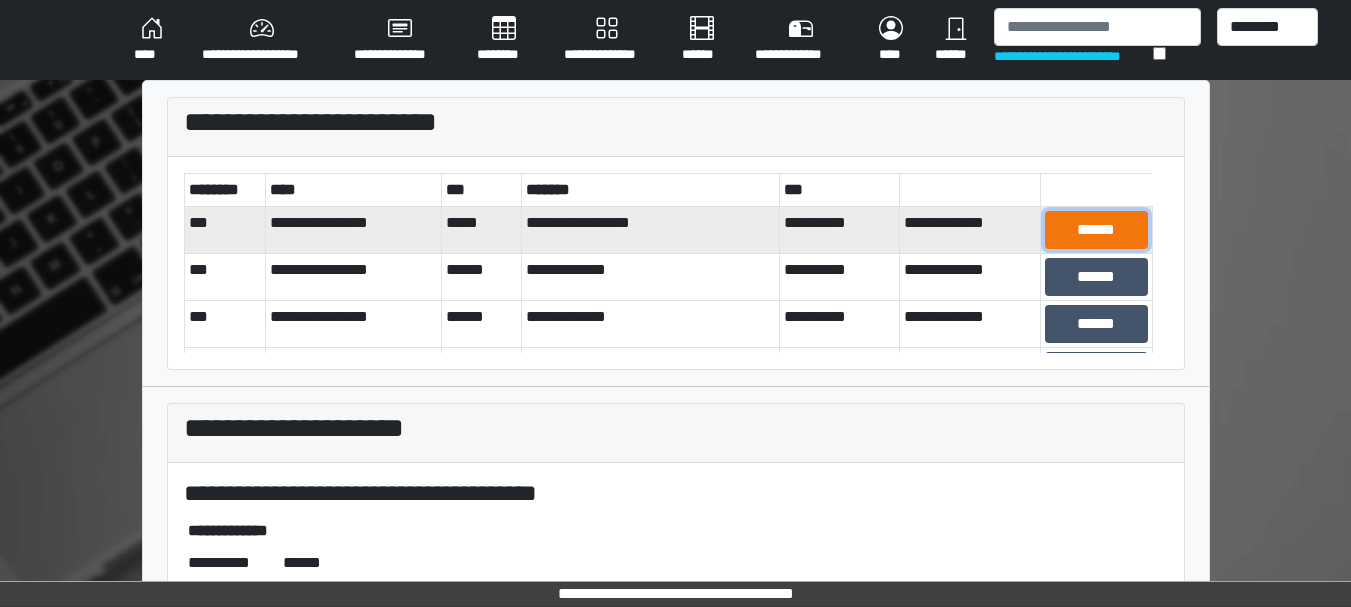 click on "******" at bounding box center [1096, 230] 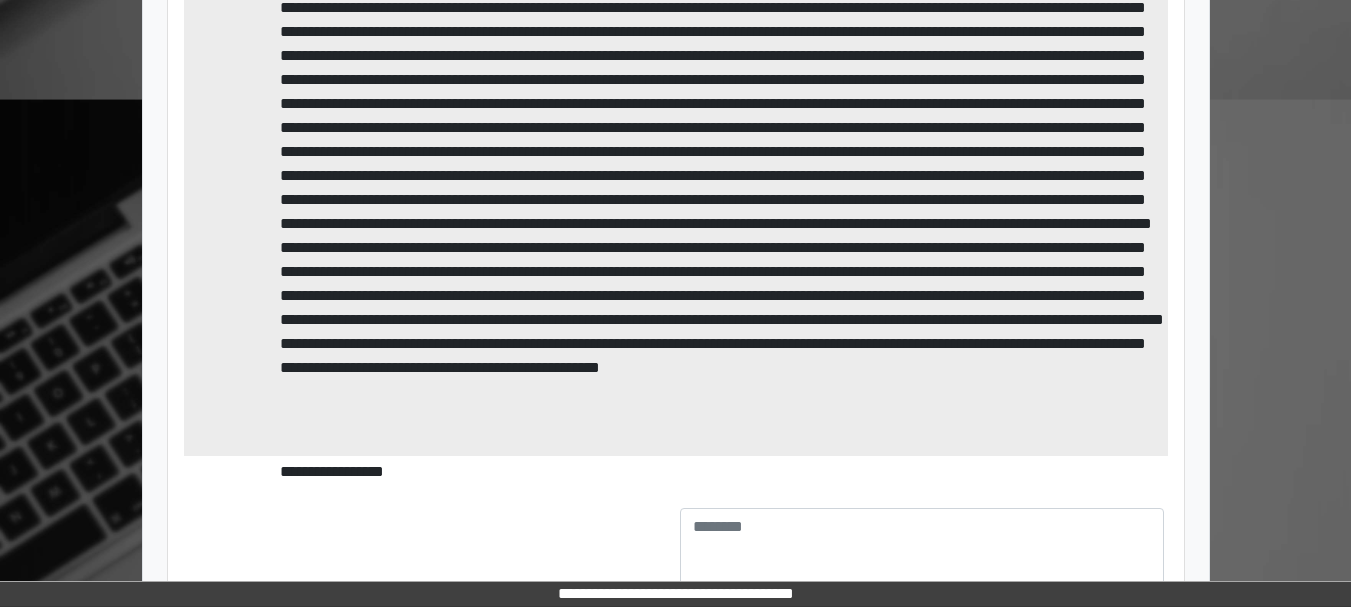 scroll, scrollTop: 746, scrollLeft: 0, axis: vertical 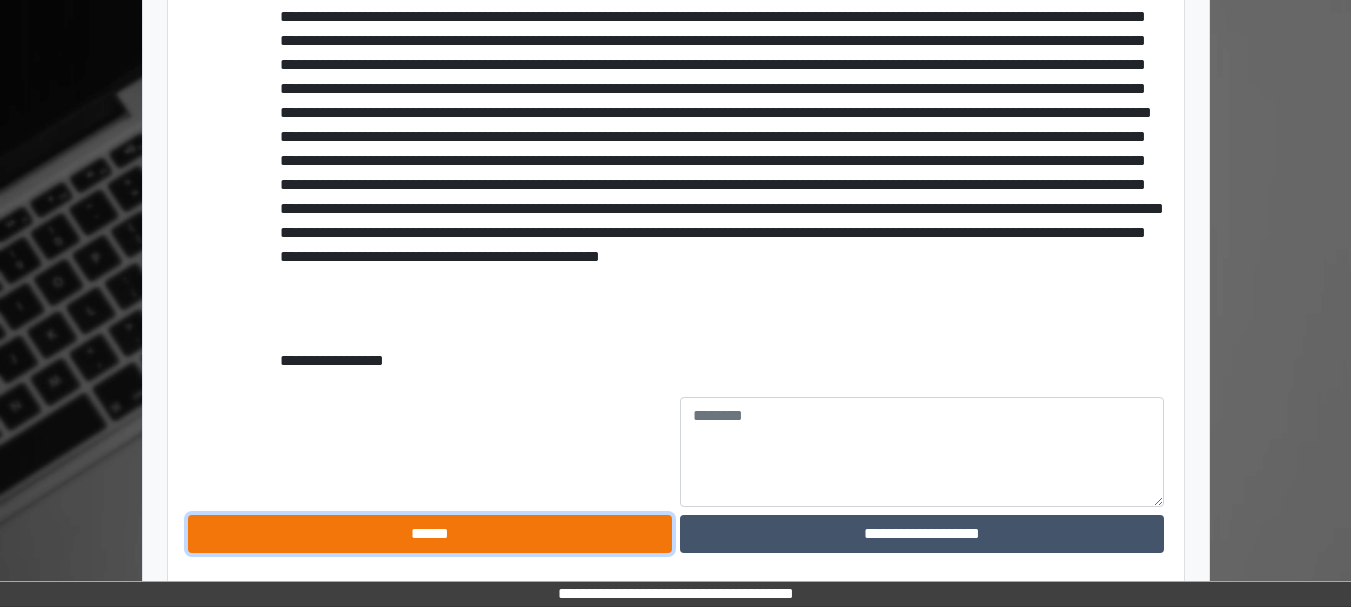 click on "******" at bounding box center (430, 534) 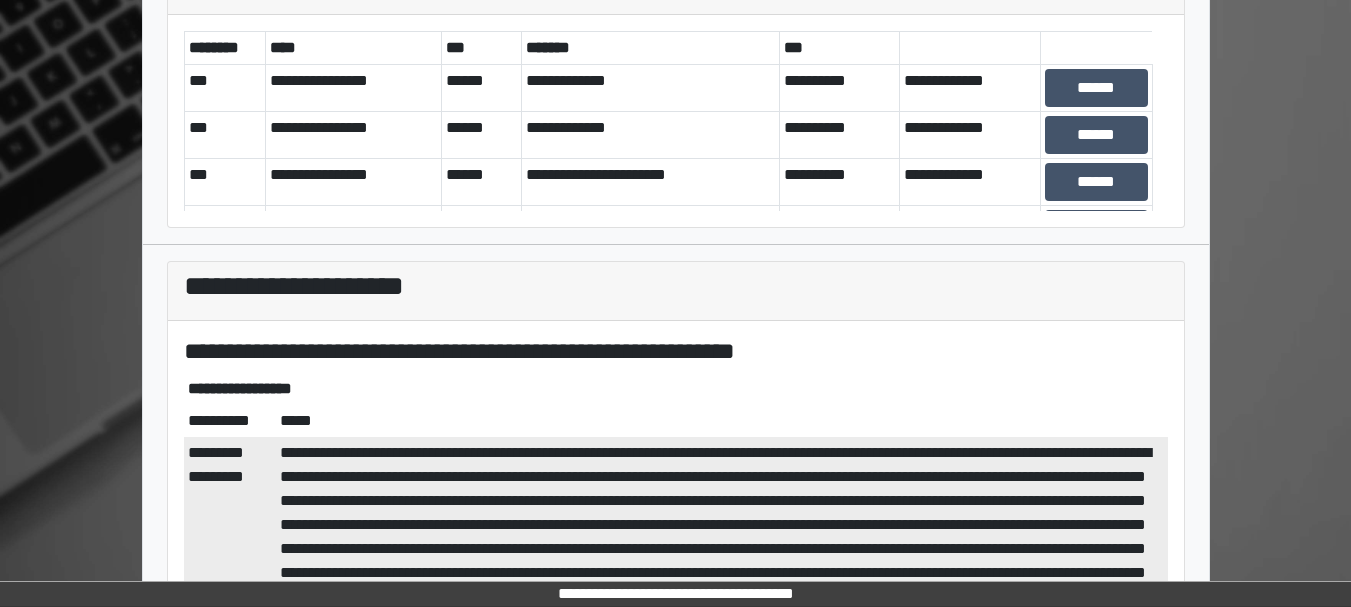 scroll, scrollTop: 140, scrollLeft: 0, axis: vertical 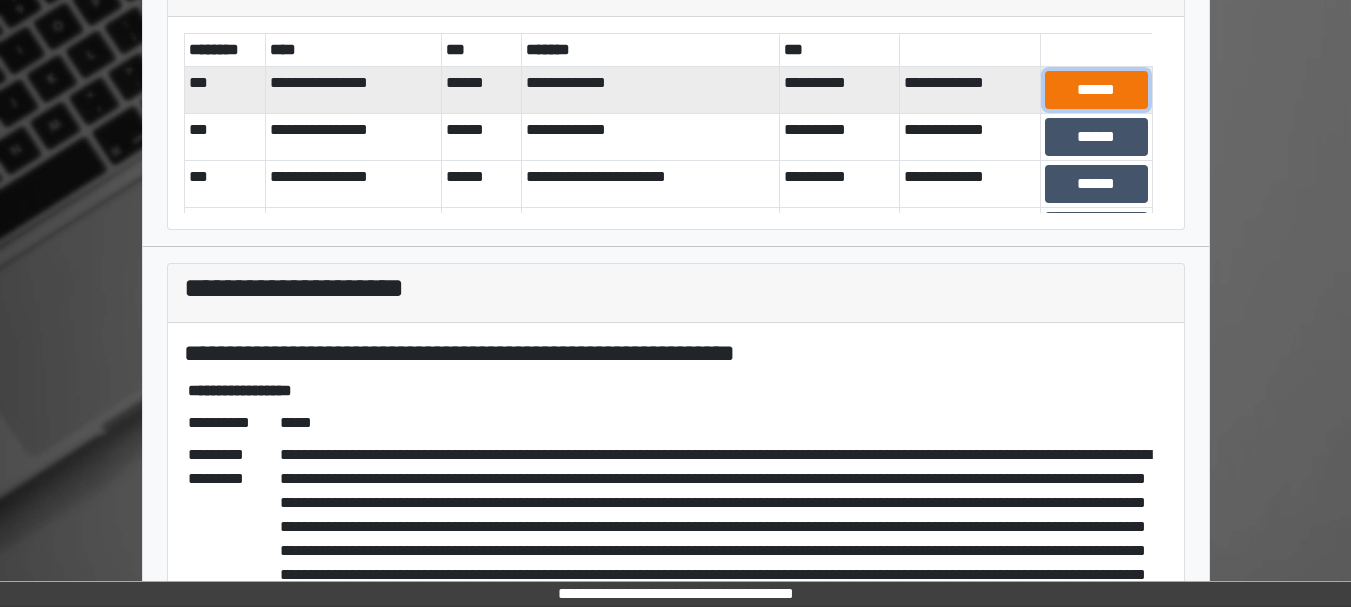 click on "******" at bounding box center (1096, 90) 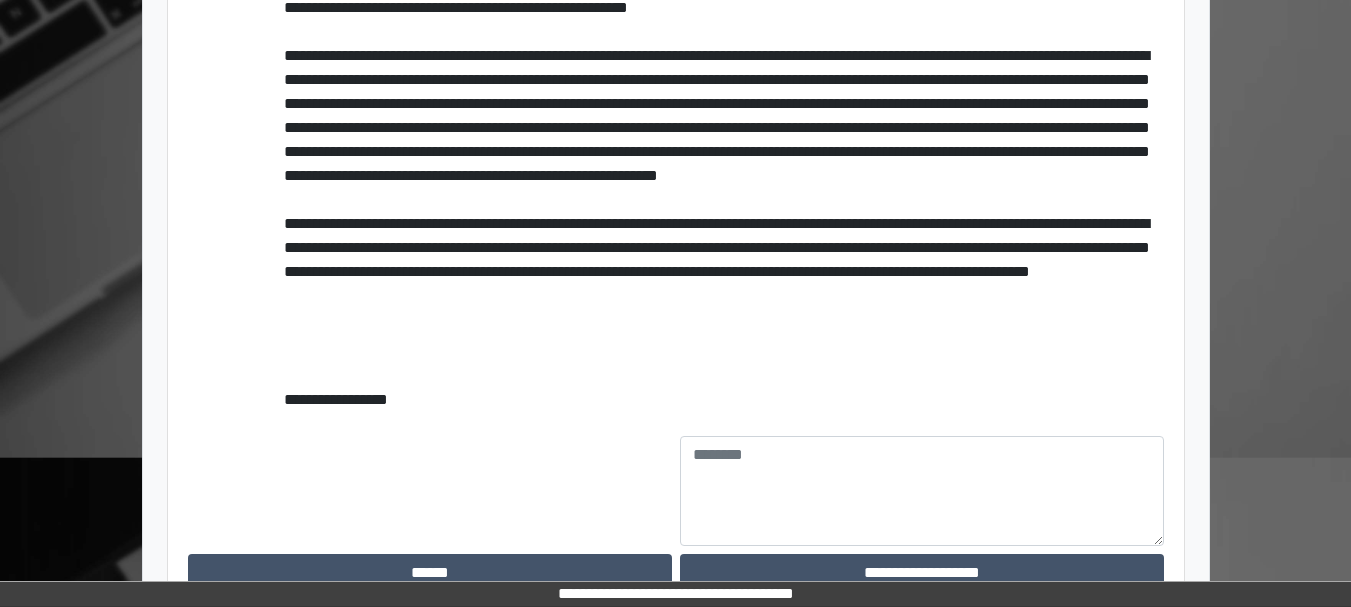 scroll, scrollTop: 1178, scrollLeft: 0, axis: vertical 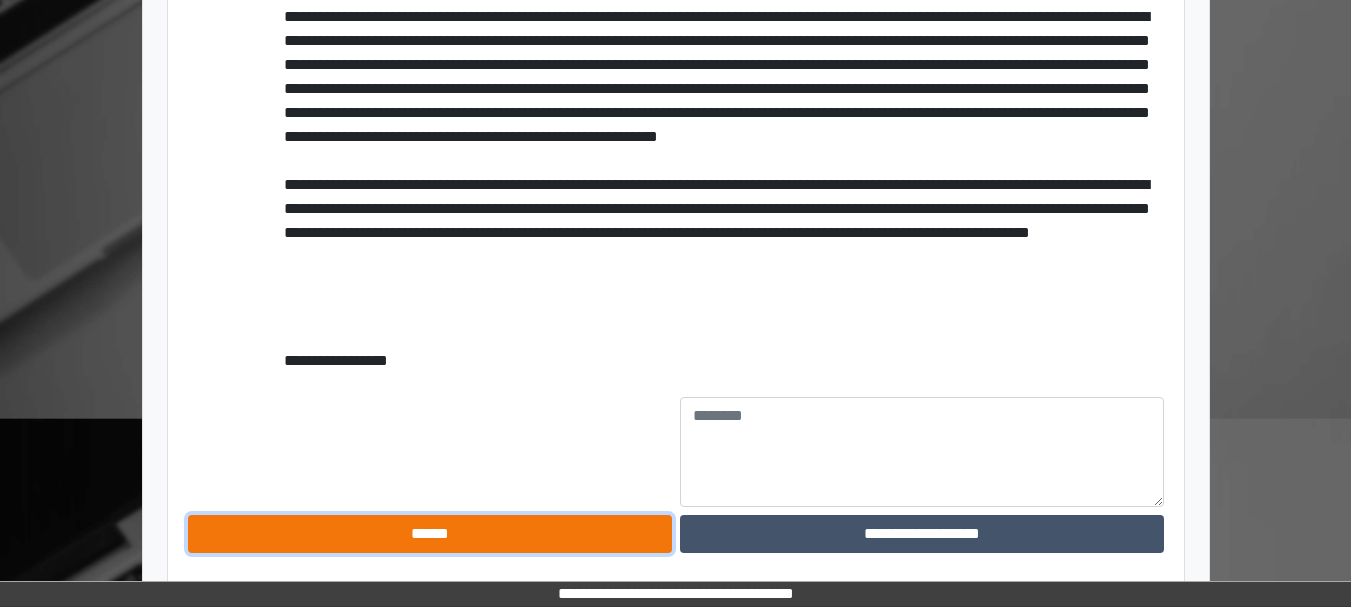 click on "******" at bounding box center (430, 534) 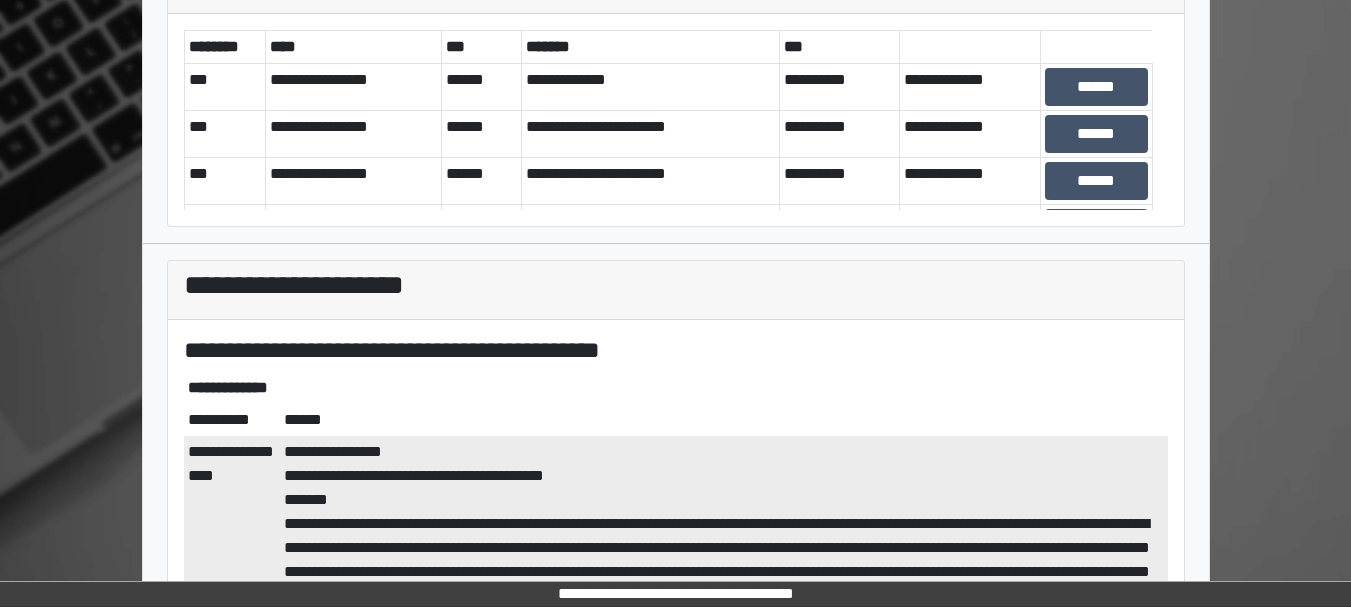 scroll, scrollTop: 51, scrollLeft: 0, axis: vertical 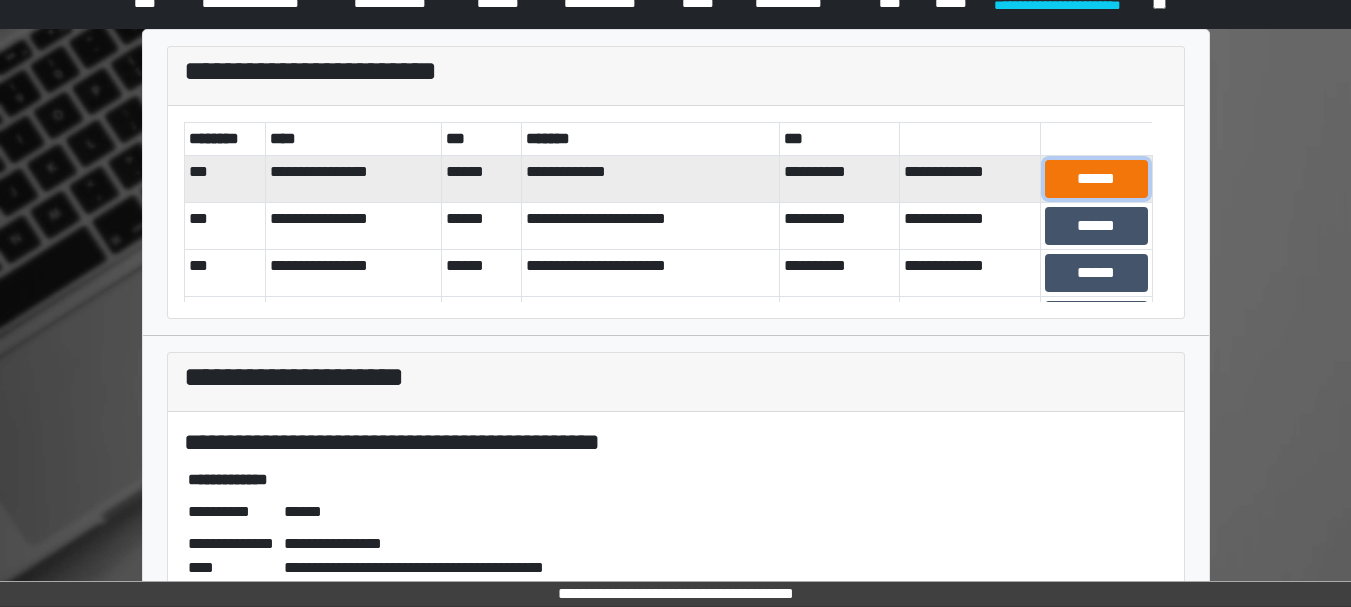 click on "******" at bounding box center (1096, 179) 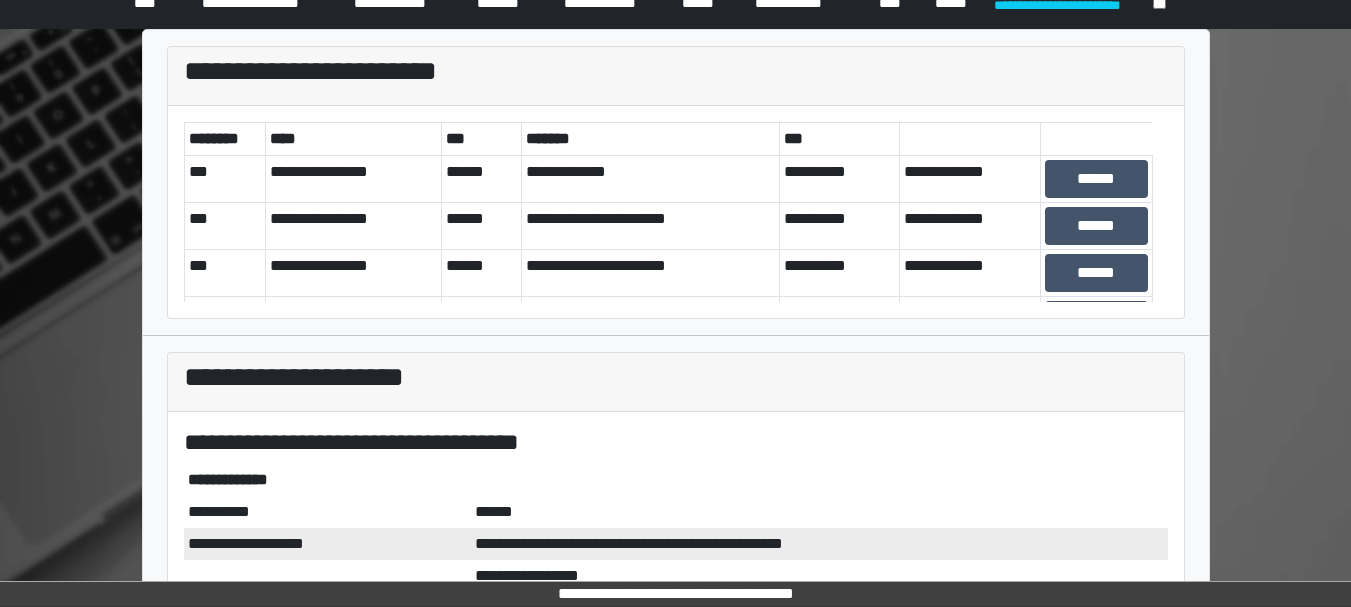 scroll, scrollTop: 266, scrollLeft: 0, axis: vertical 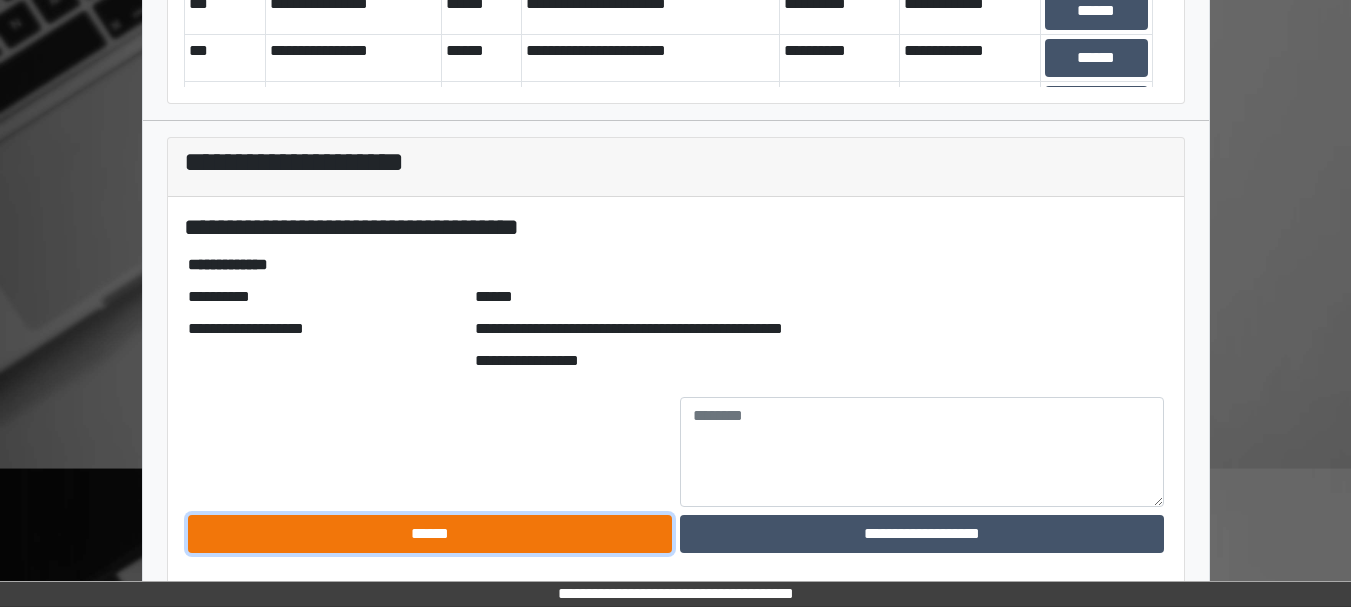 click on "******" at bounding box center [430, 534] 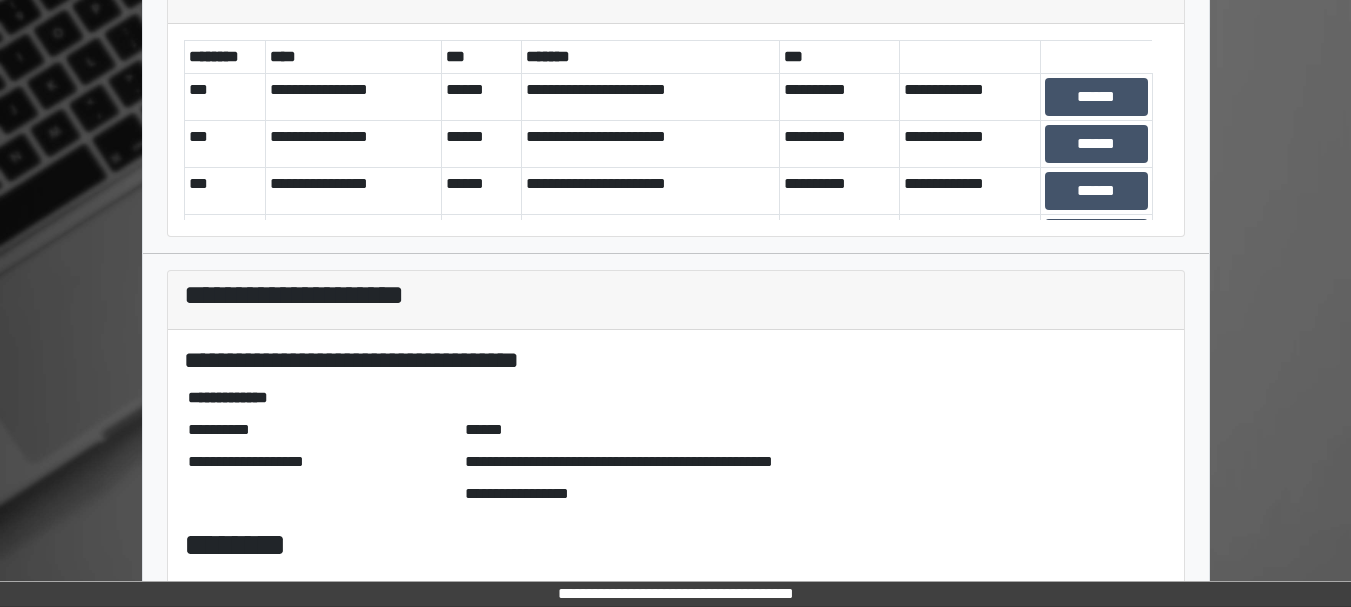 scroll, scrollTop: 133, scrollLeft: 0, axis: vertical 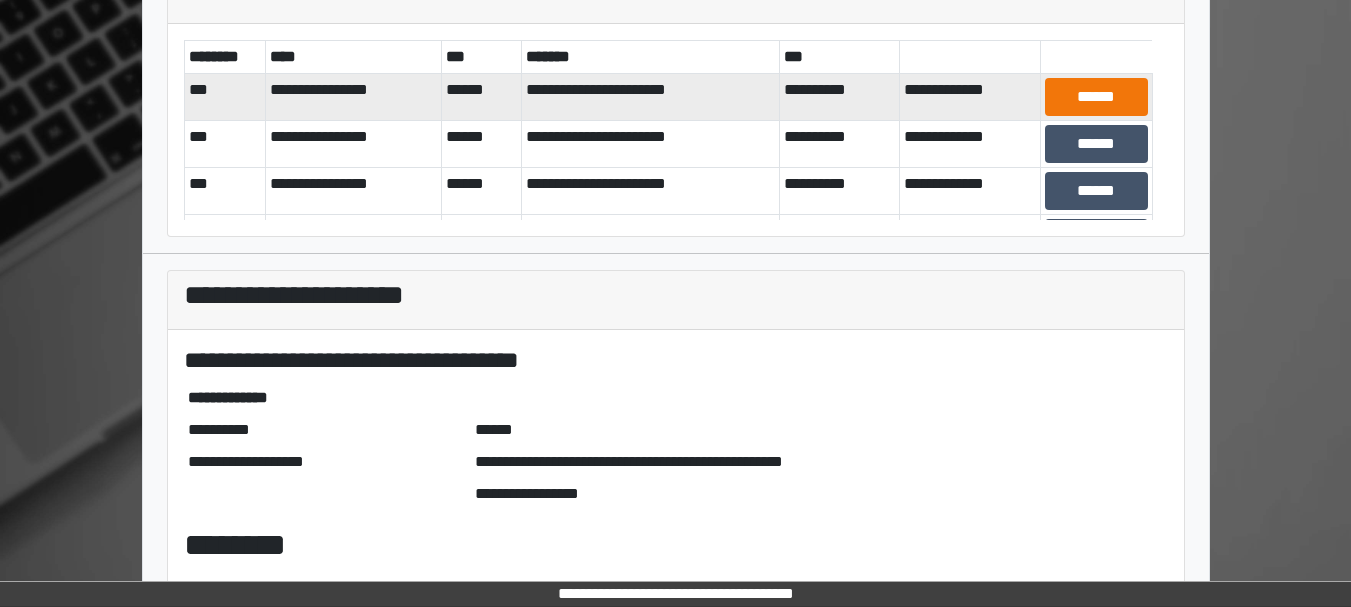 drag, startPoint x: 1034, startPoint y: 108, endPoint x: 1074, endPoint y: 88, distance: 44.72136 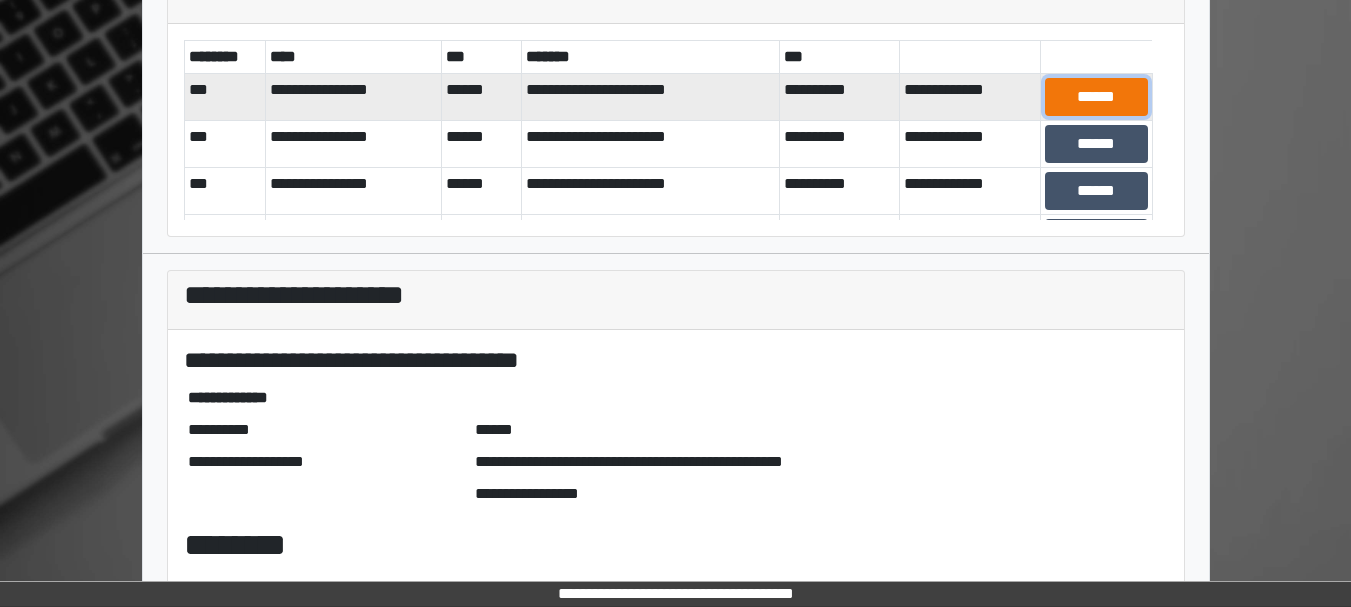 click on "******" at bounding box center [1096, 97] 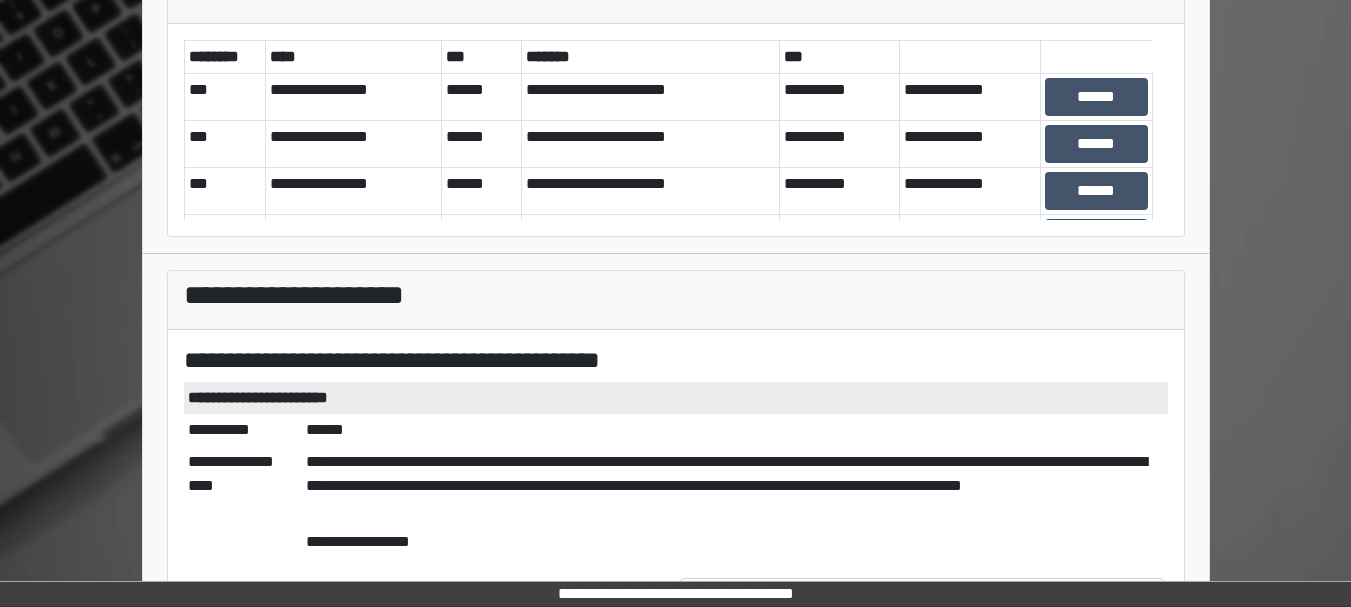 scroll, scrollTop: 314, scrollLeft: 0, axis: vertical 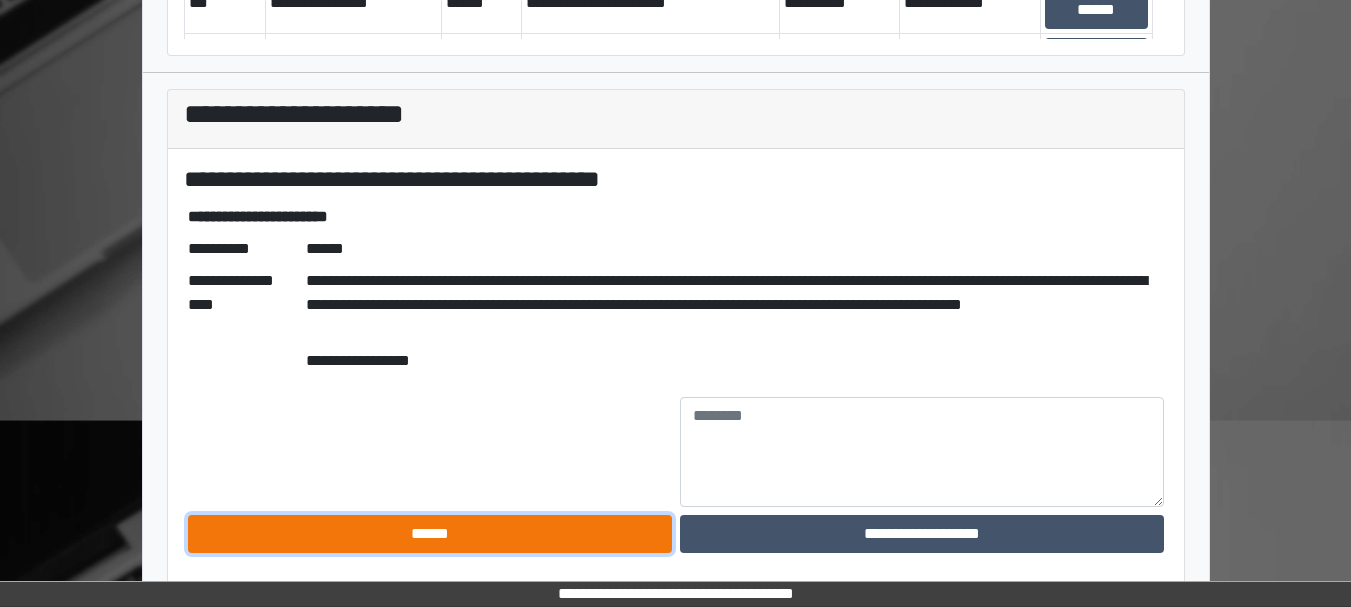 click on "******" at bounding box center (430, 534) 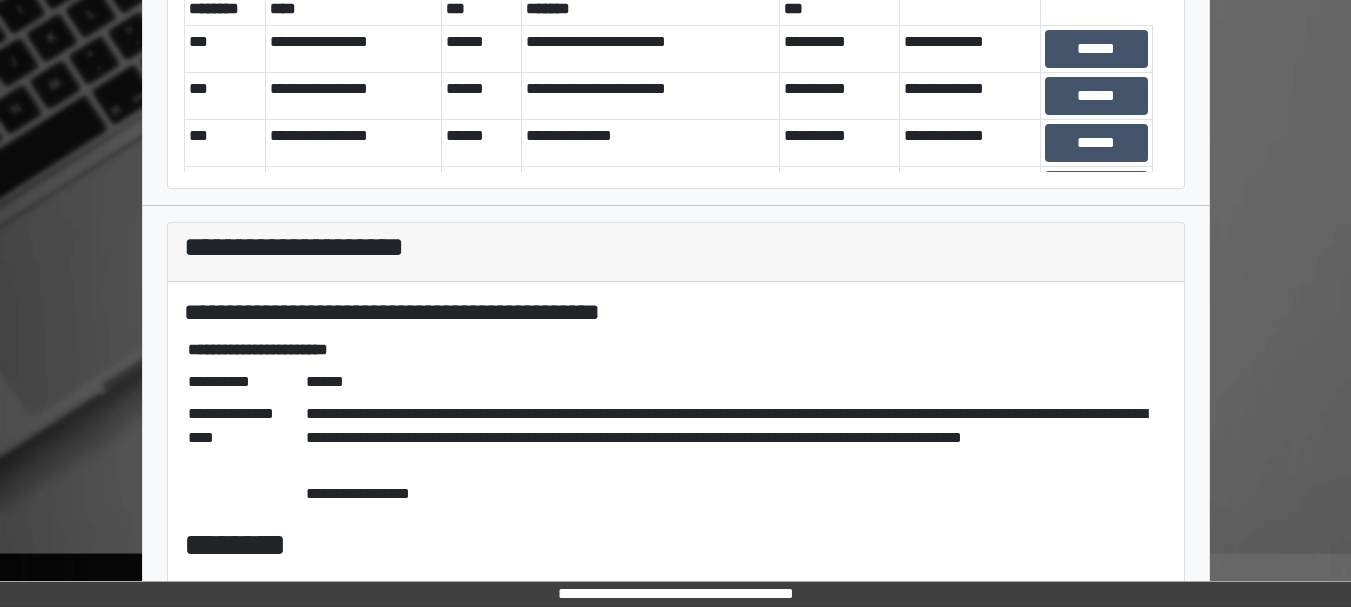 scroll, scrollTop: 0, scrollLeft: 0, axis: both 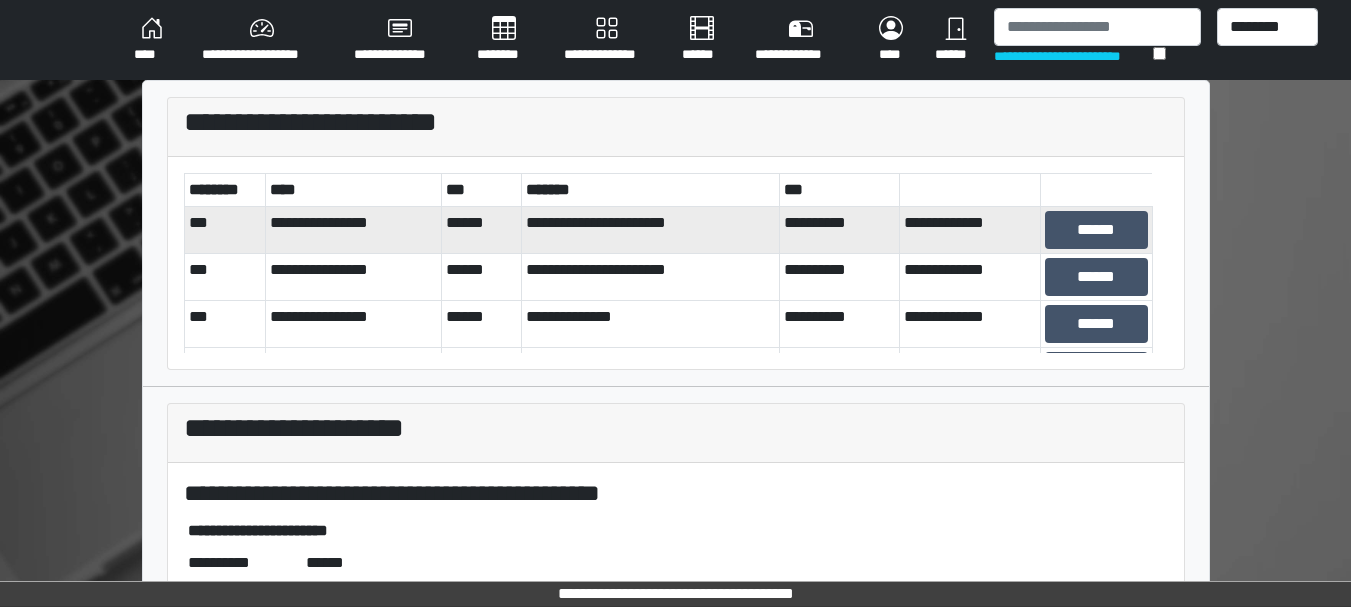click on "******" at bounding box center (1096, 229) 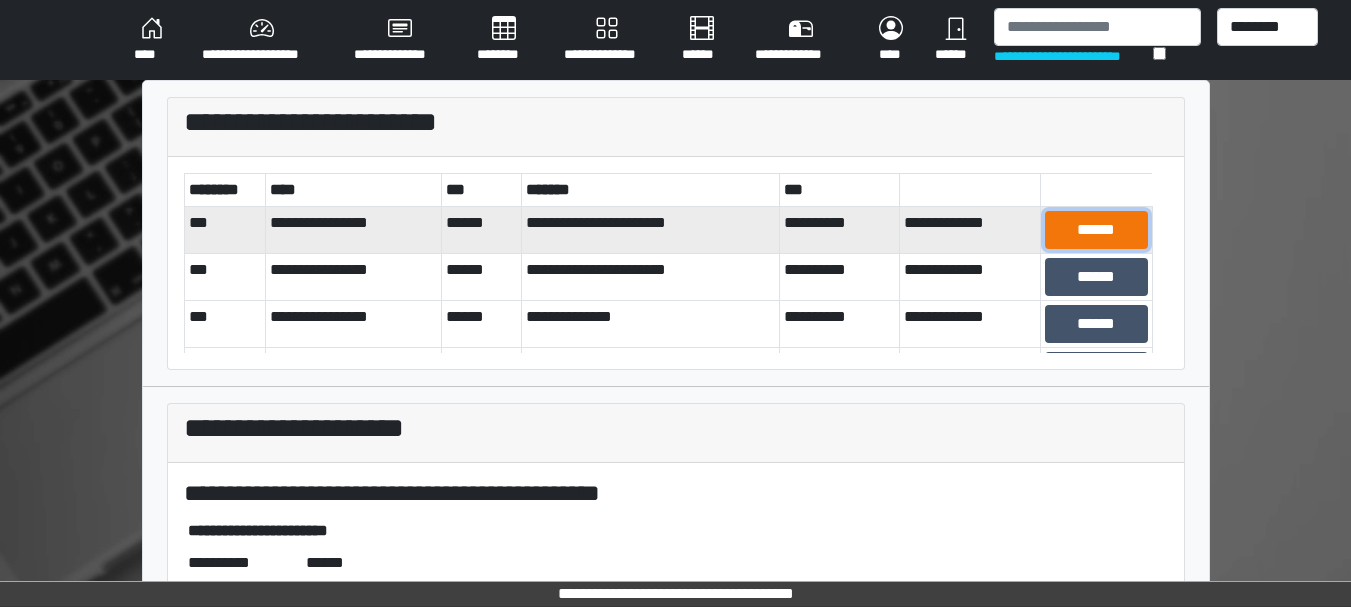 click on "******" at bounding box center [1096, 230] 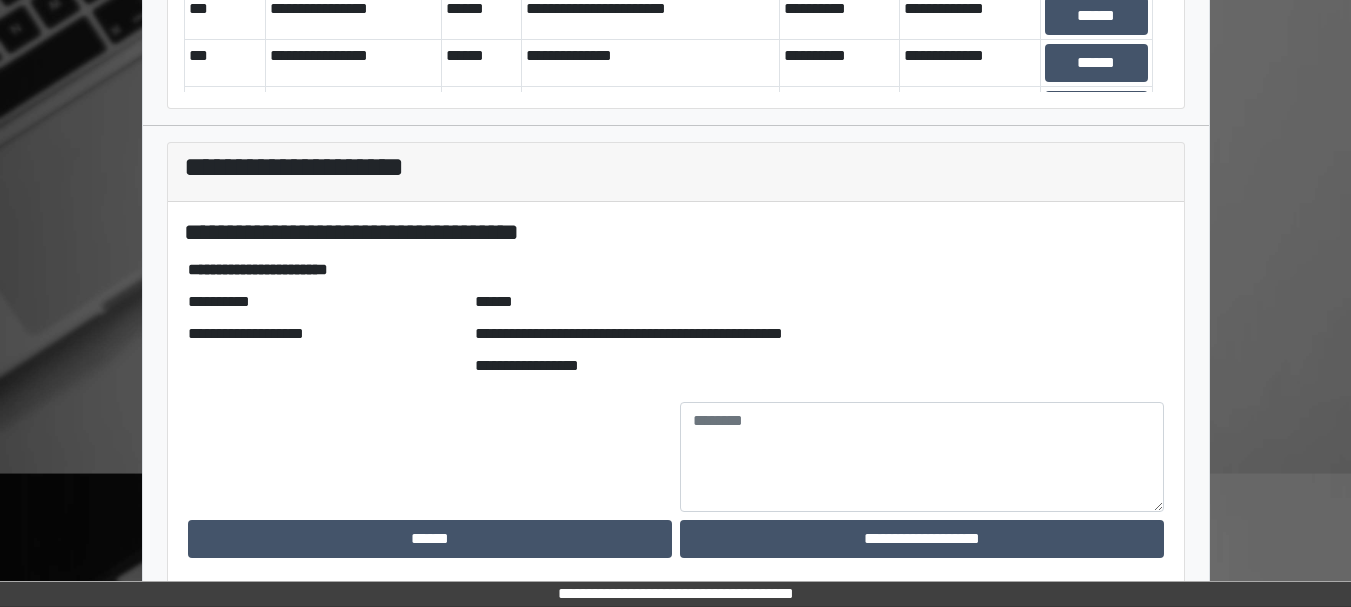 scroll, scrollTop: 266, scrollLeft: 0, axis: vertical 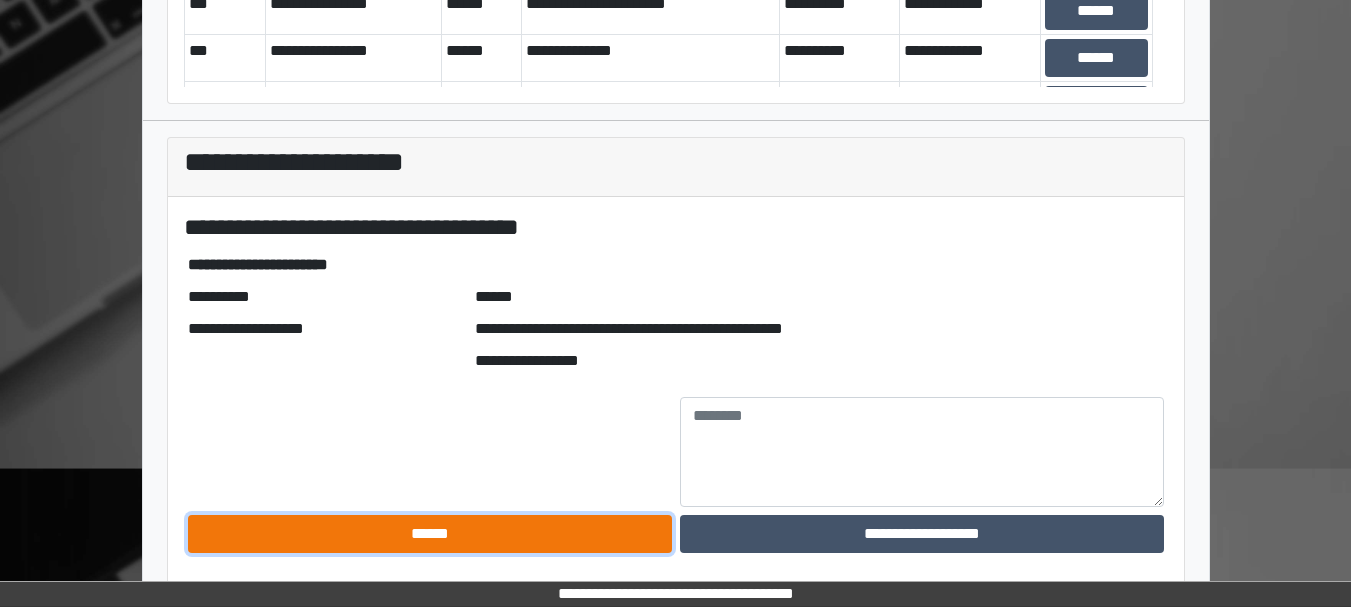 click on "******" at bounding box center [430, 534] 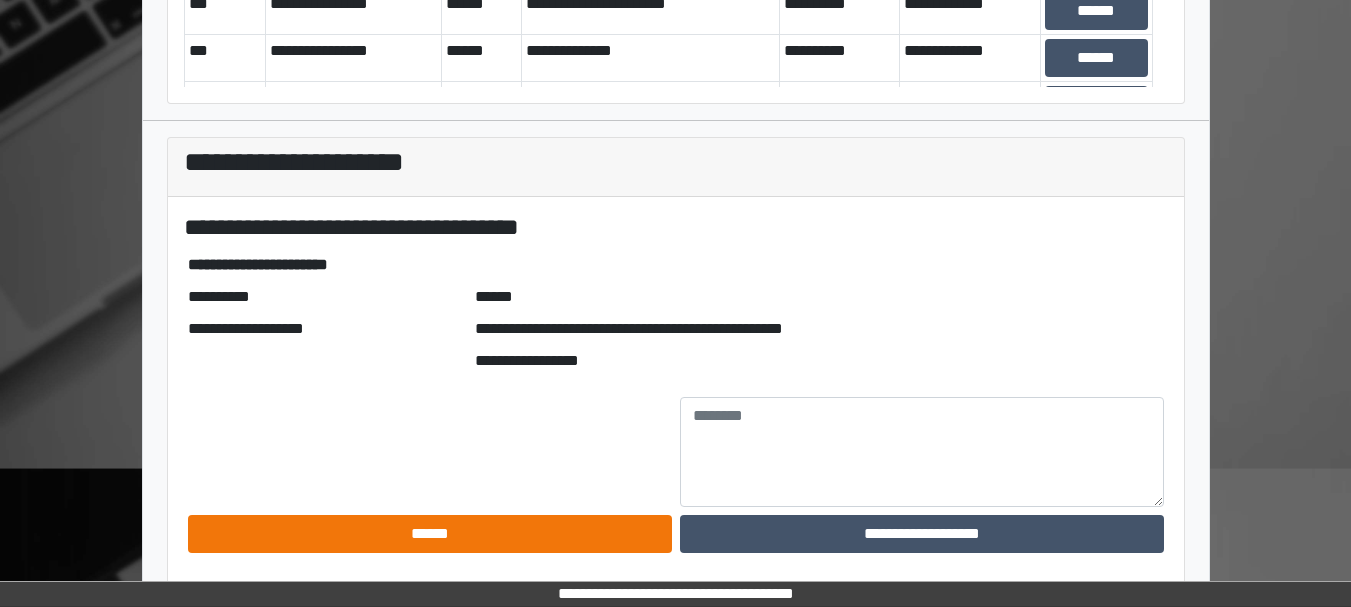 scroll, scrollTop: 133, scrollLeft: 0, axis: vertical 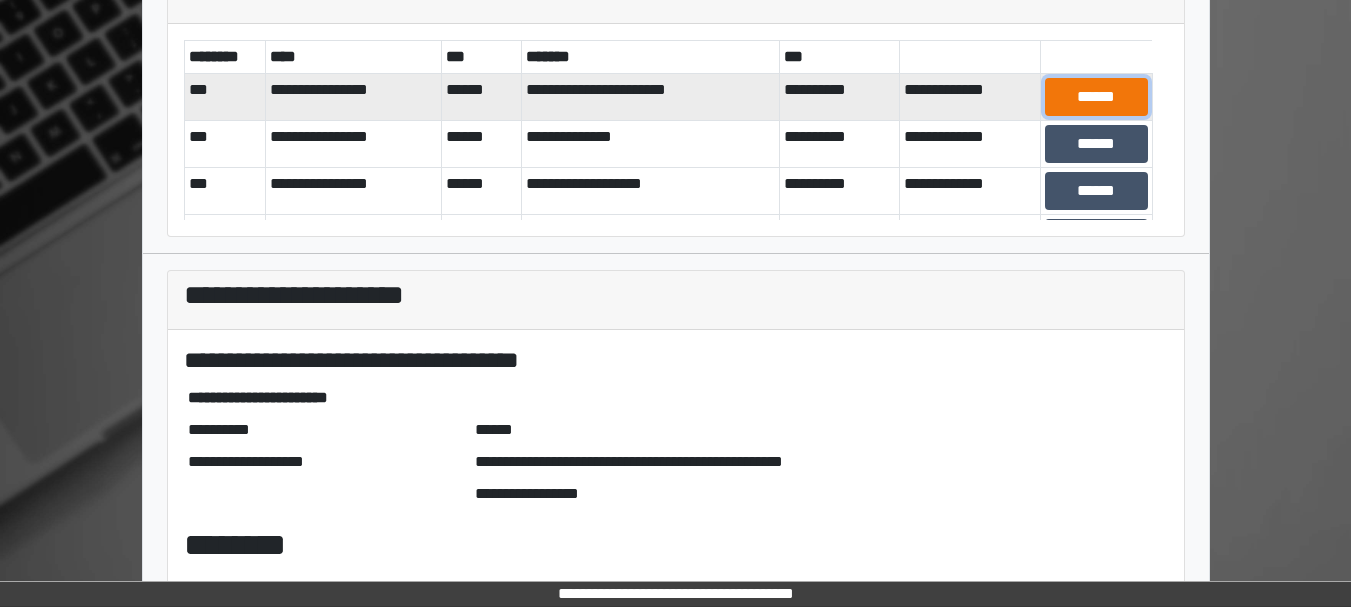 click on "******" at bounding box center (1096, 97) 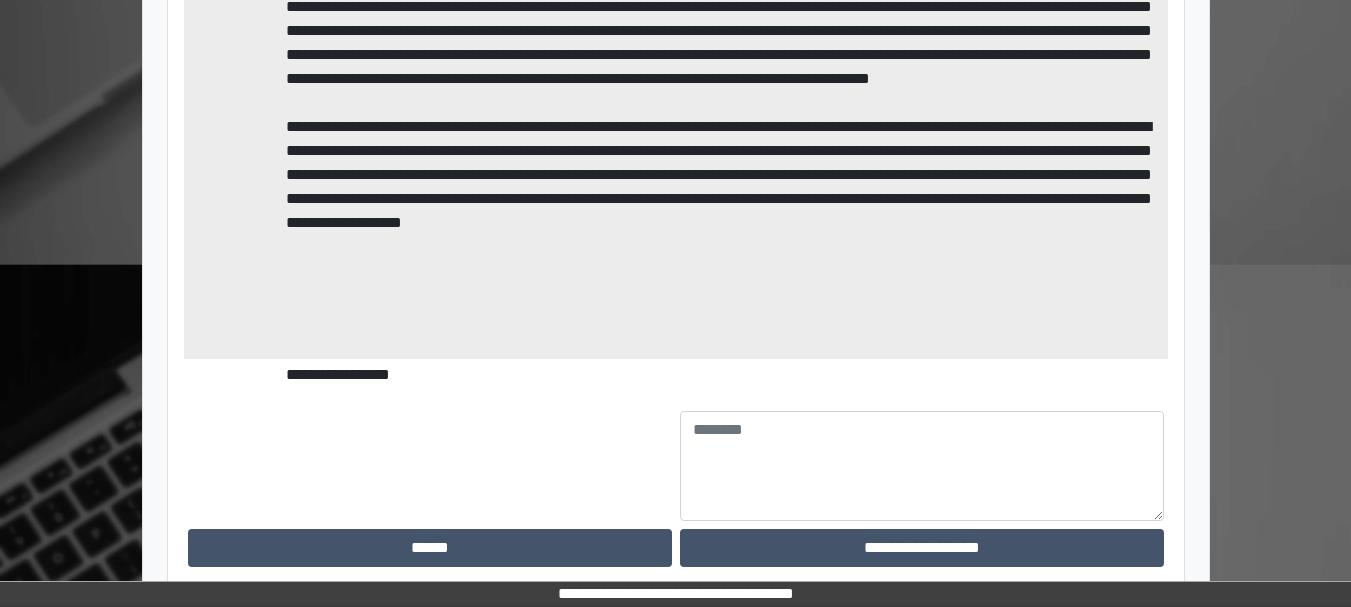 scroll, scrollTop: 1346, scrollLeft: 0, axis: vertical 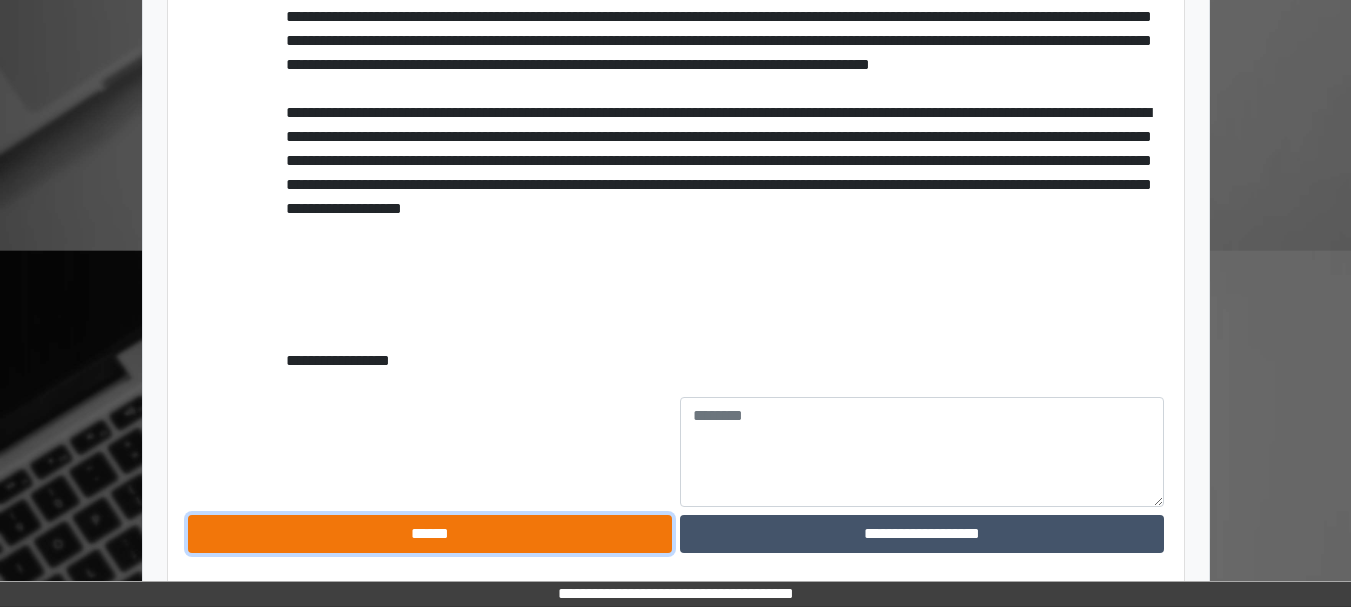 click on "******" at bounding box center [430, 534] 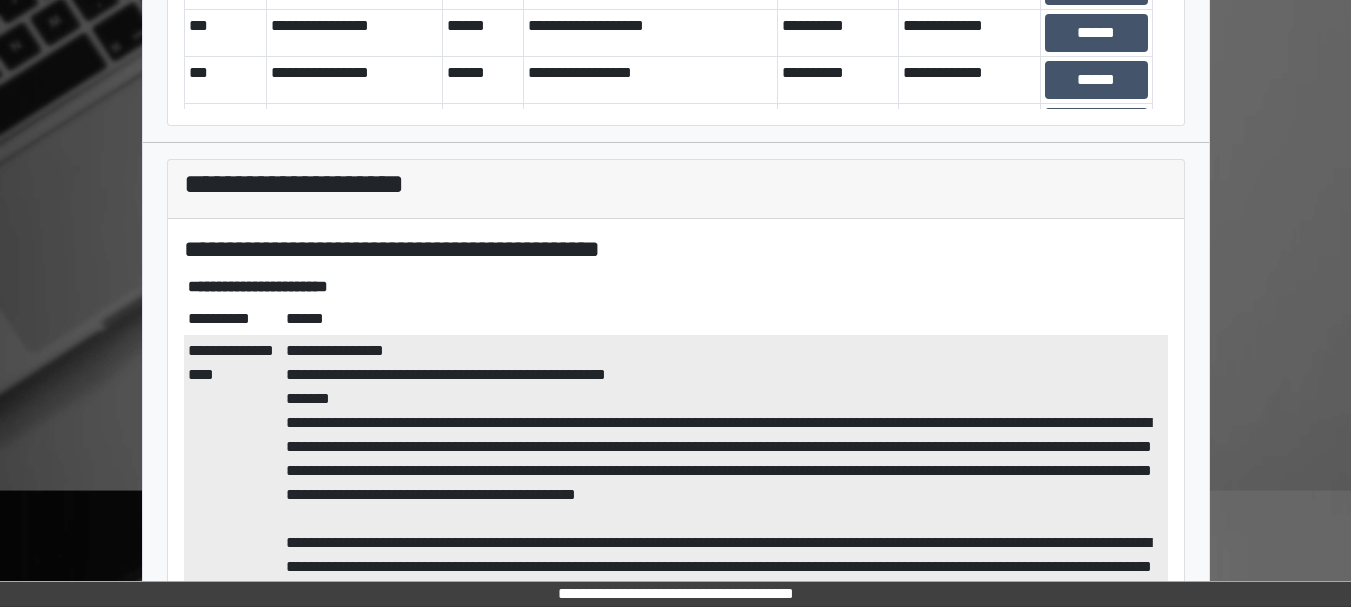 scroll, scrollTop: 150, scrollLeft: 0, axis: vertical 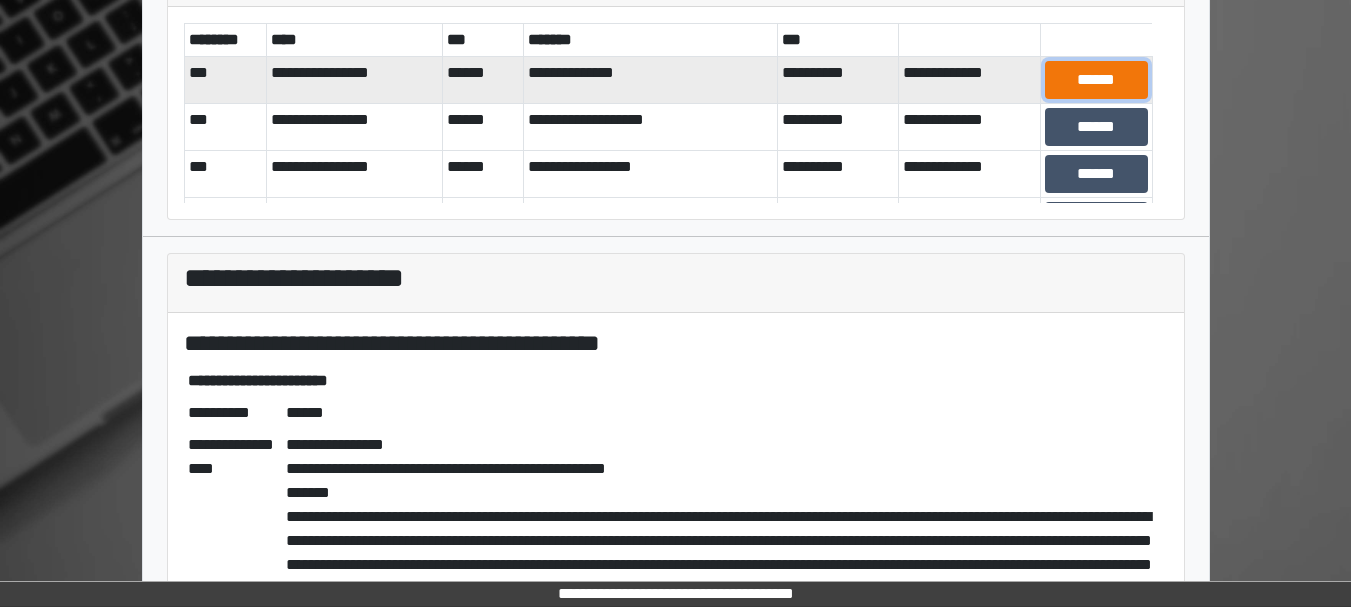 click on "******" at bounding box center [1096, 80] 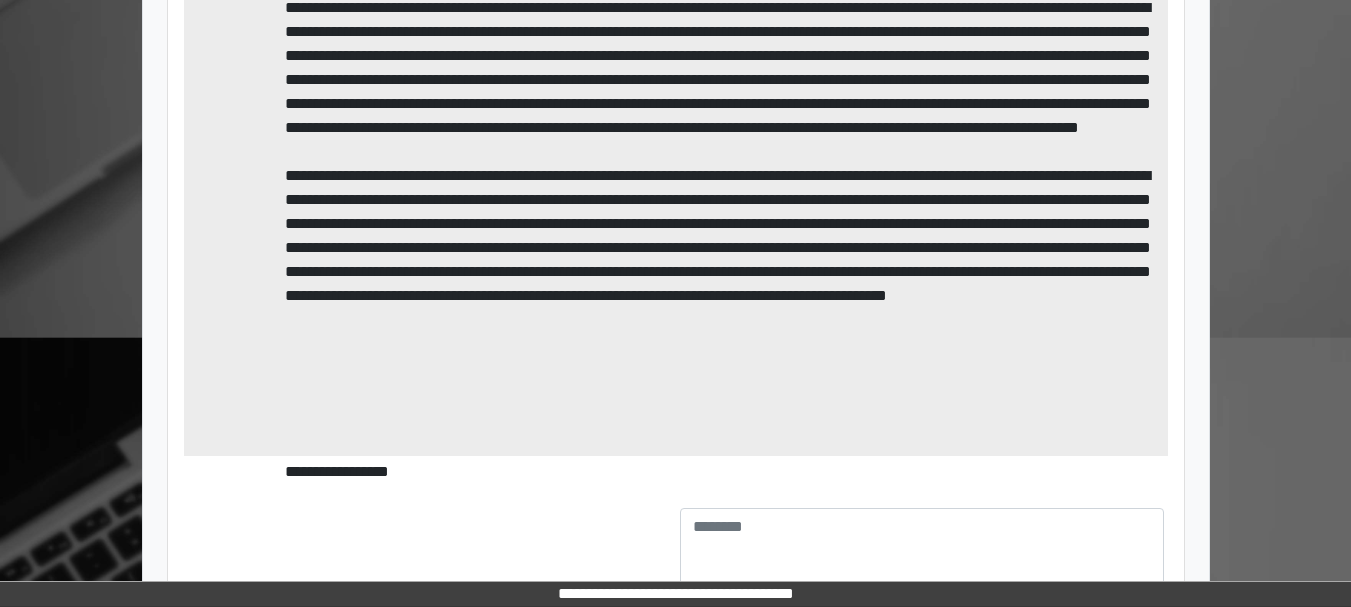 scroll, scrollTop: 1370, scrollLeft: 0, axis: vertical 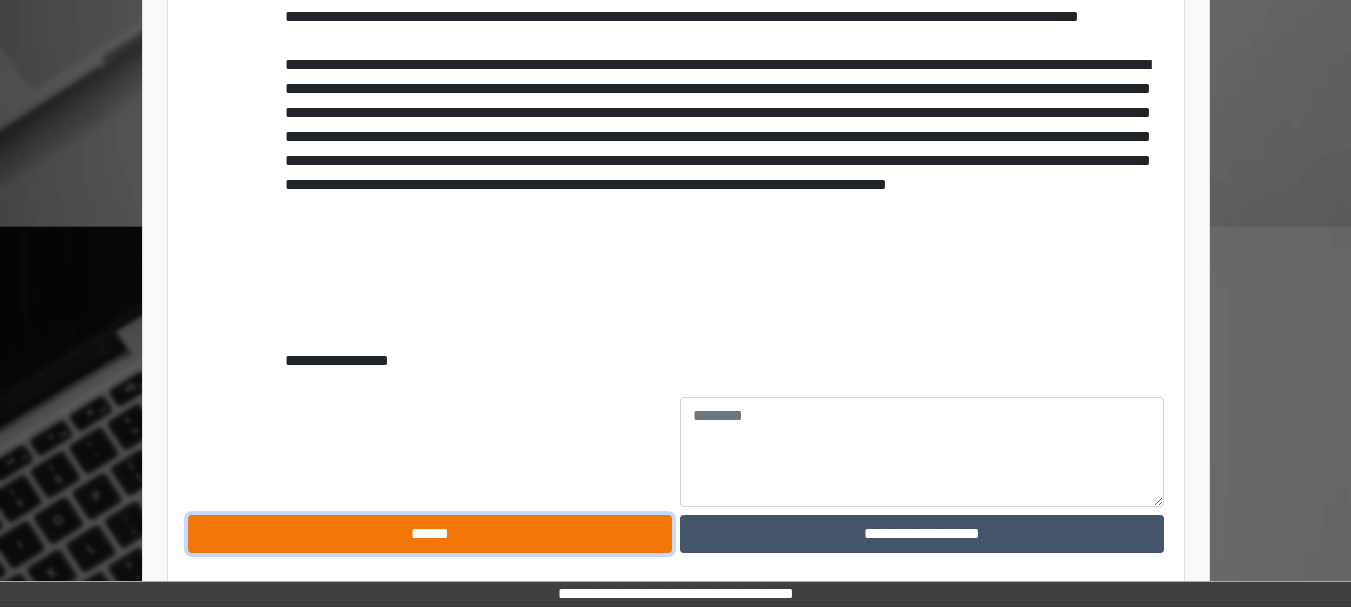 click on "******" at bounding box center [430, 534] 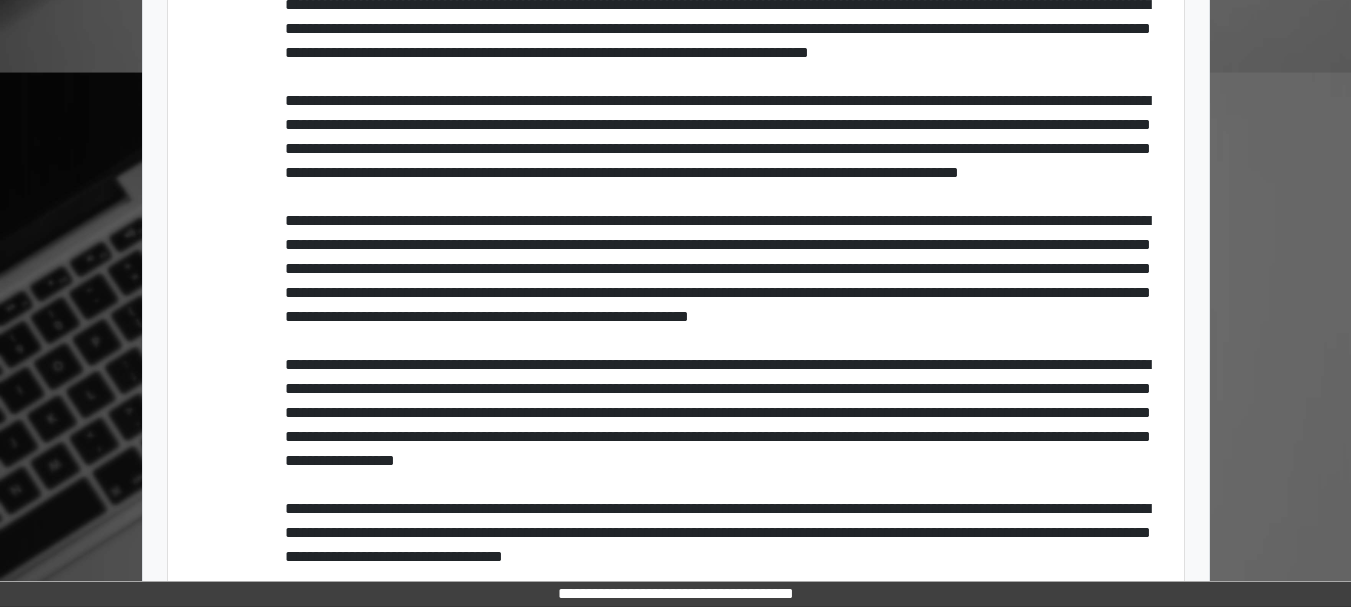 scroll, scrollTop: 0, scrollLeft: 0, axis: both 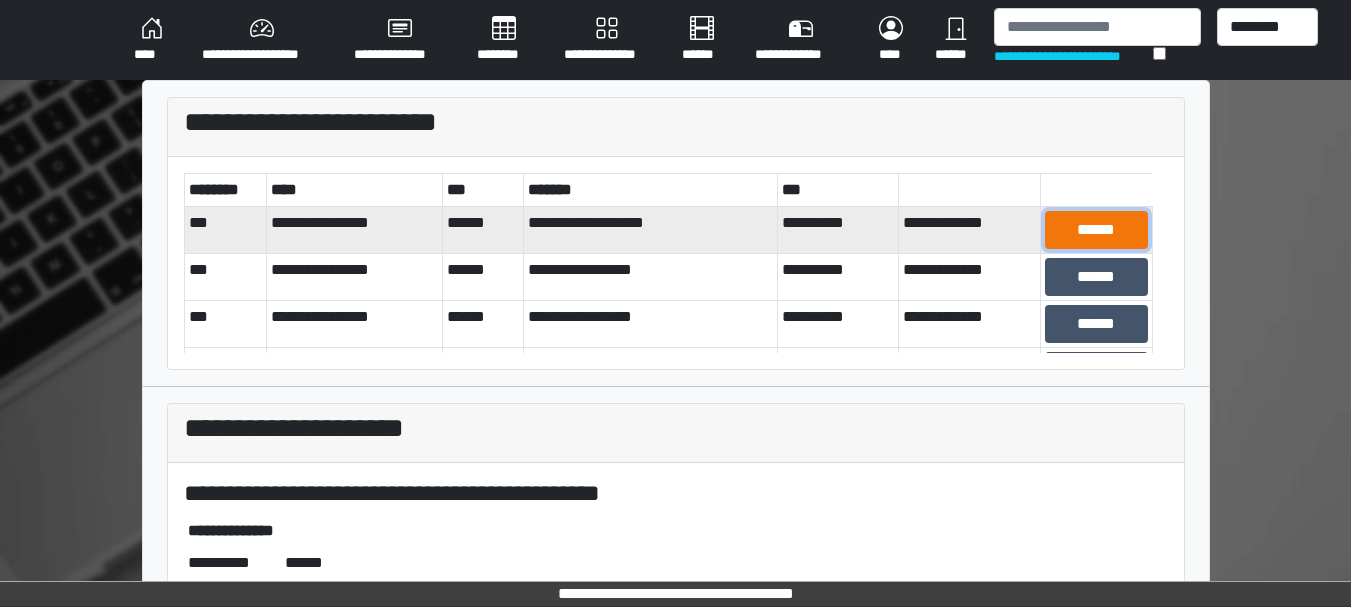 click on "******" at bounding box center [1096, 230] 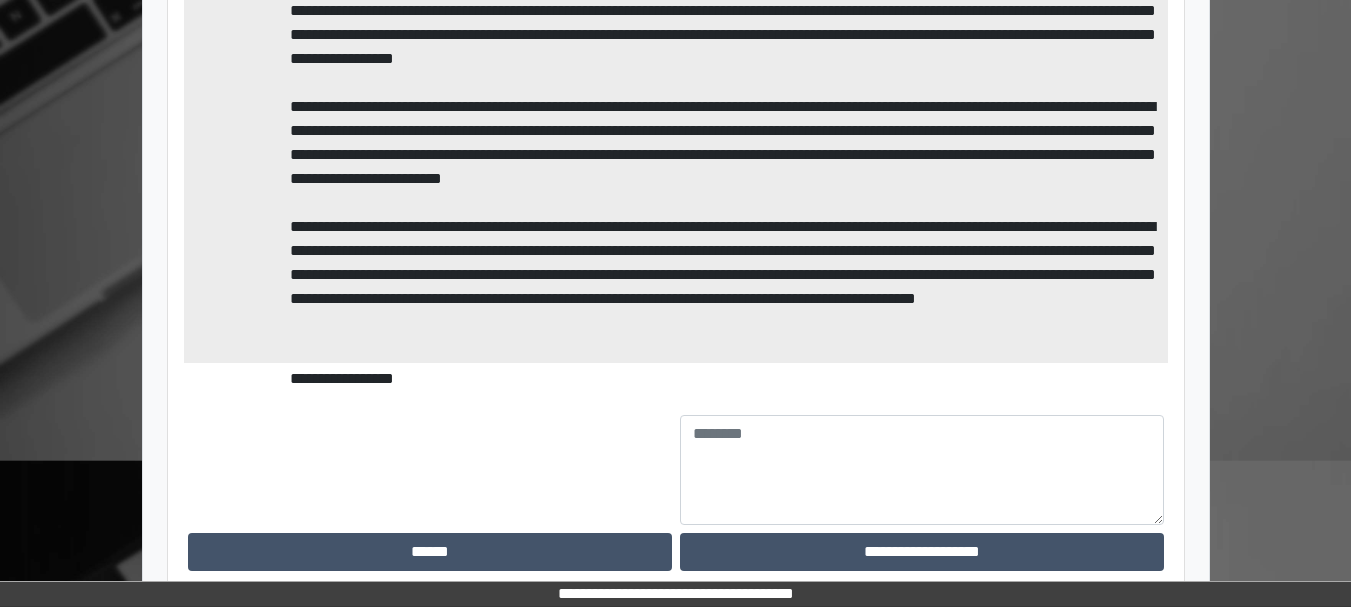 scroll, scrollTop: 1138, scrollLeft: 0, axis: vertical 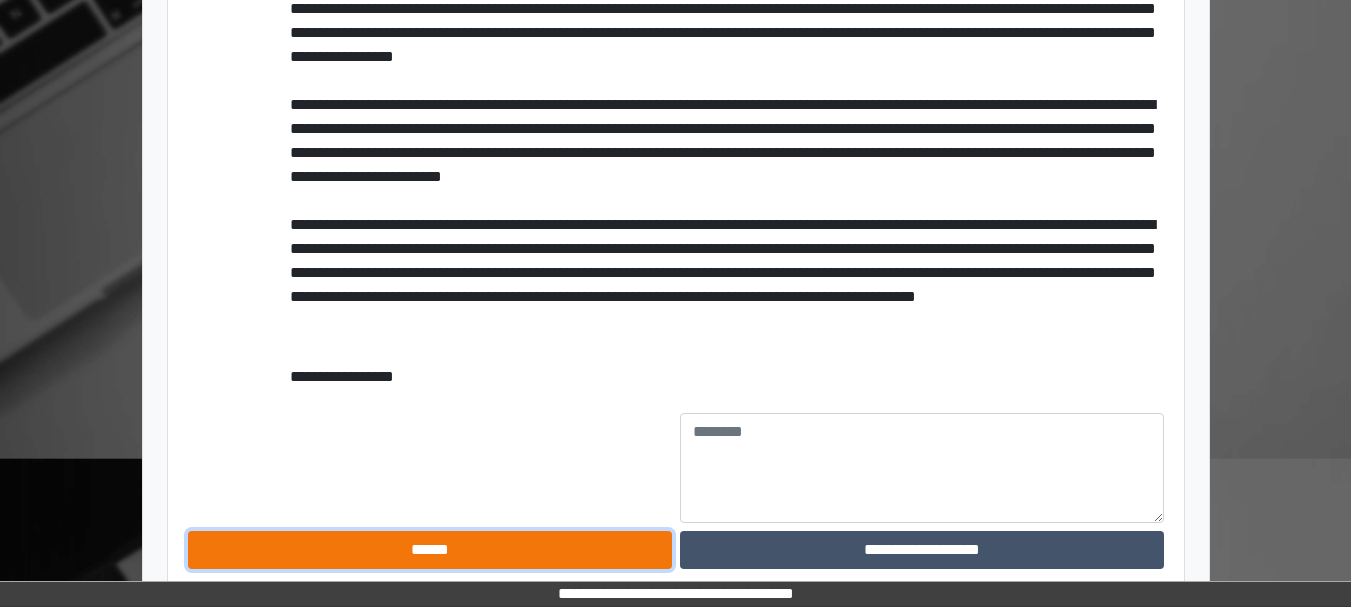 click on "******" at bounding box center [430, 550] 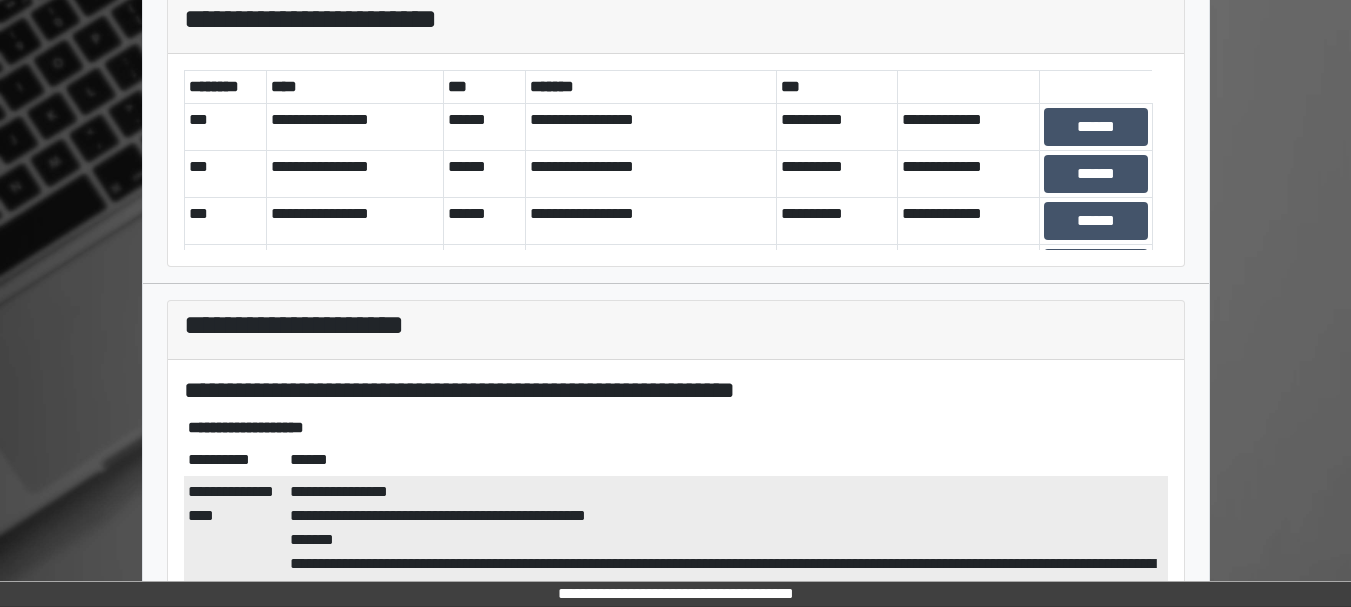 scroll, scrollTop: 102, scrollLeft: 0, axis: vertical 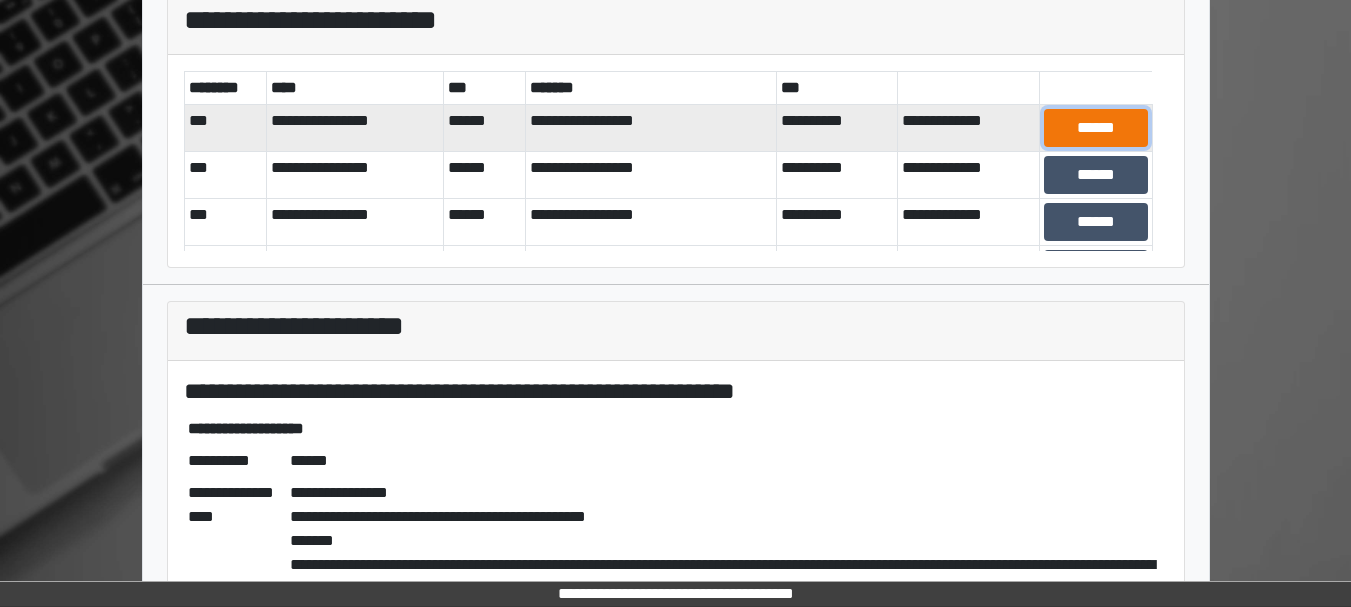 click on "******" at bounding box center [1095, 128] 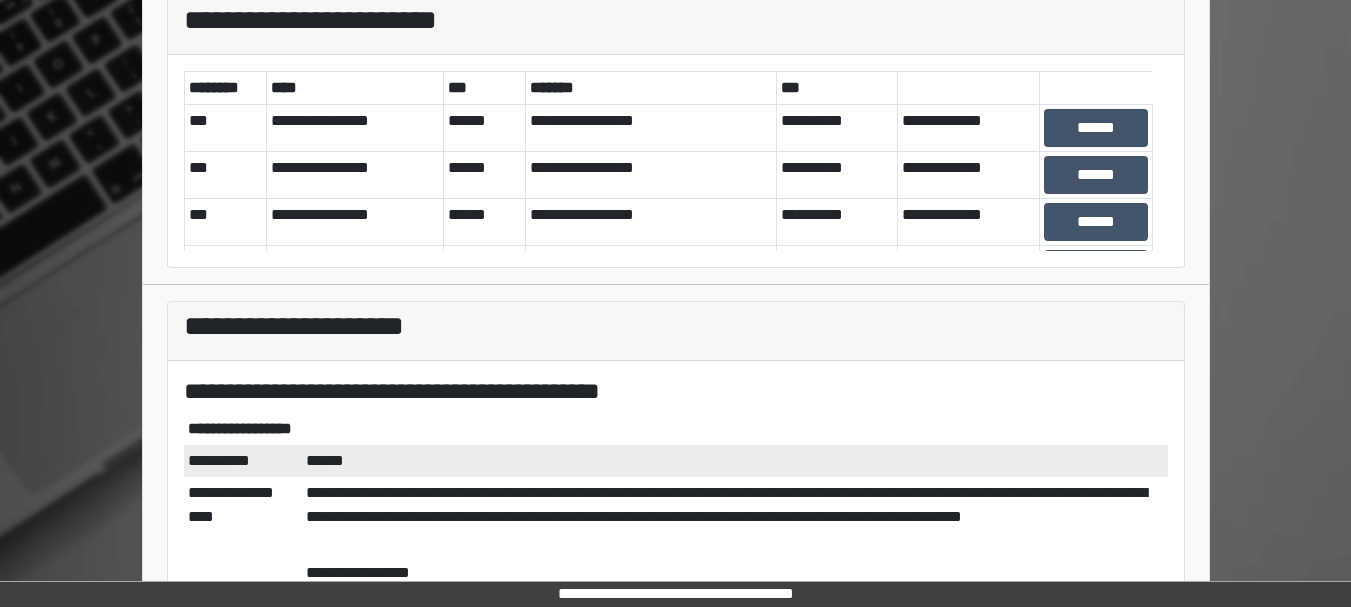 scroll, scrollTop: 314, scrollLeft: 0, axis: vertical 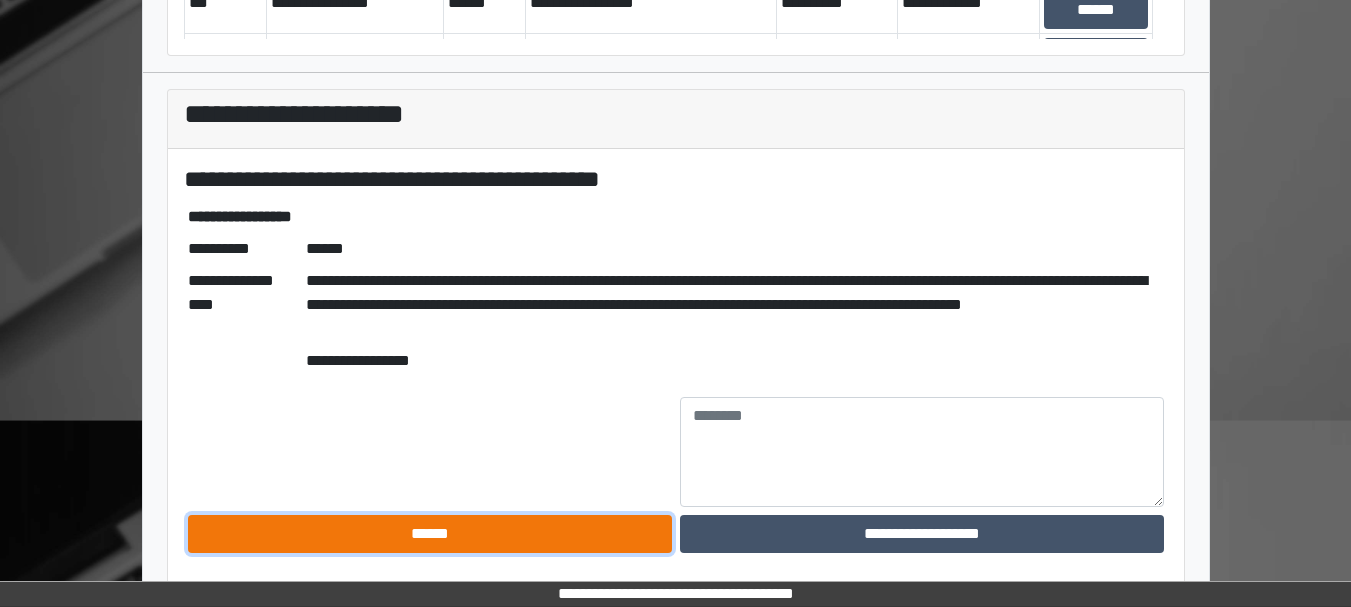 click on "******" at bounding box center (430, 534) 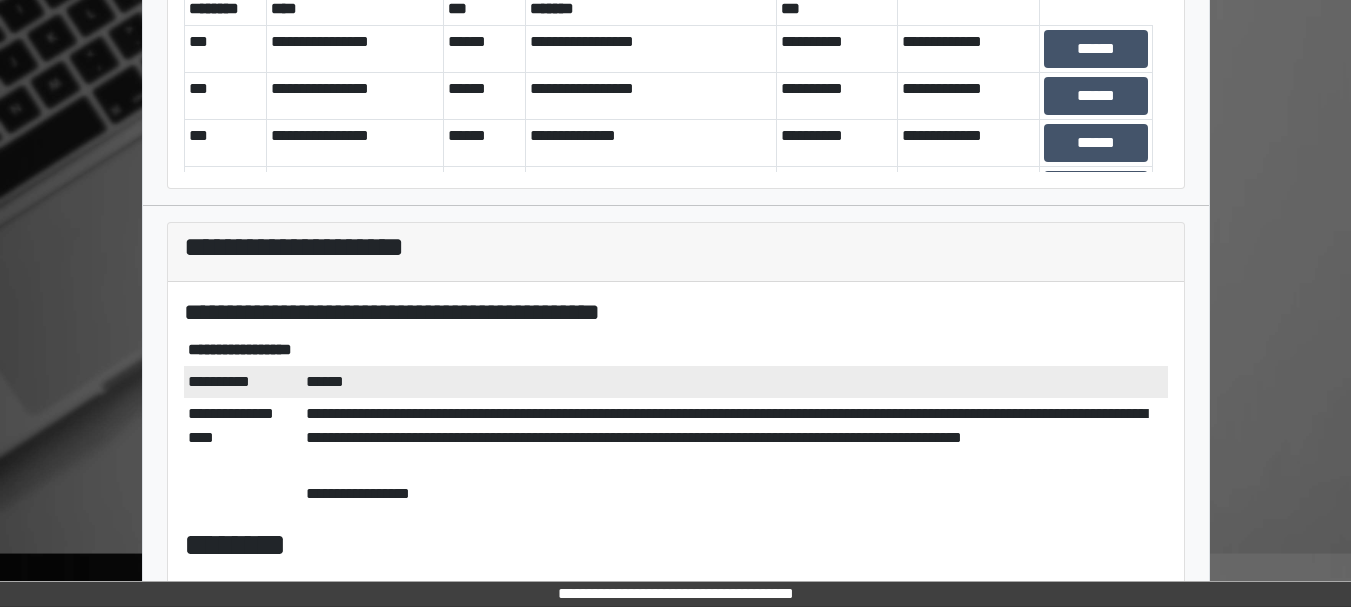 scroll, scrollTop: 0, scrollLeft: 0, axis: both 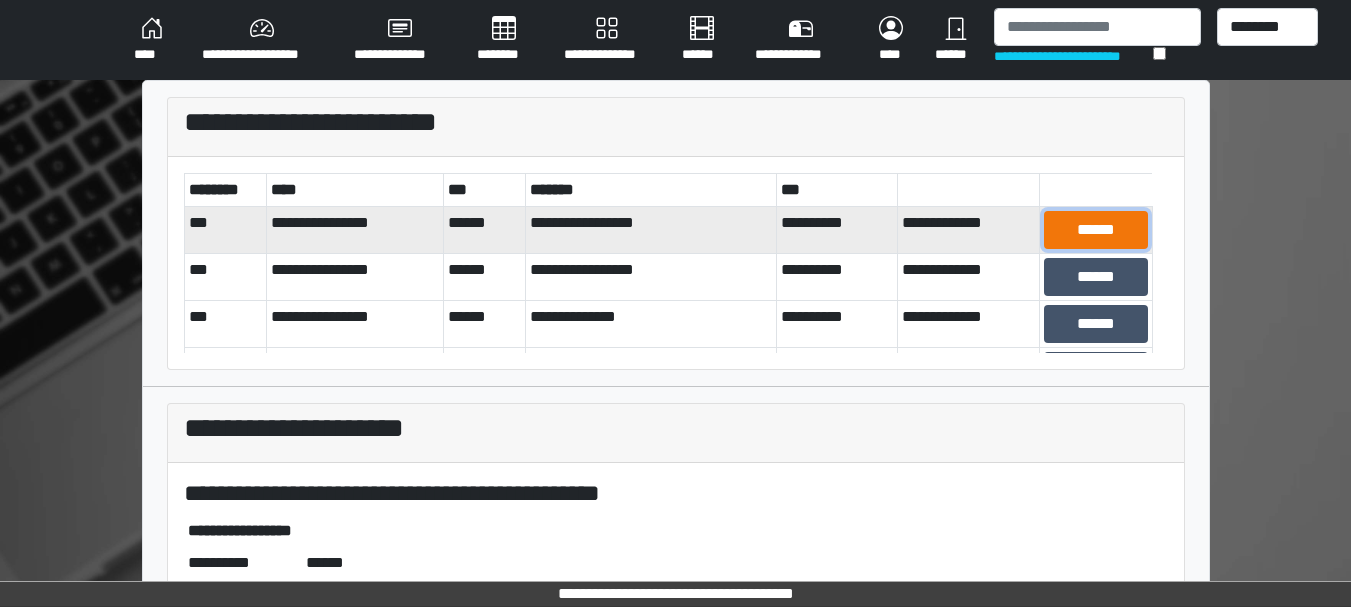 click on "******" at bounding box center [1095, 230] 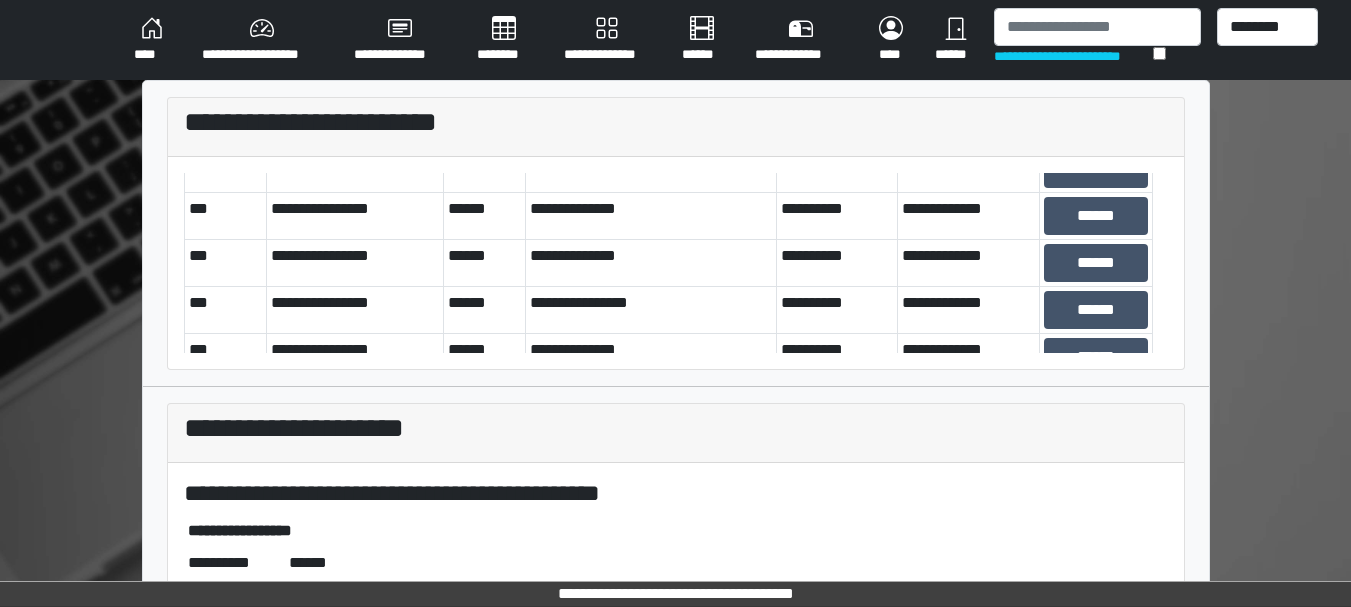 scroll, scrollTop: 391, scrollLeft: 0, axis: vertical 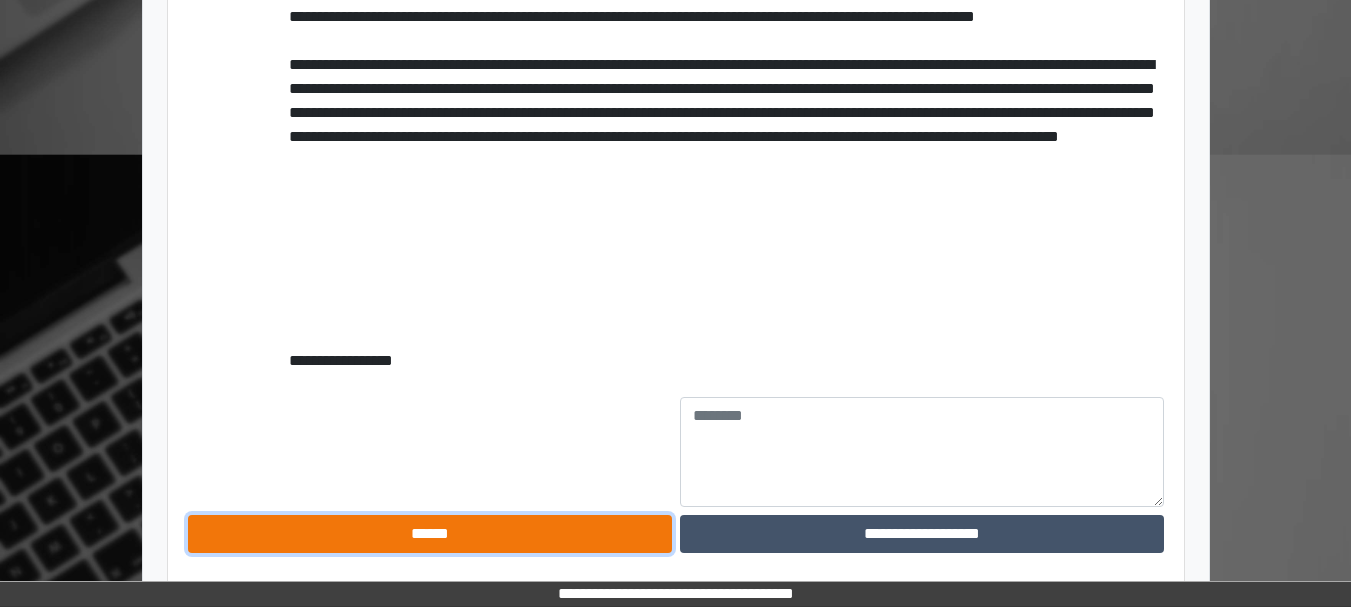click on "******" at bounding box center [430, 534] 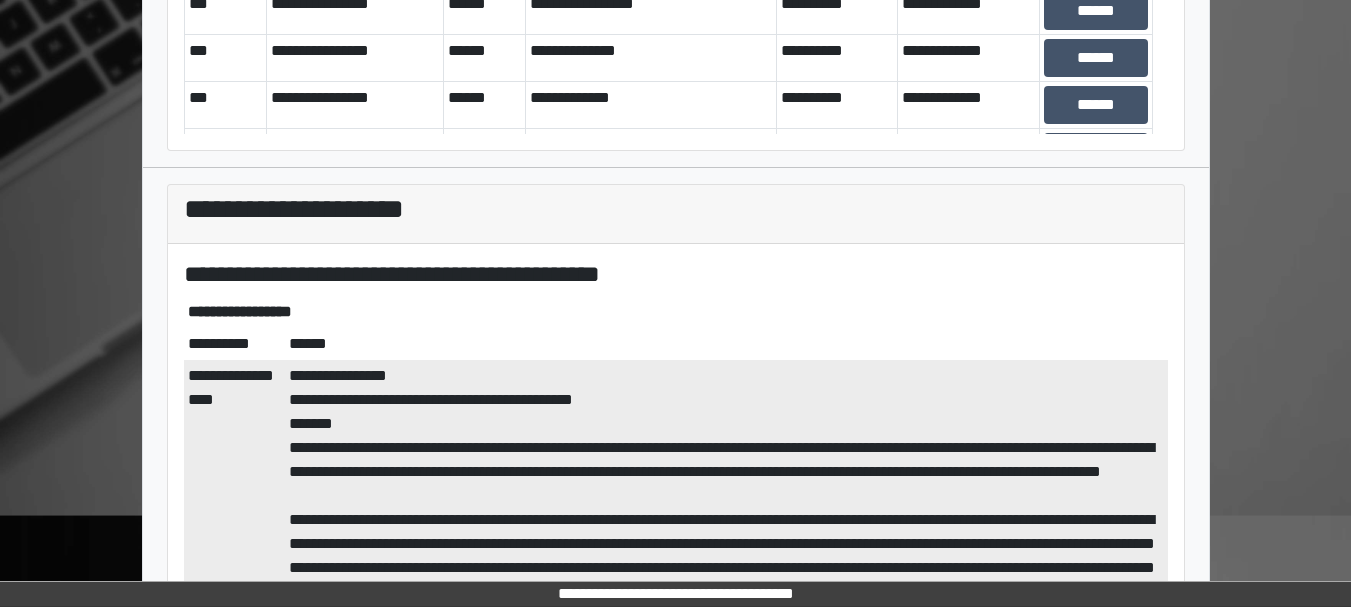 scroll, scrollTop: 0, scrollLeft: 0, axis: both 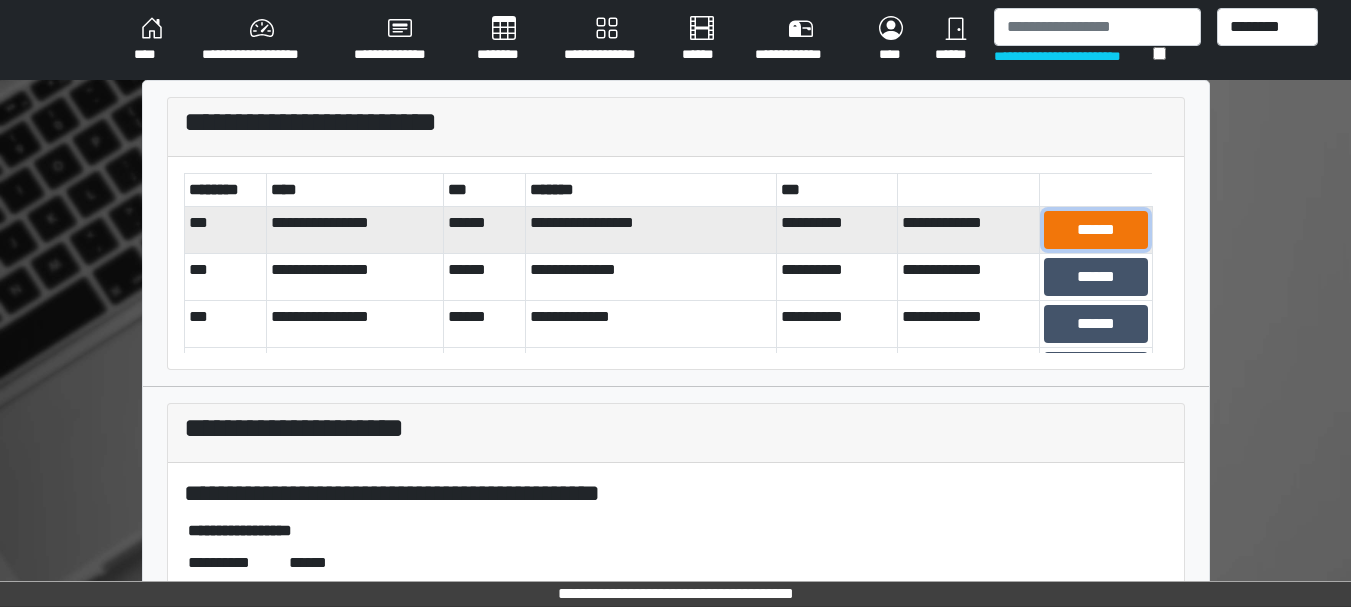 click on "******" at bounding box center [1095, 230] 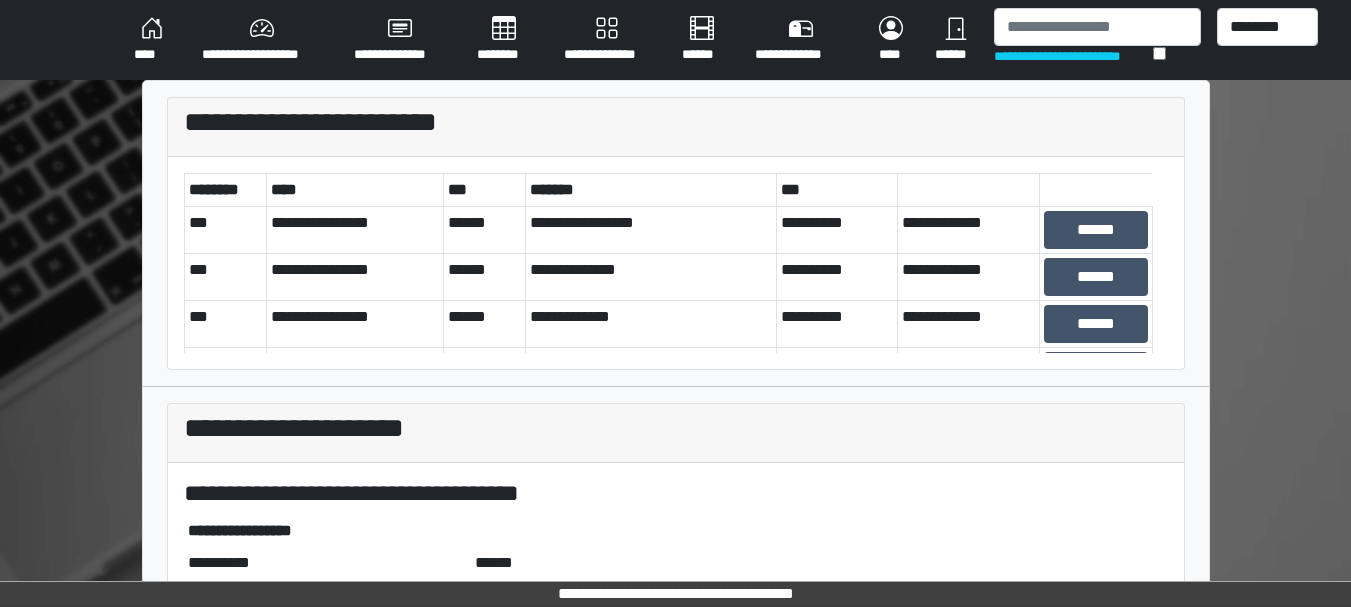 scroll, scrollTop: 266, scrollLeft: 0, axis: vertical 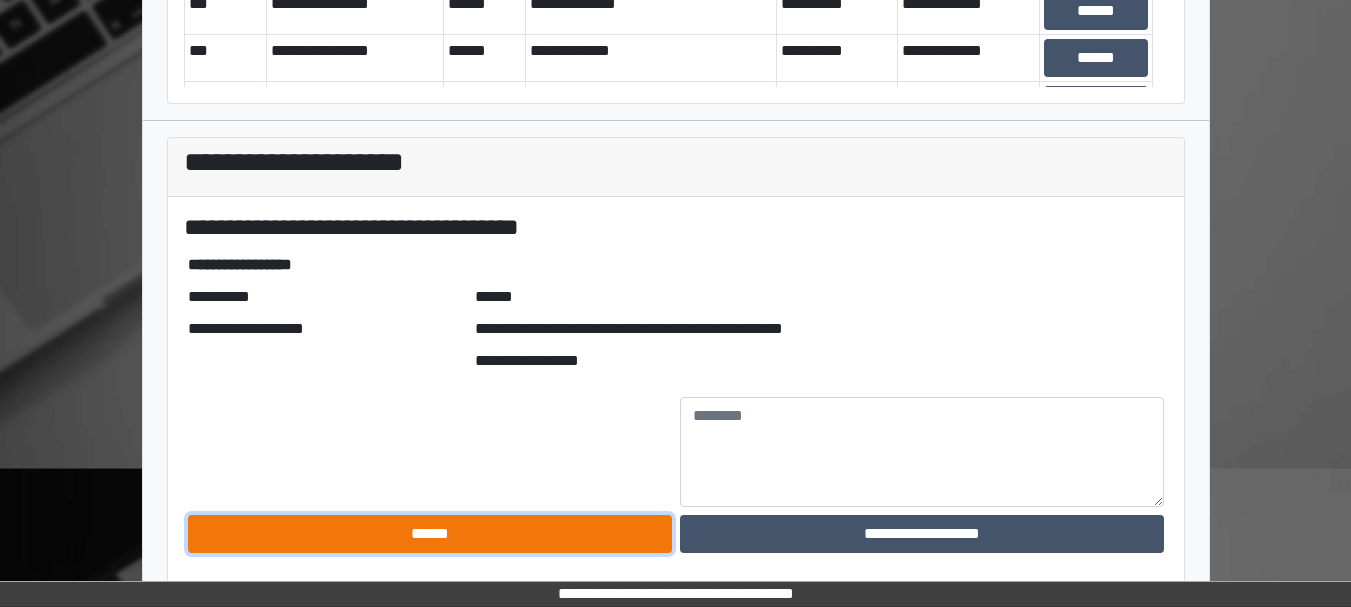 click on "******" at bounding box center (430, 534) 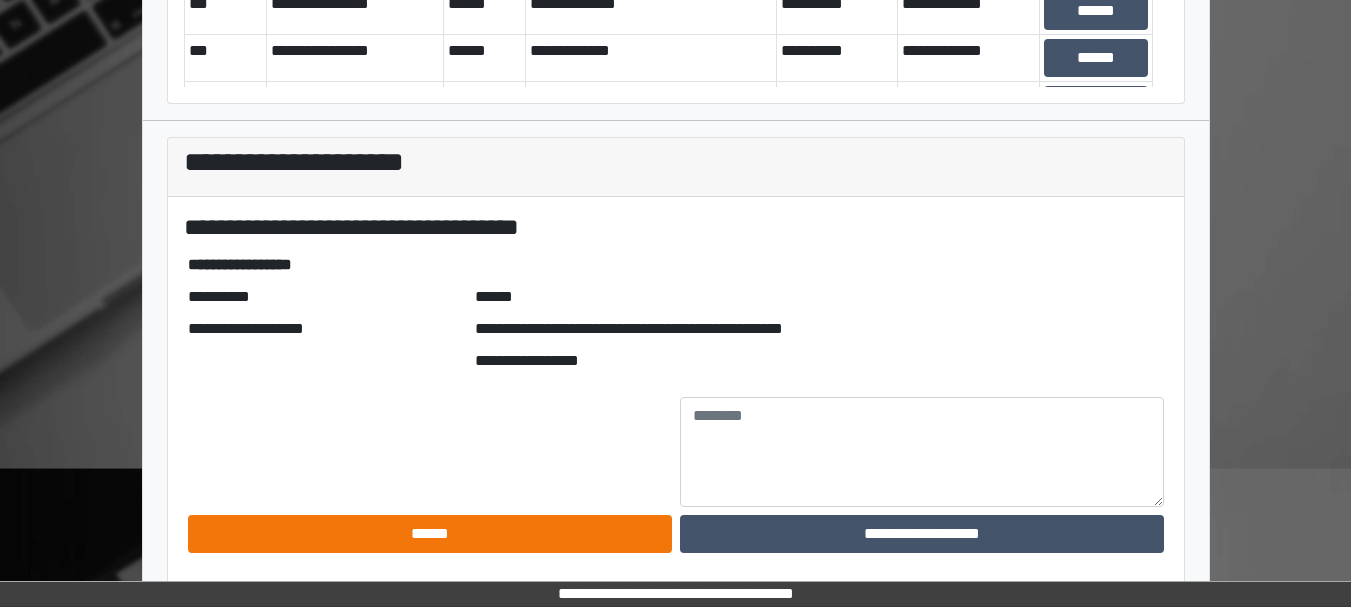 scroll, scrollTop: 133, scrollLeft: 0, axis: vertical 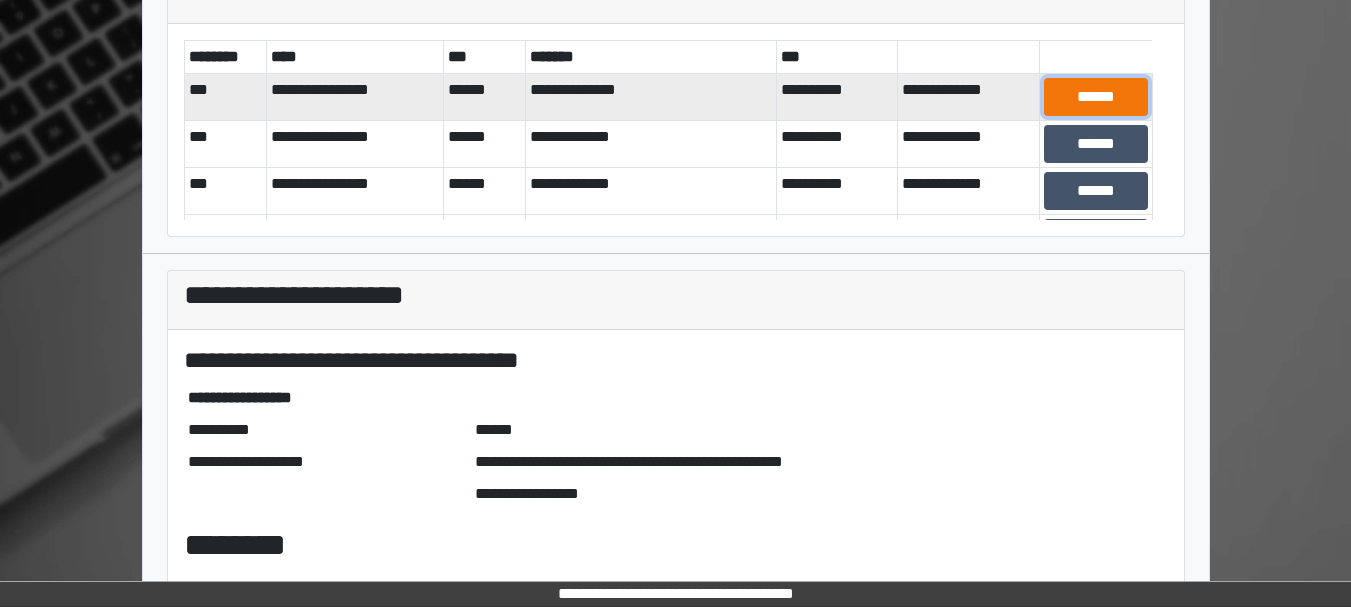 click on "******" at bounding box center [1095, 97] 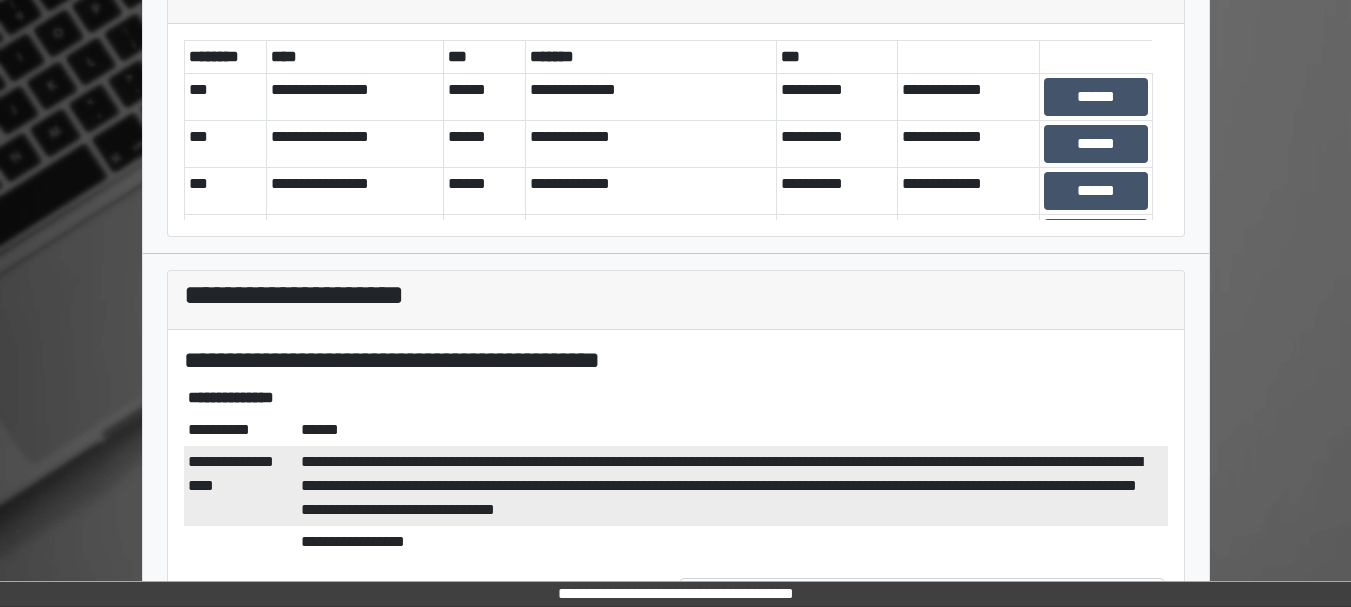 scroll, scrollTop: 314, scrollLeft: 0, axis: vertical 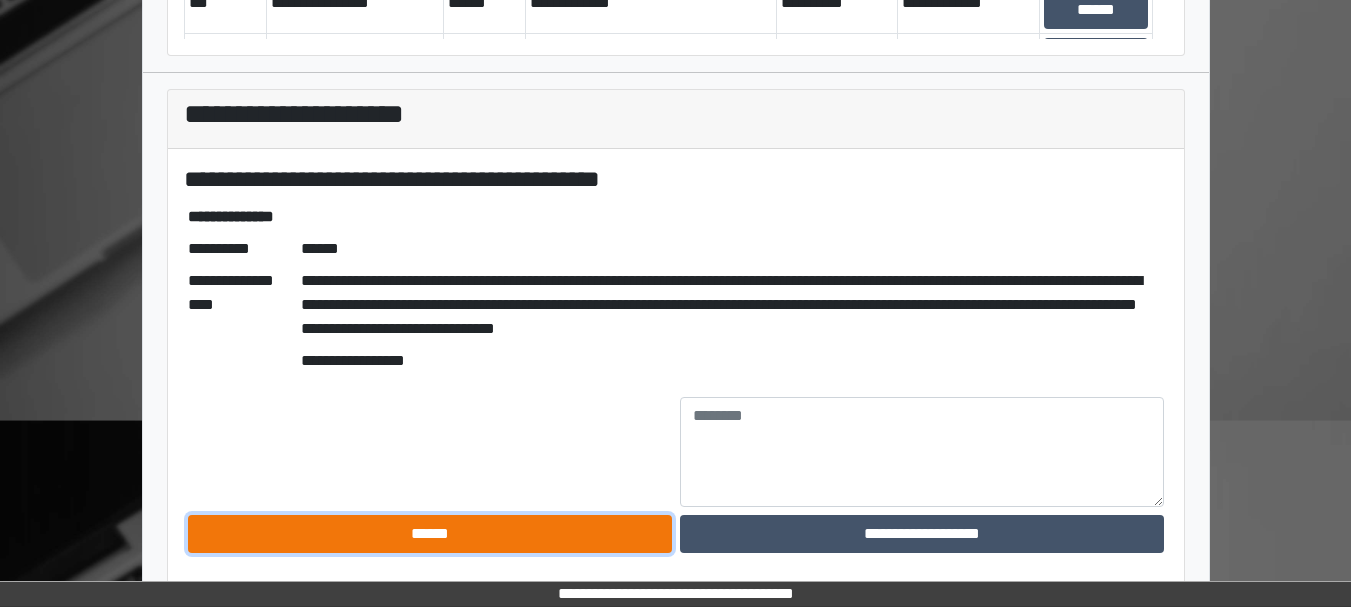 click on "******" at bounding box center (430, 534) 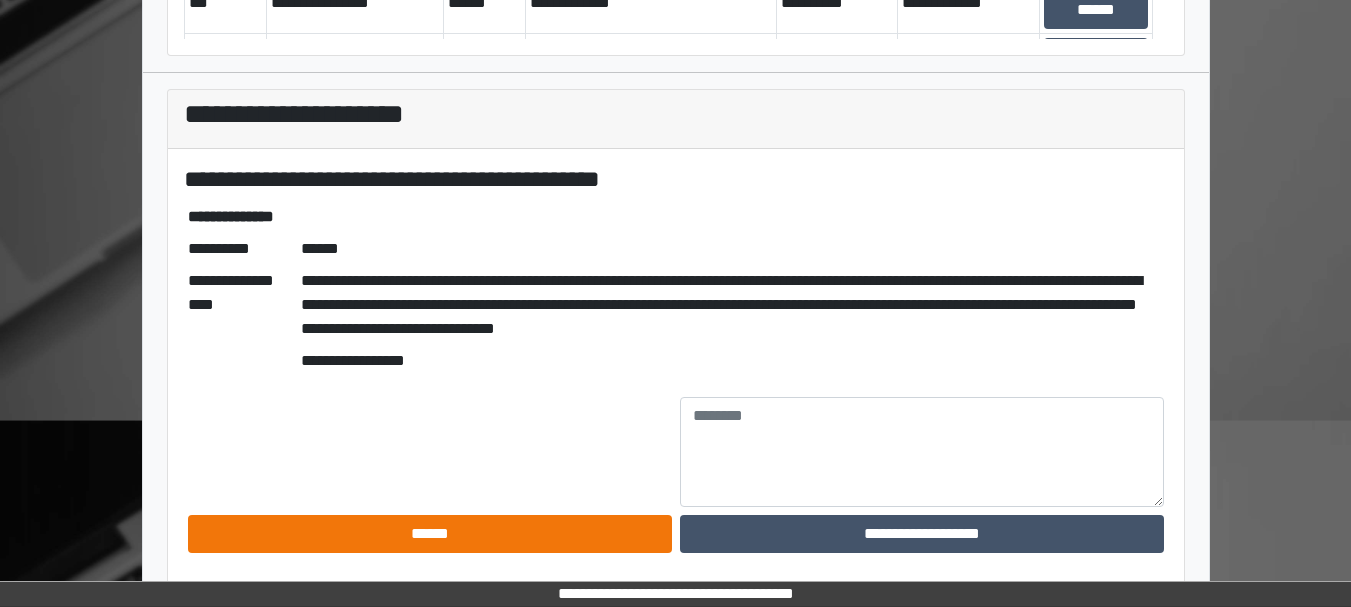 scroll, scrollTop: 181, scrollLeft: 0, axis: vertical 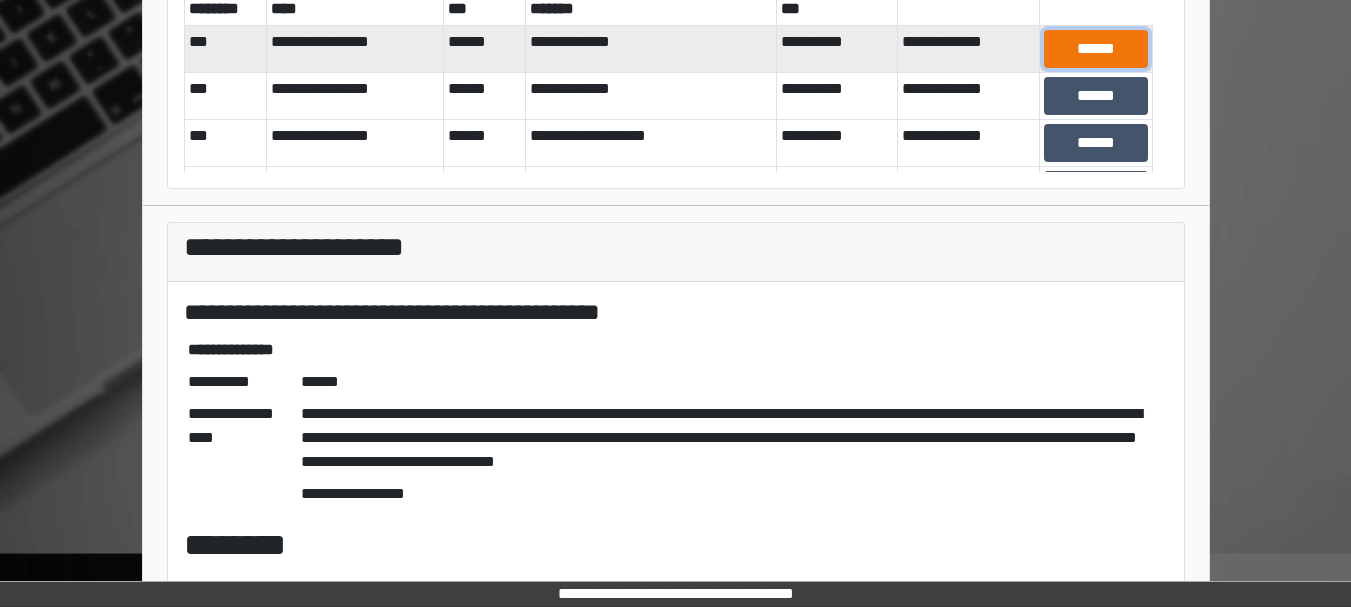 click on "******" at bounding box center [1095, 49] 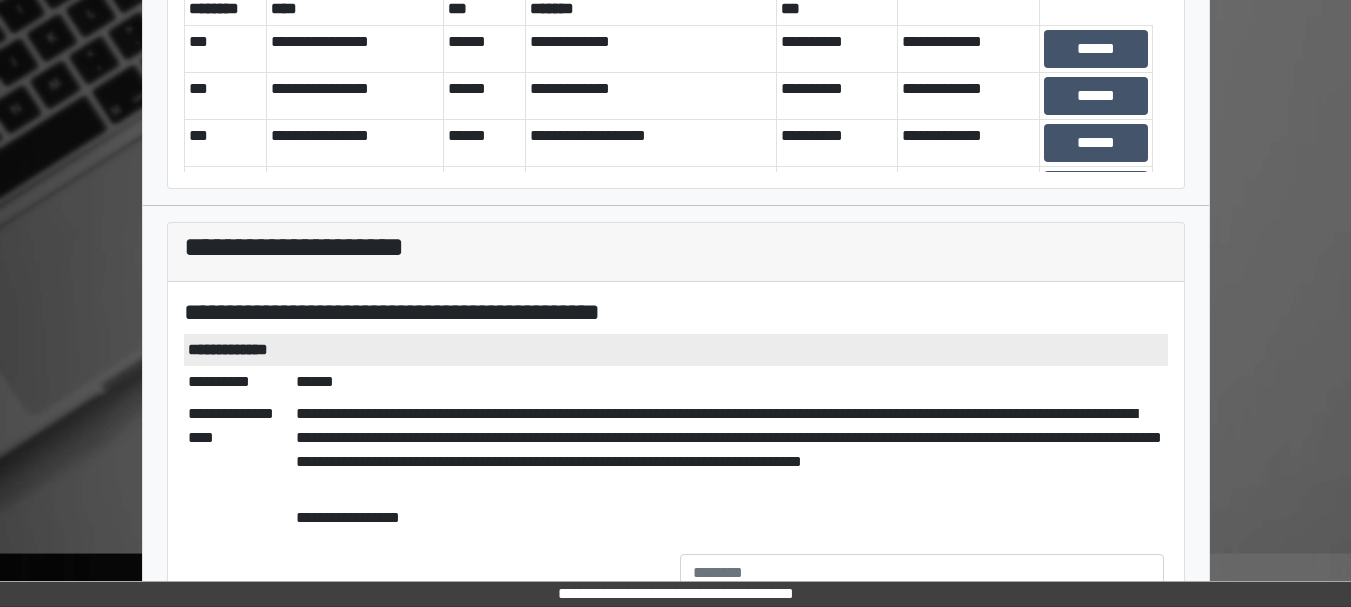 scroll, scrollTop: 338, scrollLeft: 0, axis: vertical 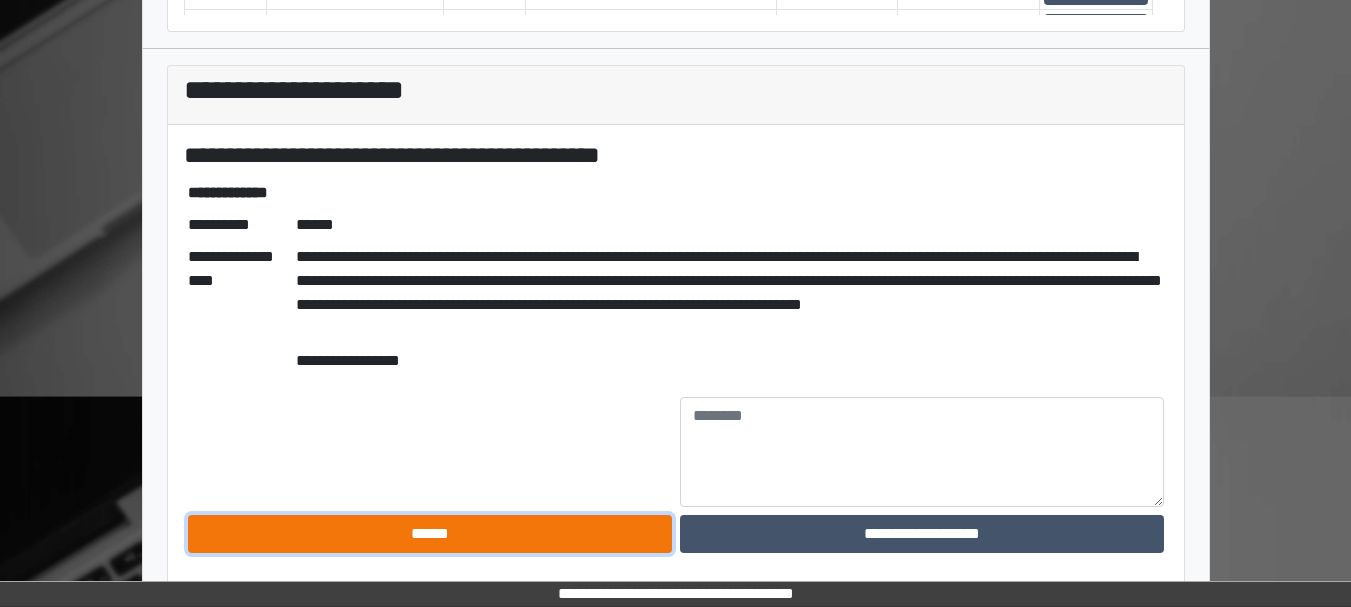 click on "******" at bounding box center [430, 534] 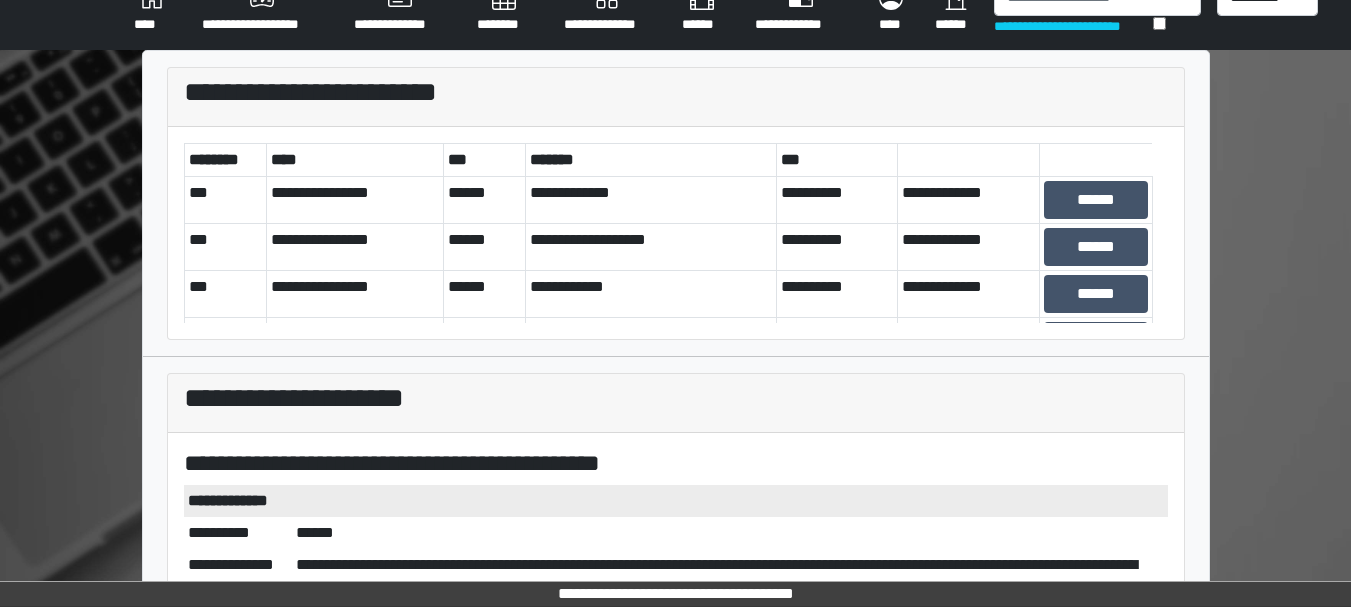 scroll, scrollTop: 29, scrollLeft: 0, axis: vertical 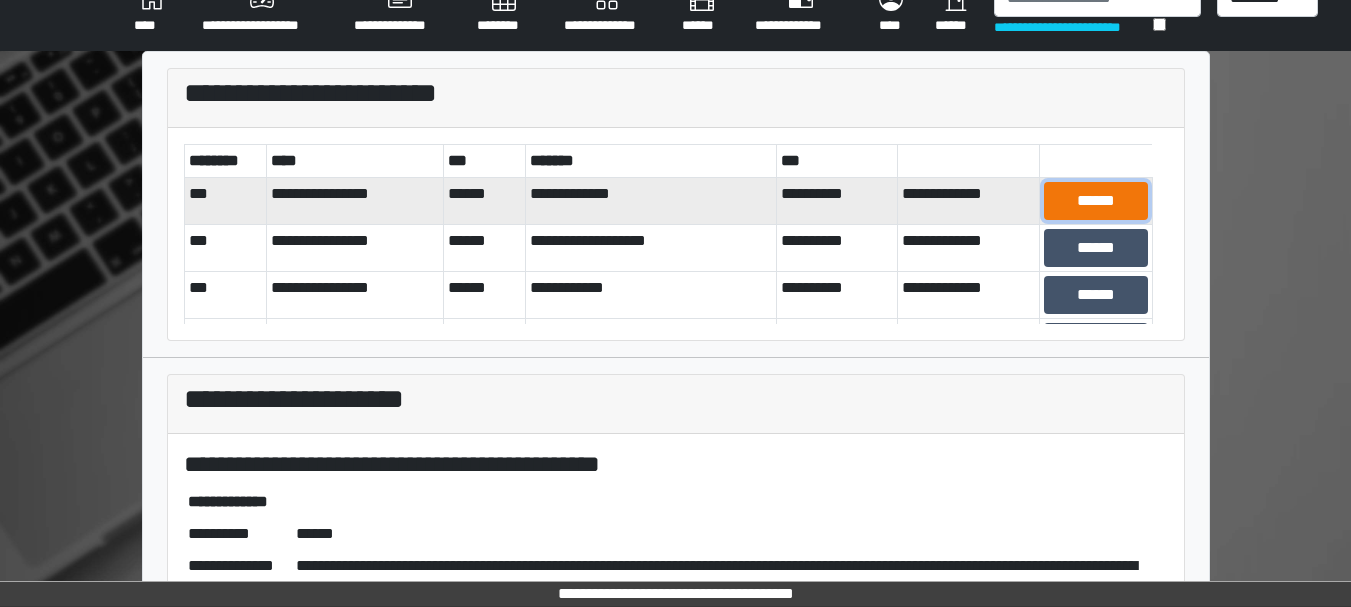 click on "******" at bounding box center (1095, 201) 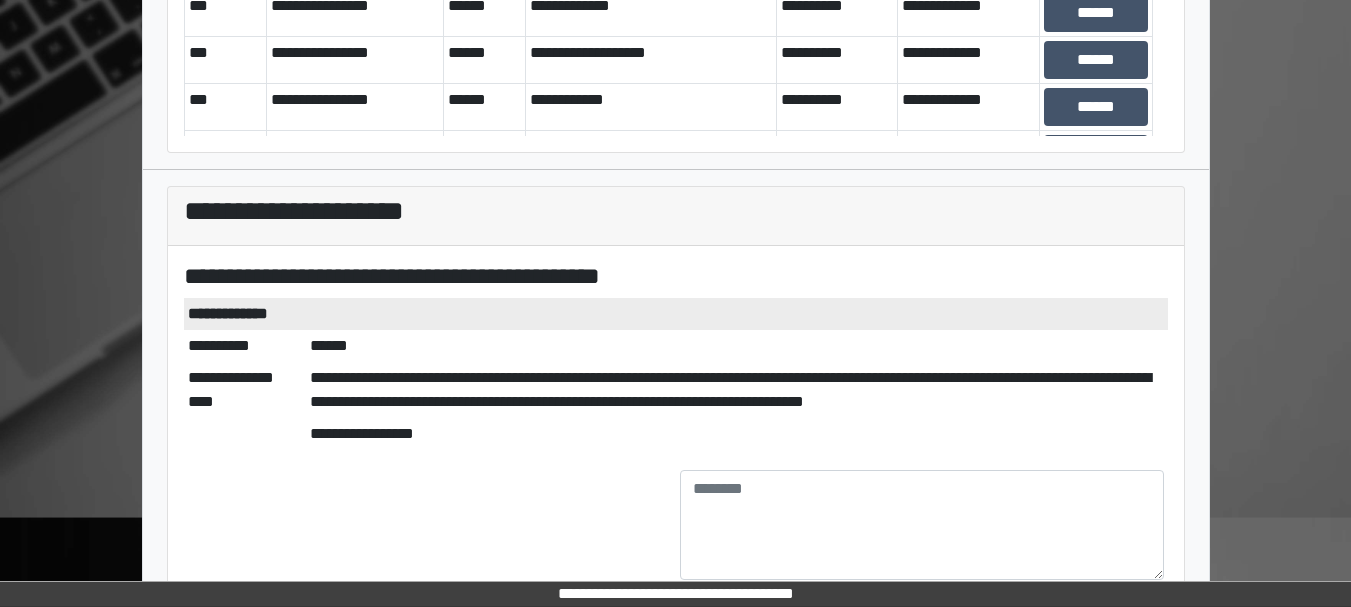 scroll, scrollTop: 290, scrollLeft: 0, axis: vertical 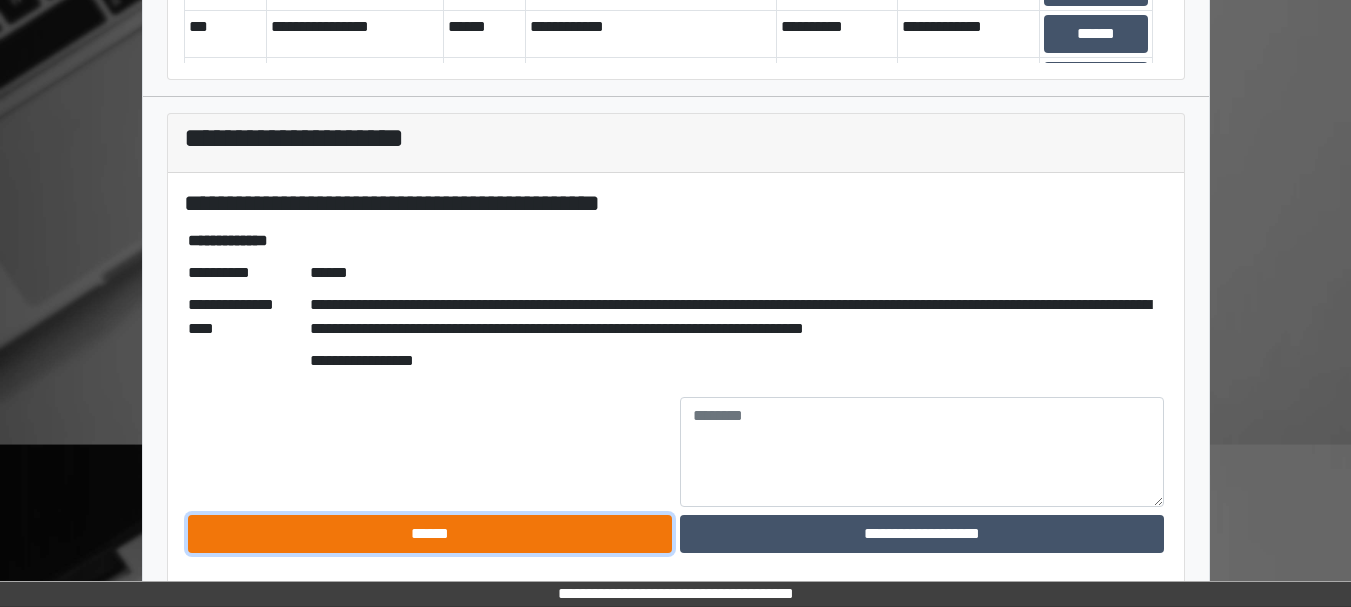 click on "******" at bounding box center [430, 534] 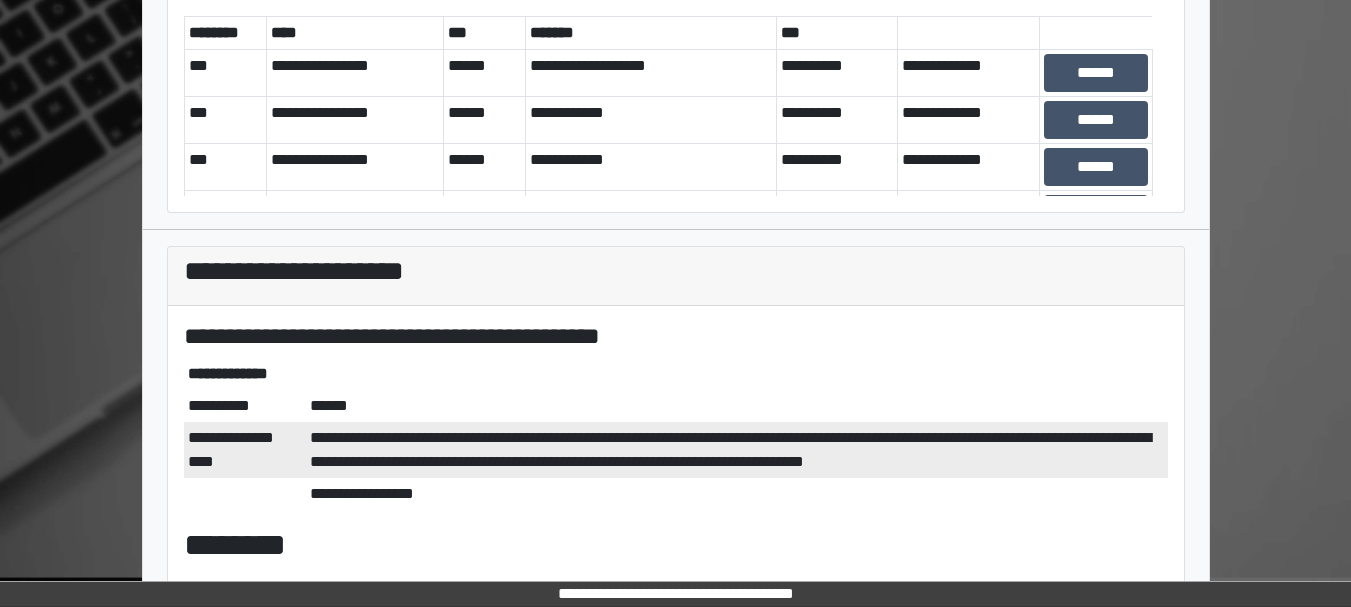 scroll, scrollTop: 0, scrollLeft: 0, axis: both 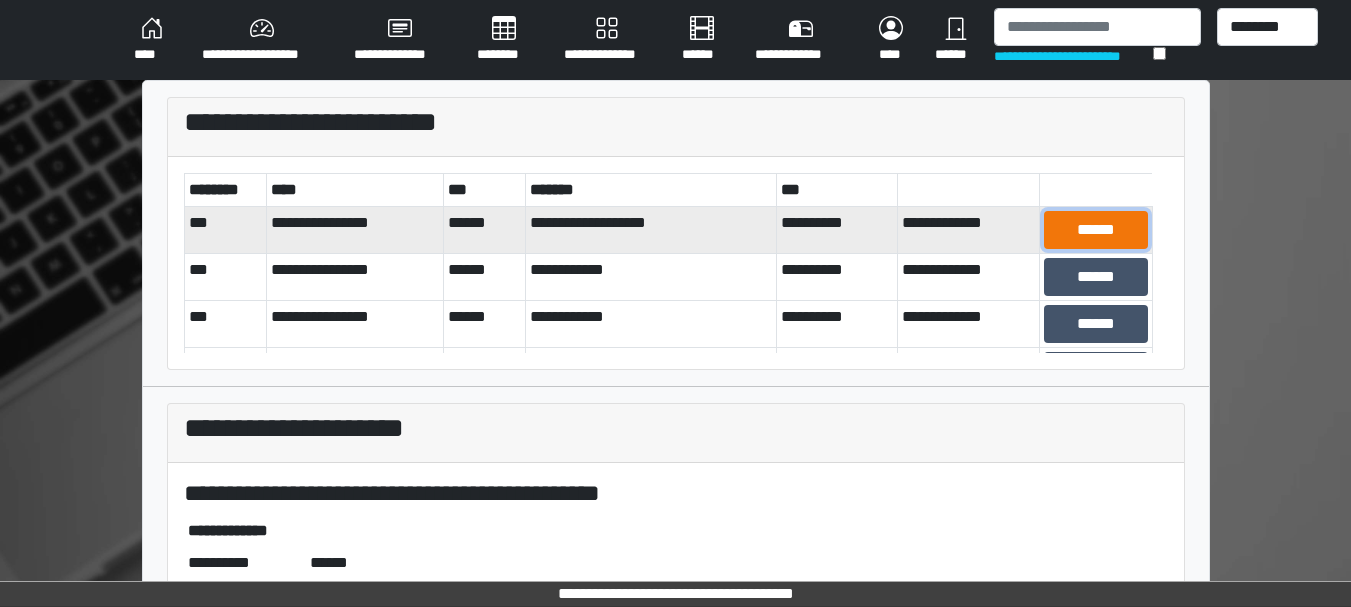 click on "******" at bounding box center (1095, 230) 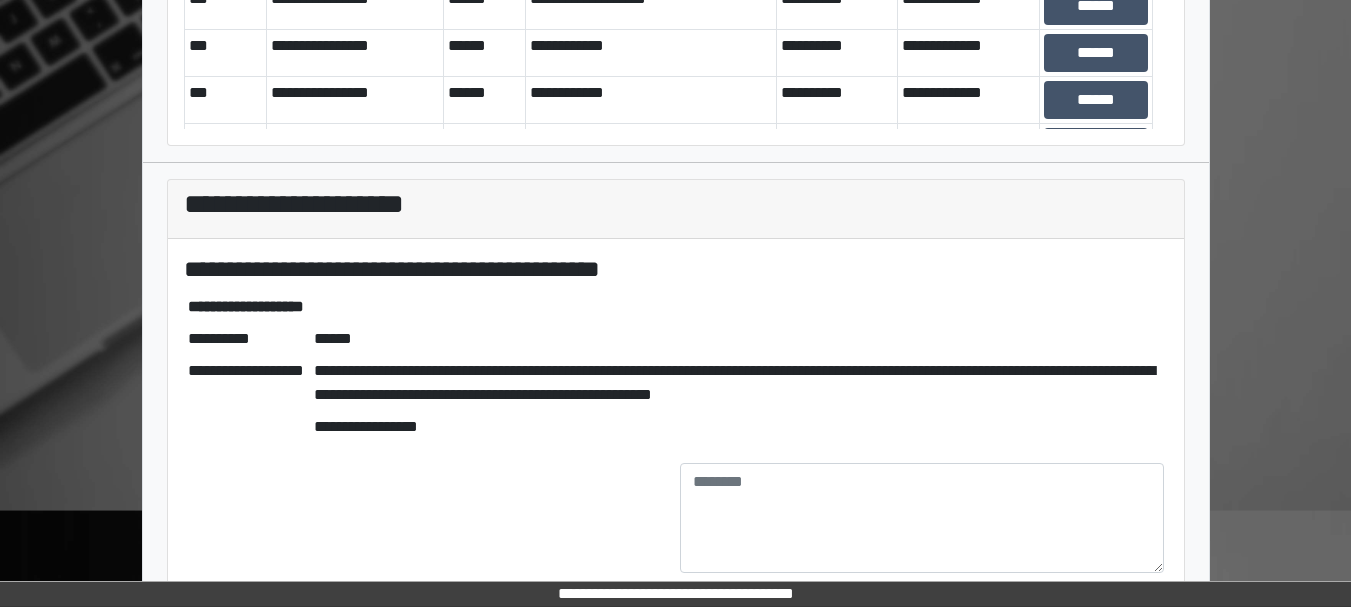 scroll, scrollTop: 290, scrollLeft: 0, axis: vertical 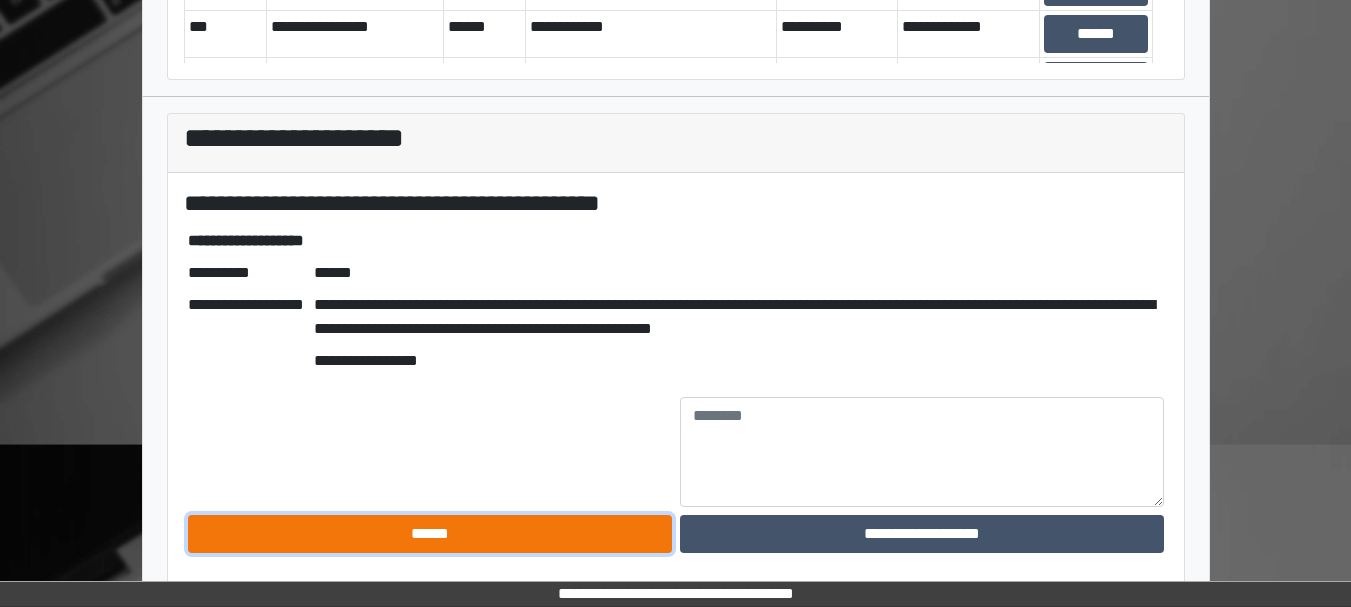 click on "******" at bounding box center [430, 534] 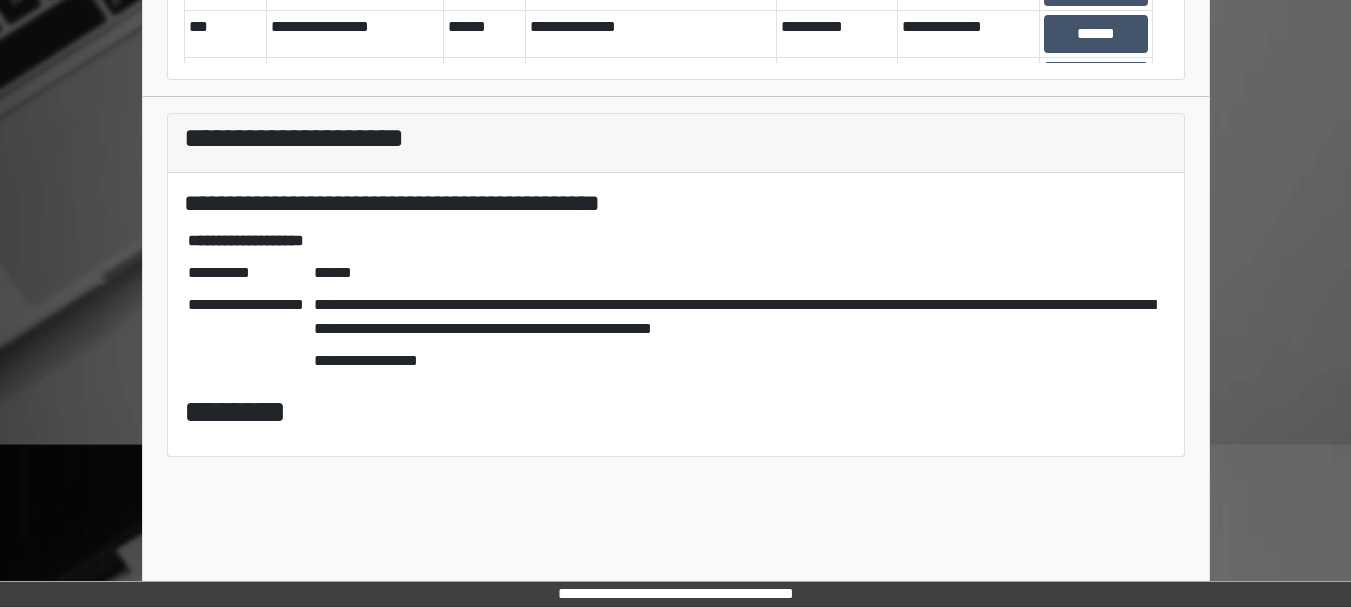 scroll, scrollTop: 157, scrollLeft: 0, axis: vertical 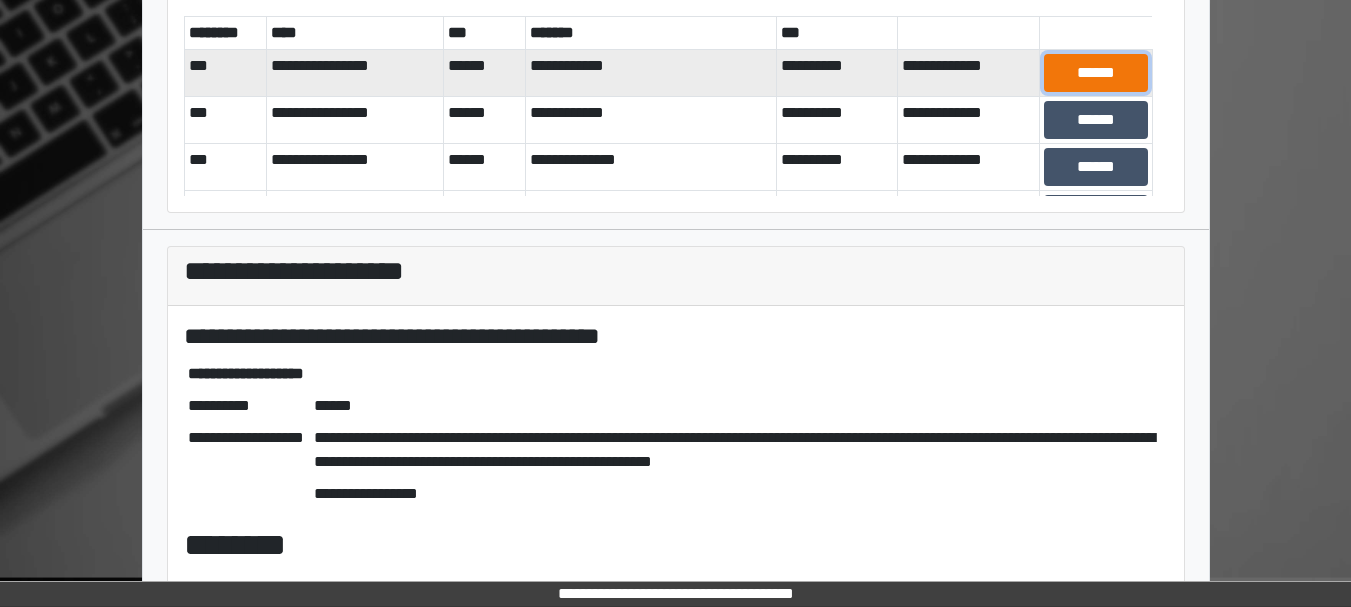 click on "******" at bounding box center (1095, 73) 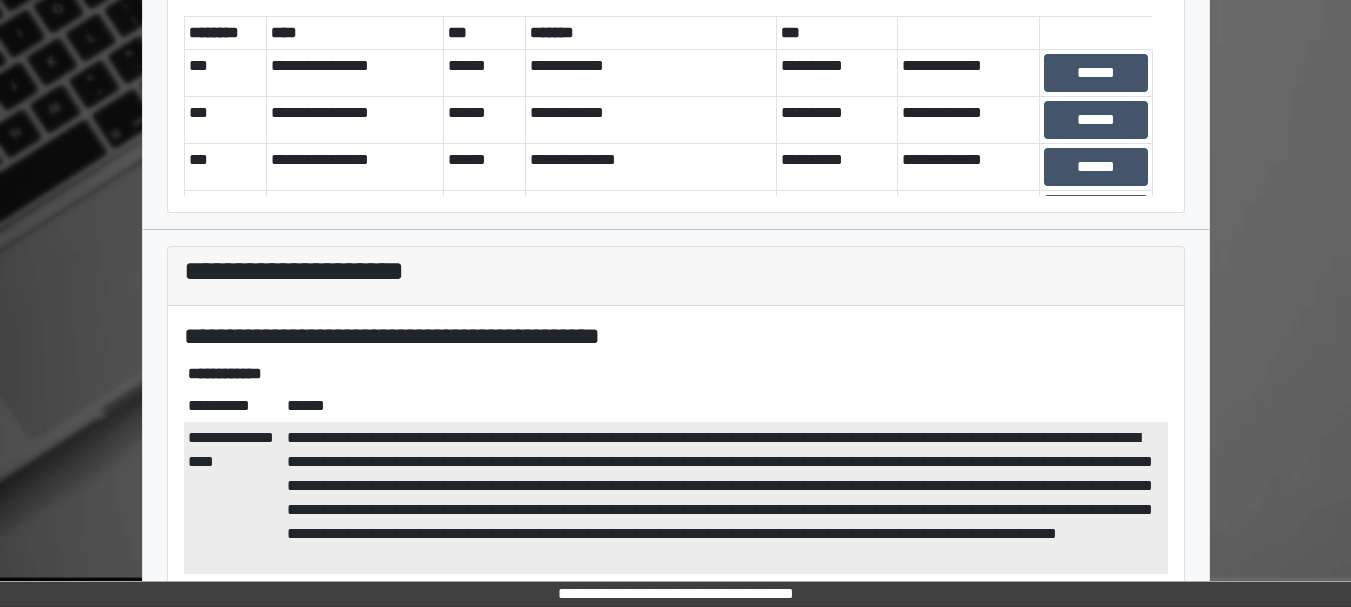 scroll, scrollTop: 386, scrollLeft: 0, axis: vertical 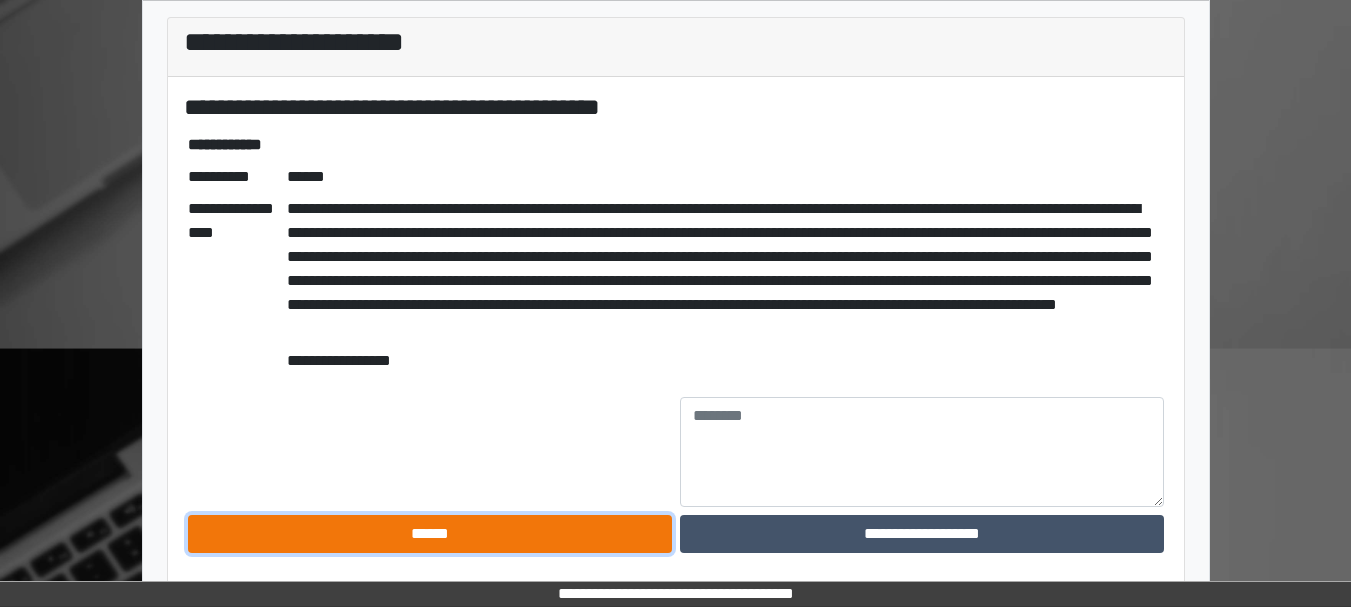 click on "******" at bounding box center (430, 534) 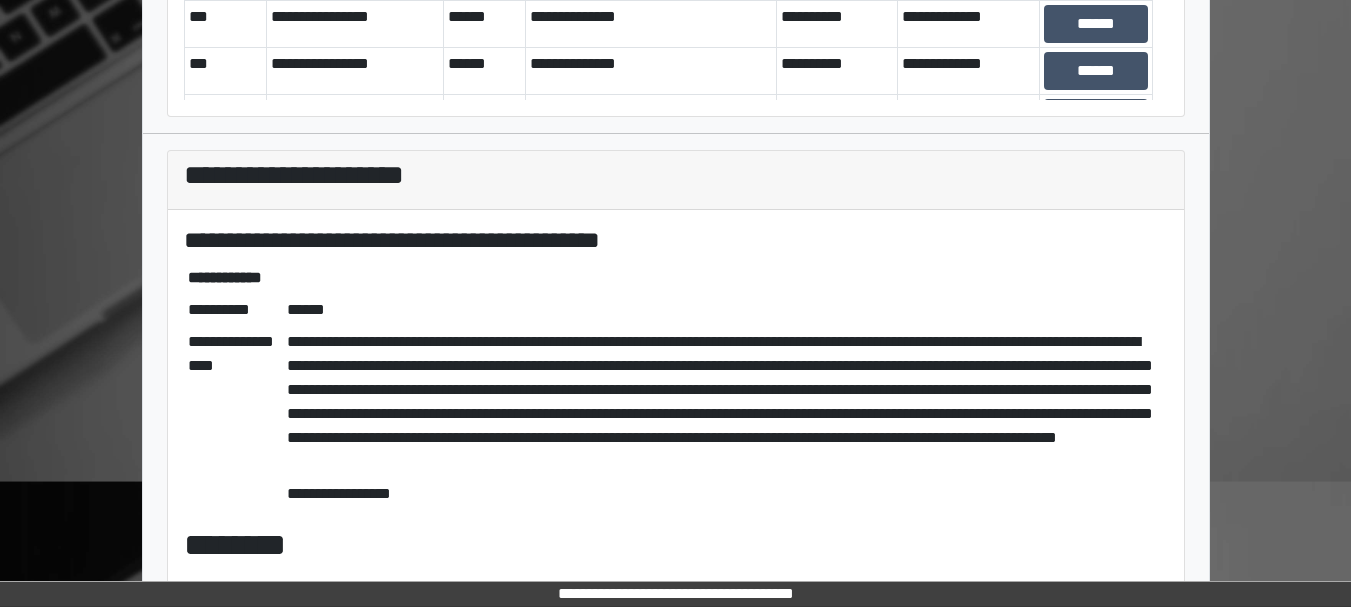 scroll, scrollTop: 253, scrollLeft: 0, axis: vertical 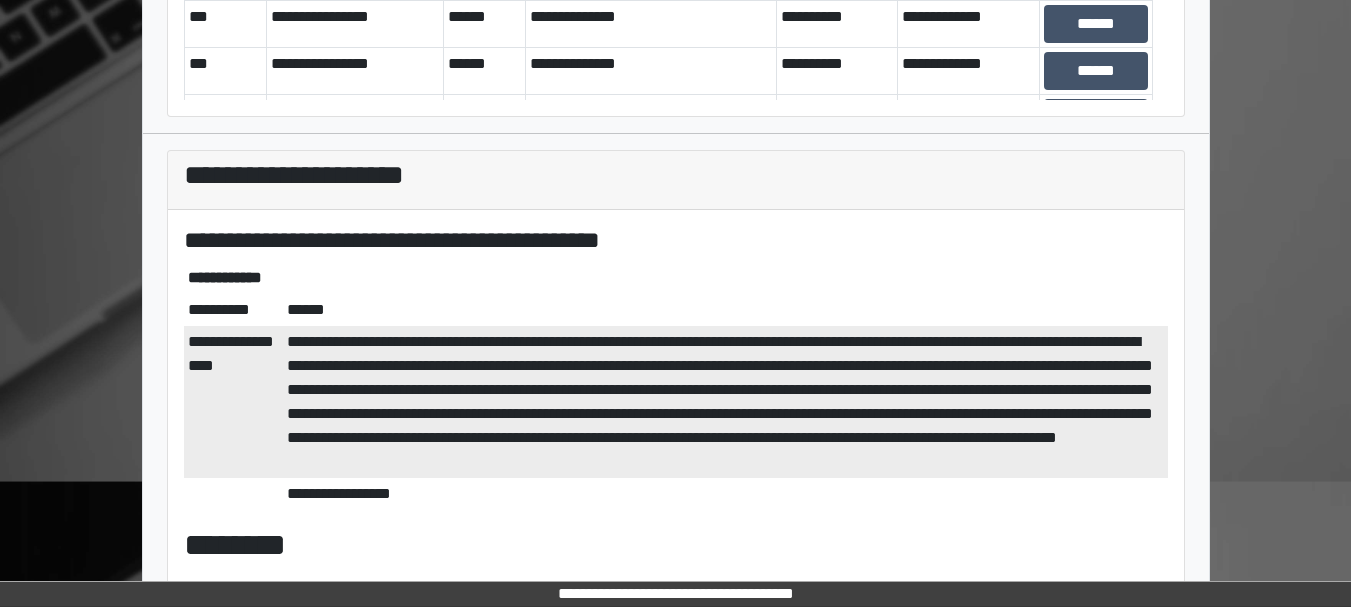 click on "[FIRST]
[LAST]
[STREET]
[CITY], [STATE] [ZIP]
[COUNTRY]
[PHONE]
[EMAIL]" at bounding box center [725, 402] 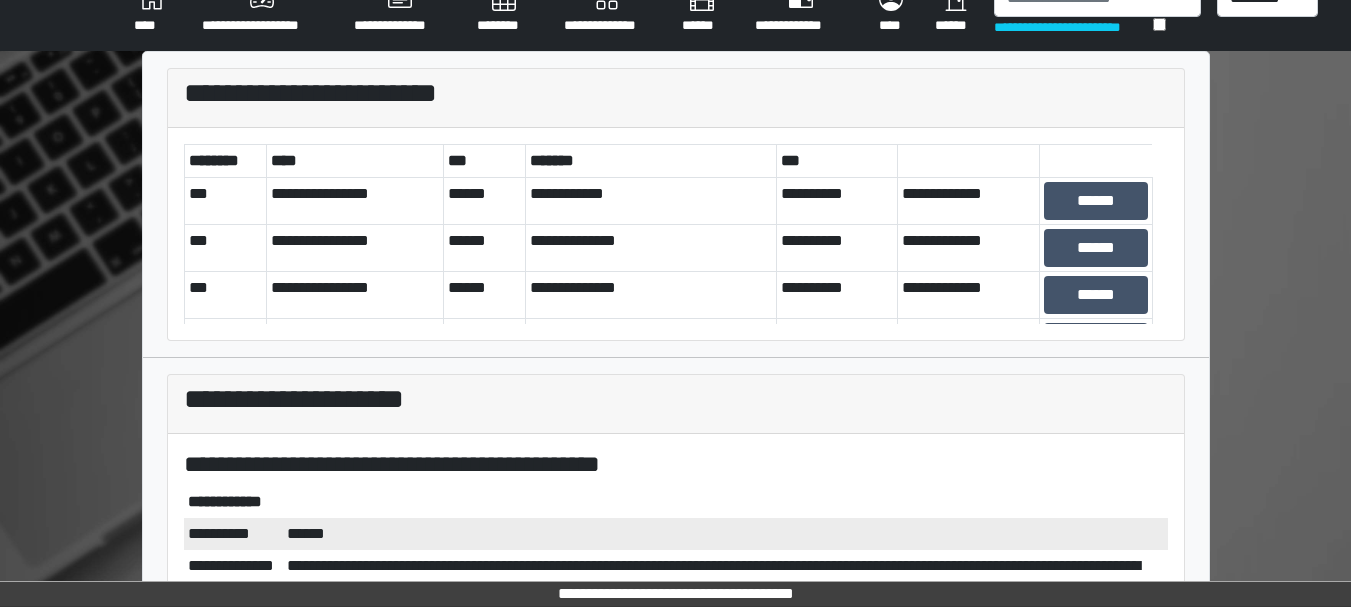 scroll, scrollTop: 27, scrollLeft: 0, axis: vertical 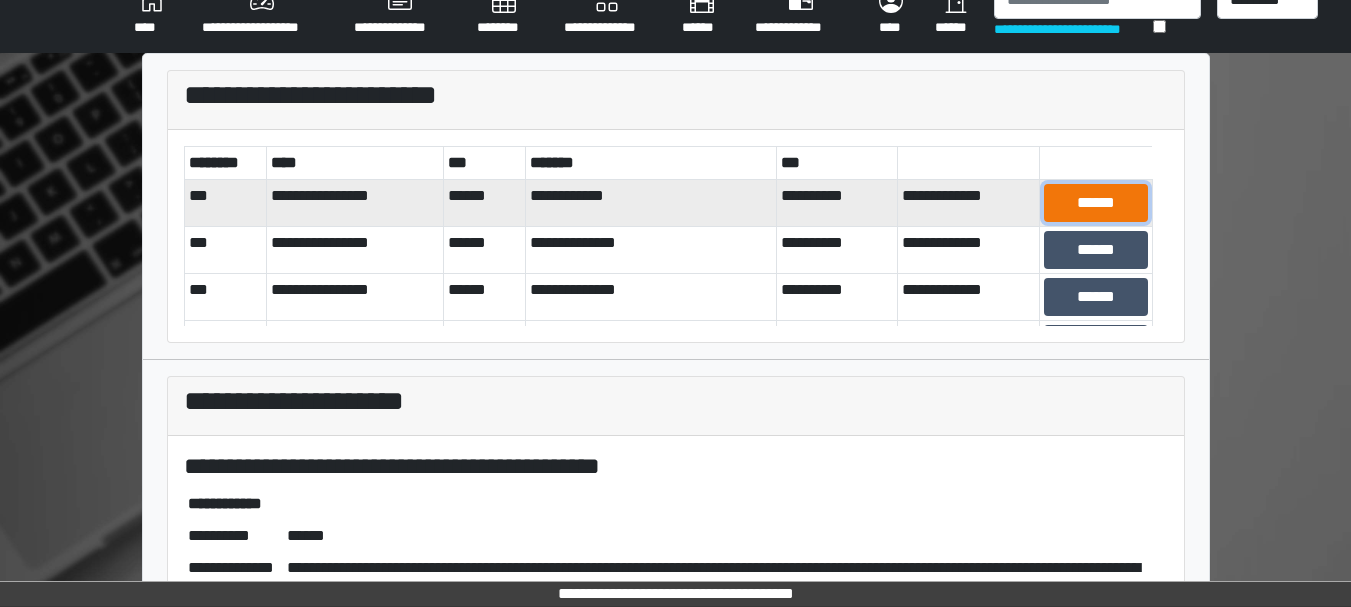 click on "******" at bounding box center (1095, 203) 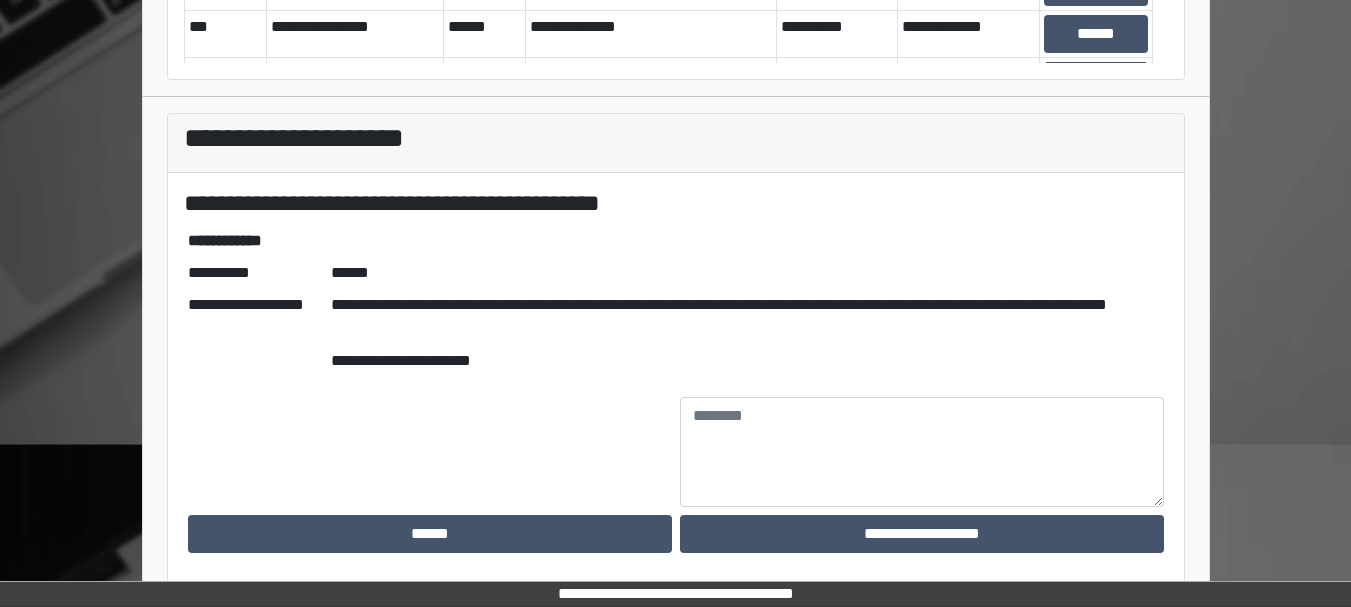 scroll, scrollTop: 289, scrollLeft: 0, axis: vertical 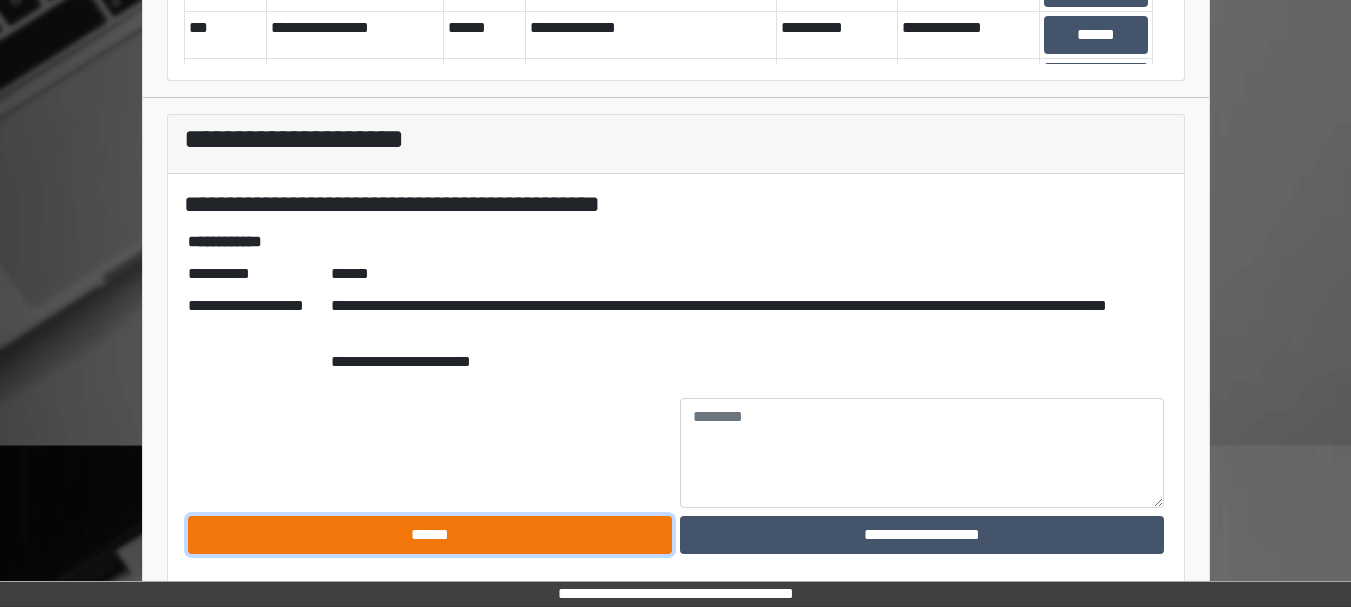 click on "******" at bounding box center [430, 535] 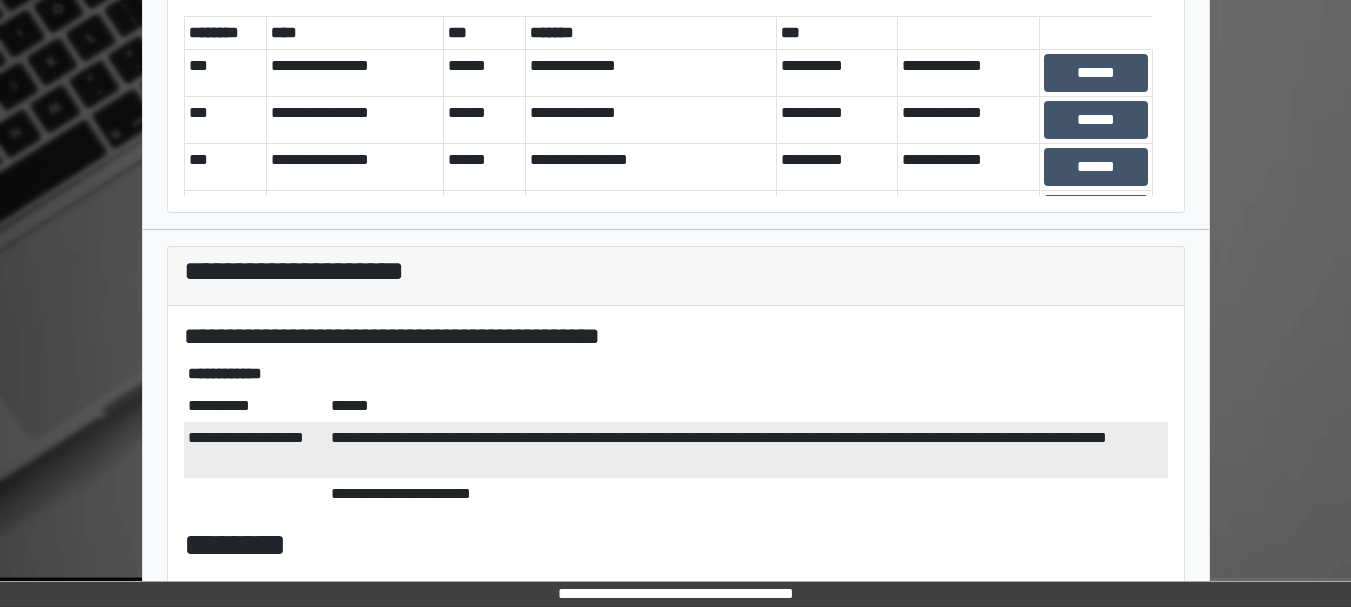 scroll, scrollTop: 0, scrollLeft: 0, axis: both 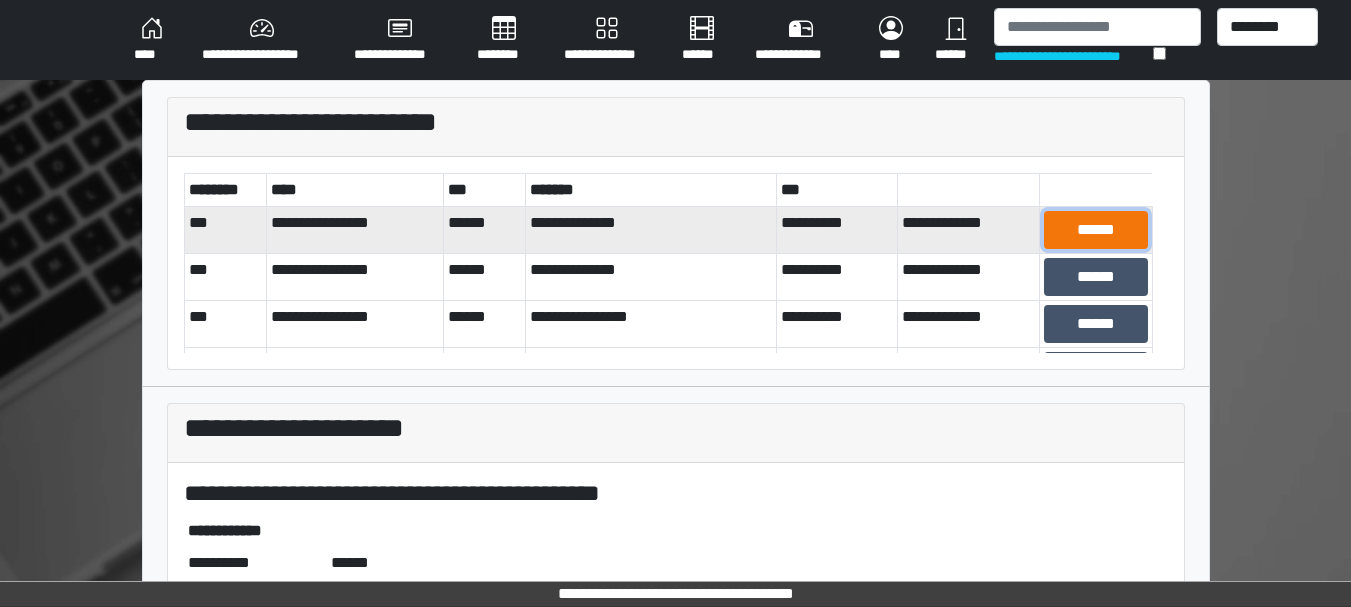 click on "******" at bounding box center (1095, 230) 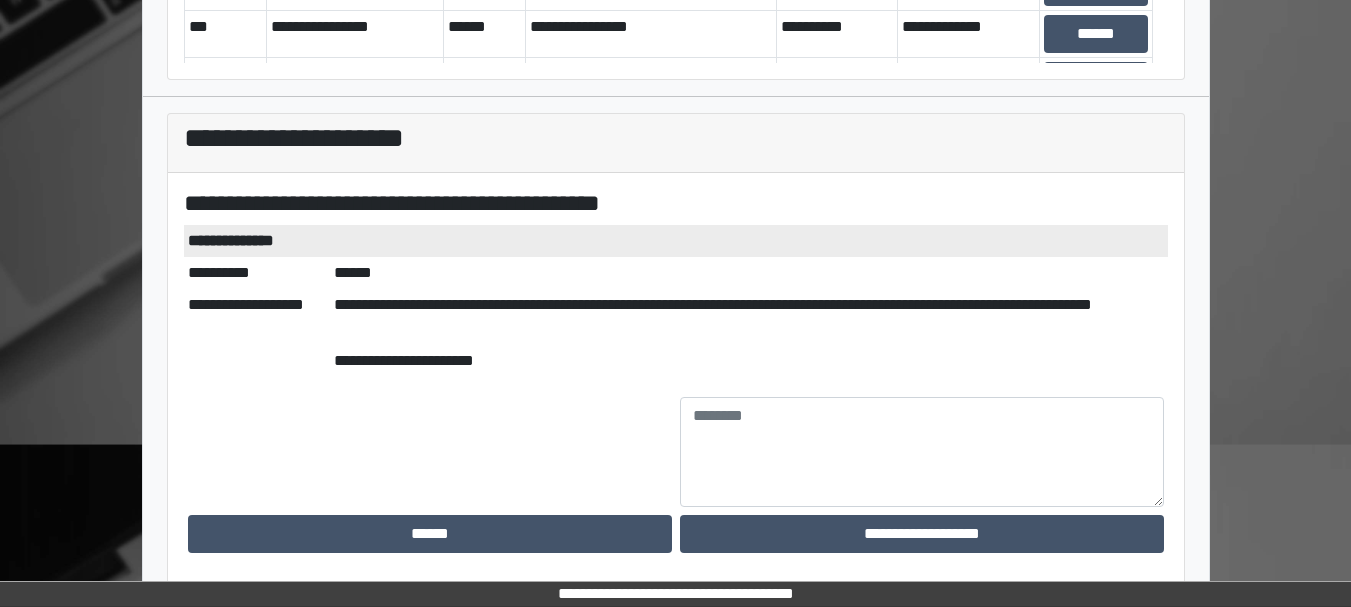 scroll, scrollTop: 289, scrollLeft: 0, axis: vertical 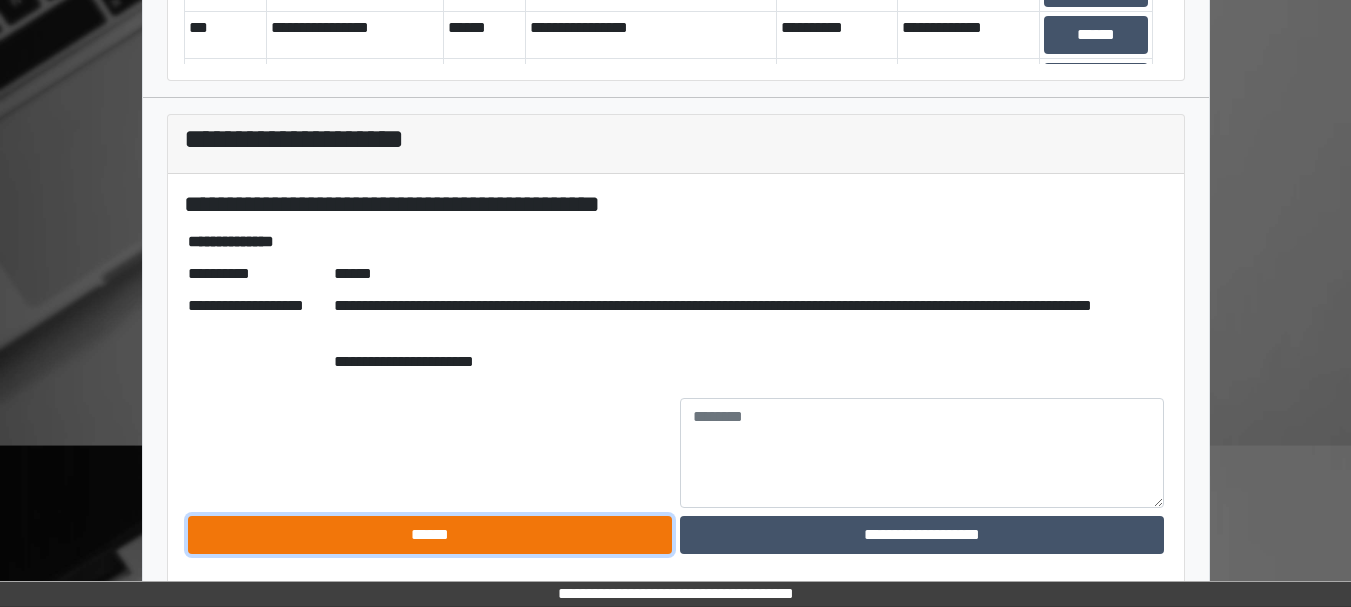 click on "******" at bounding box center [430, 535] 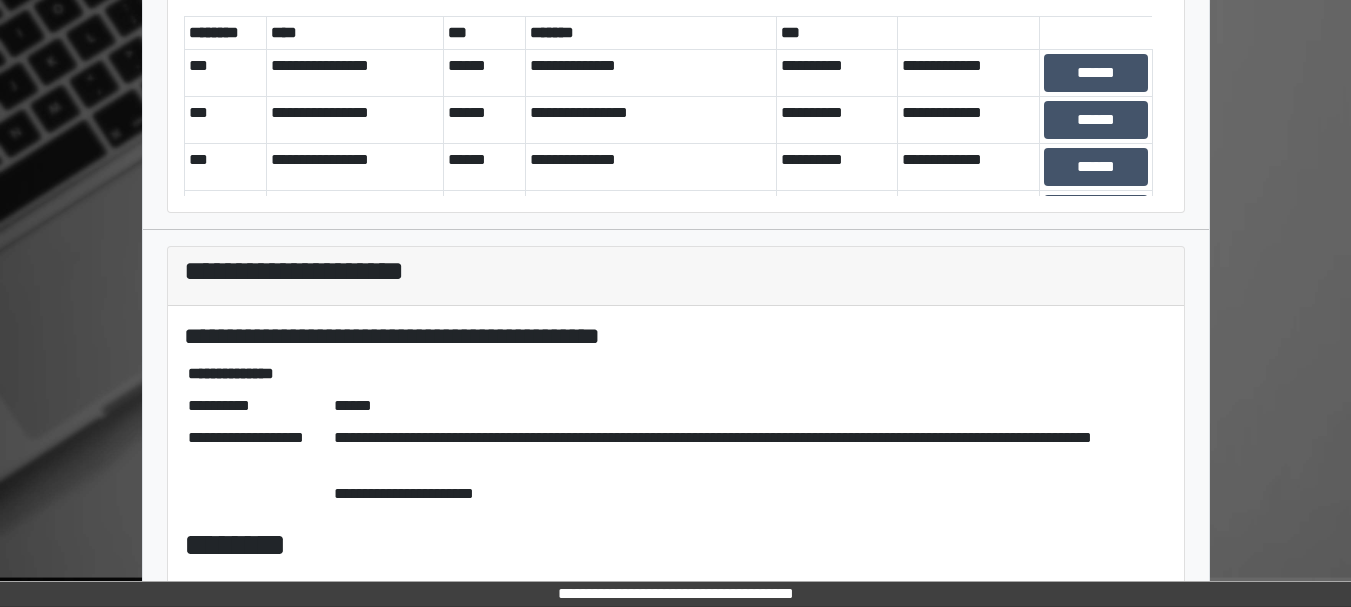 scroll, scrollTop: 99, scrollLeft: 0, axis: vertical 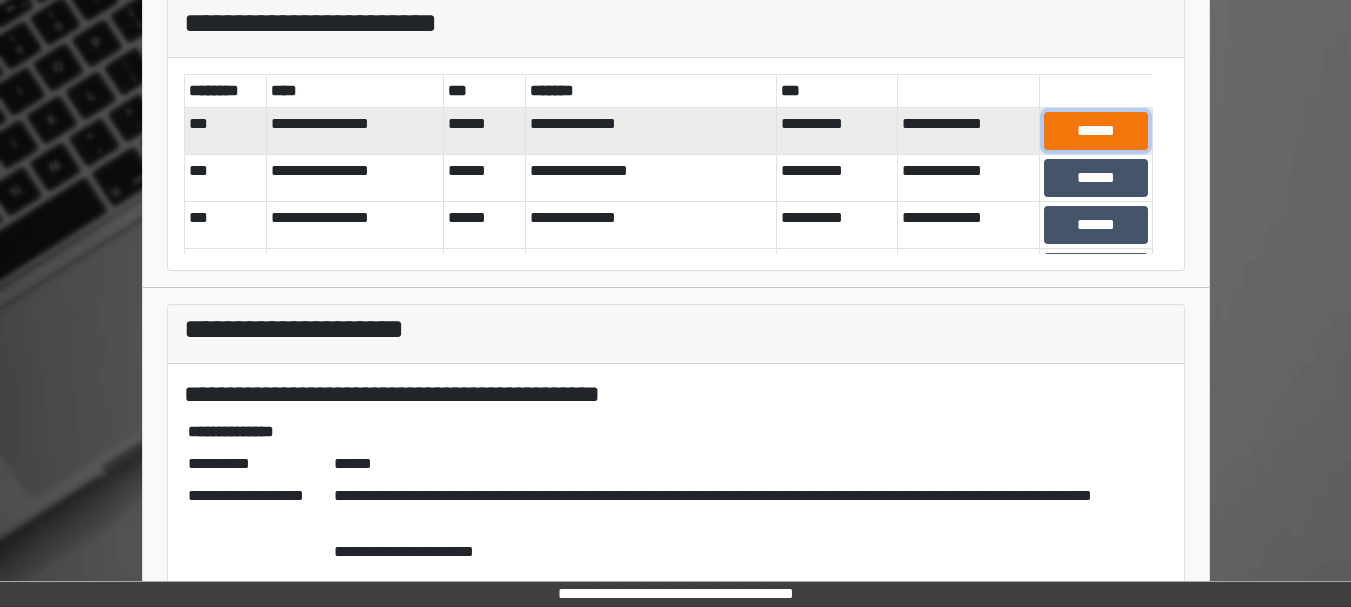 click on "******" at bounding box center [1095, 131] 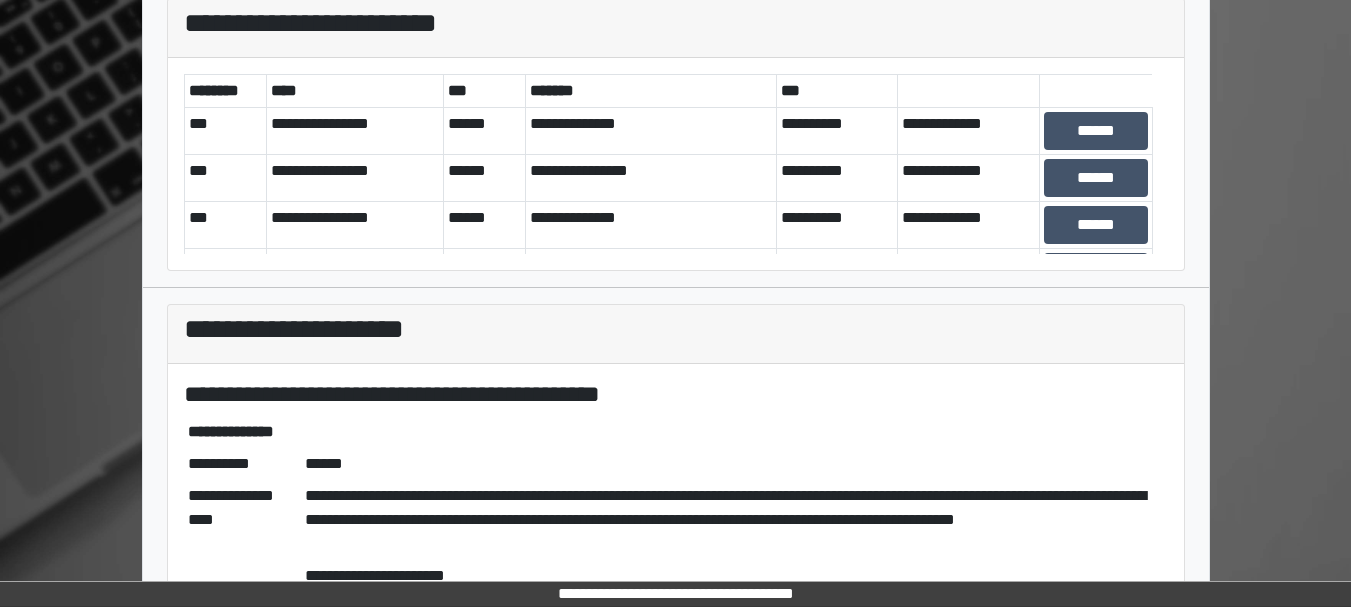 scroll, scrollTop: 314, scrollLeft: 0, axis: vertical 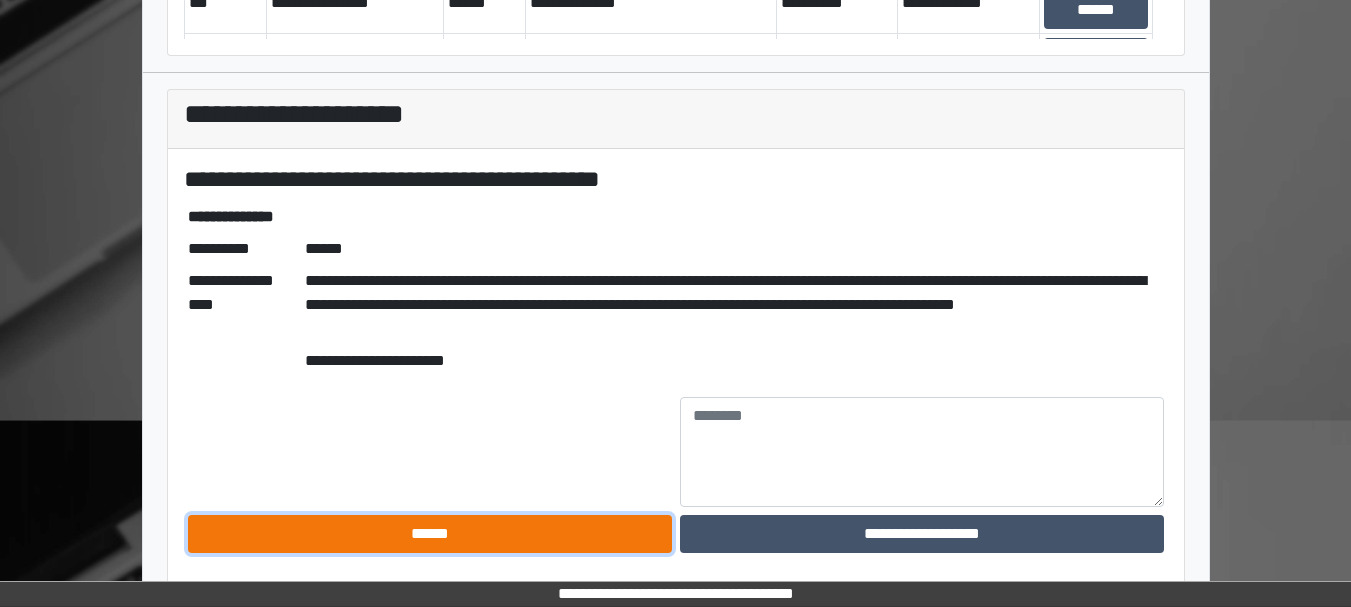 click on "******" at bounding box center (430, 534) 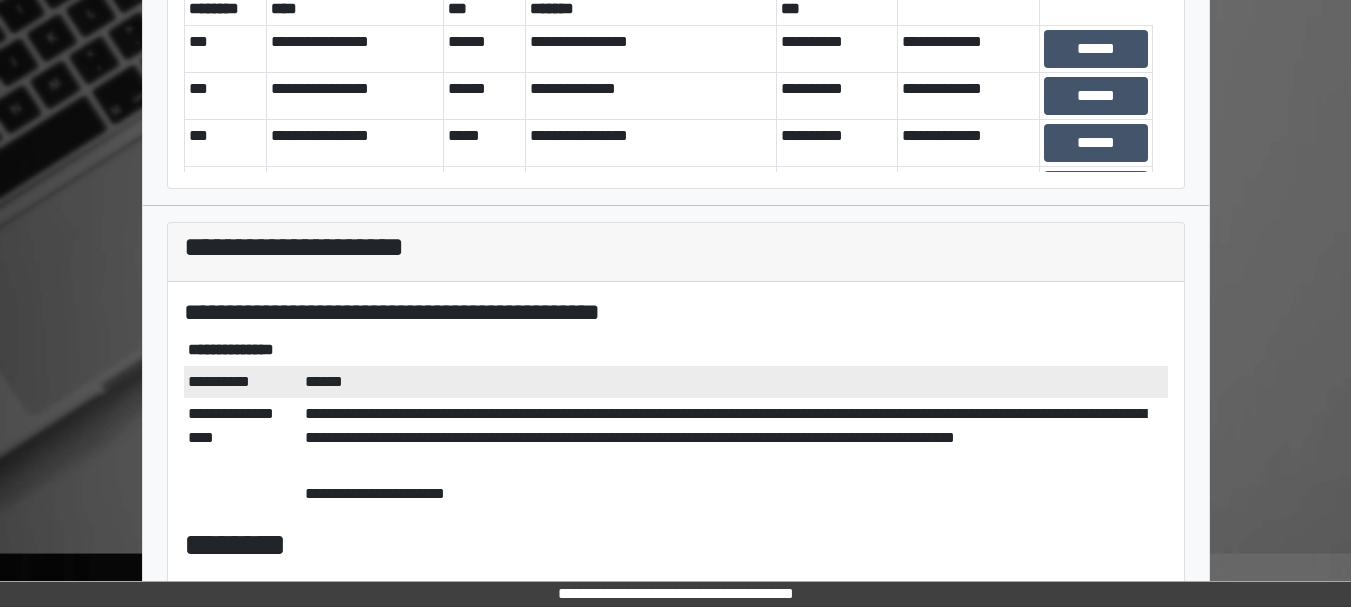 scroll, scrollTop: 0, scrollLeft: 0, axis: both 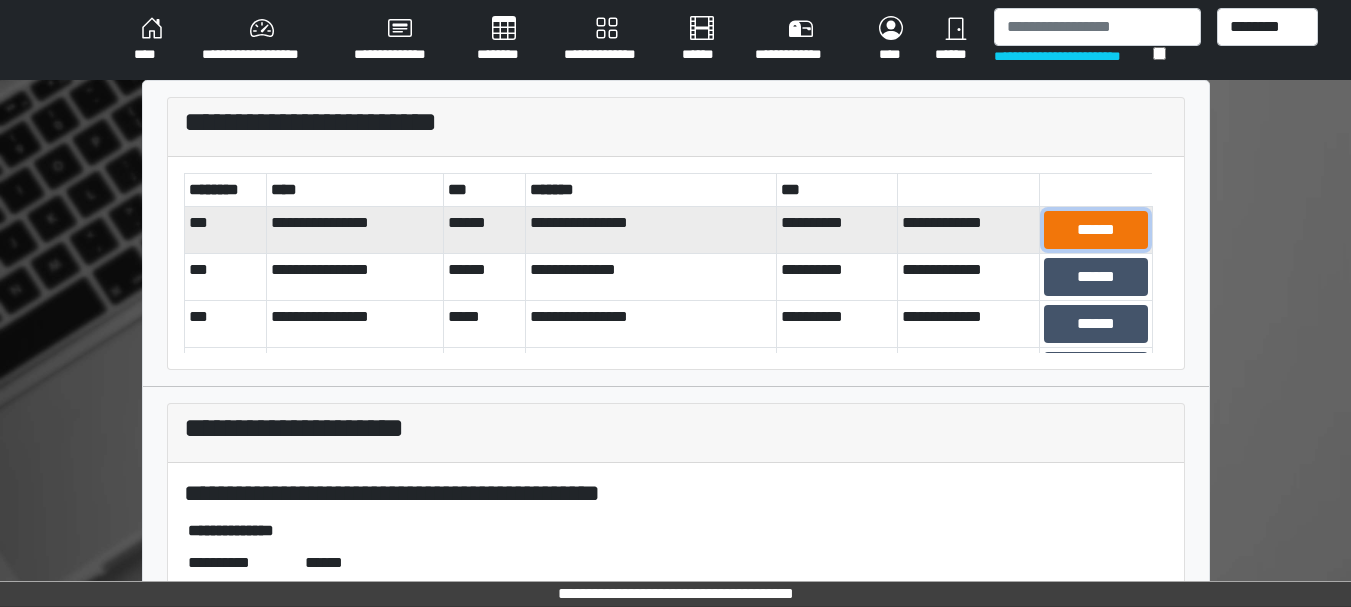click on "******" at bounding box center (1095, 230) 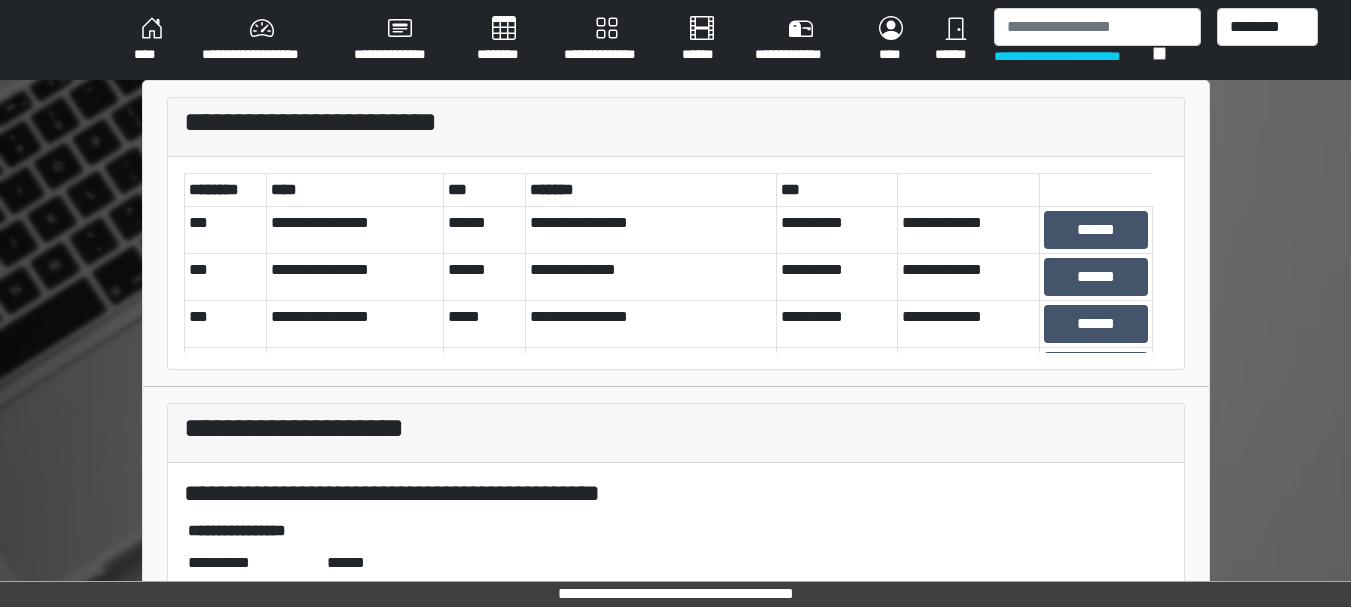 scroll, scrollTop: 290, scrollLeft: 0, axis: vertical 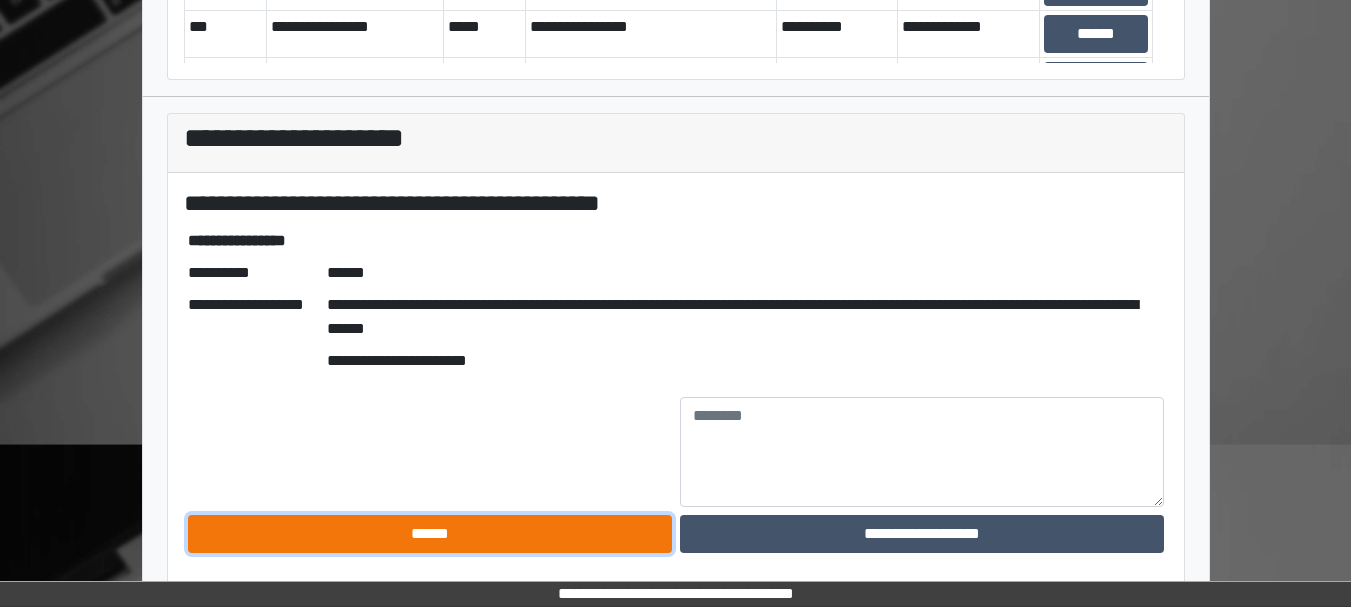 click on "******" at bounding box center [430, 534] 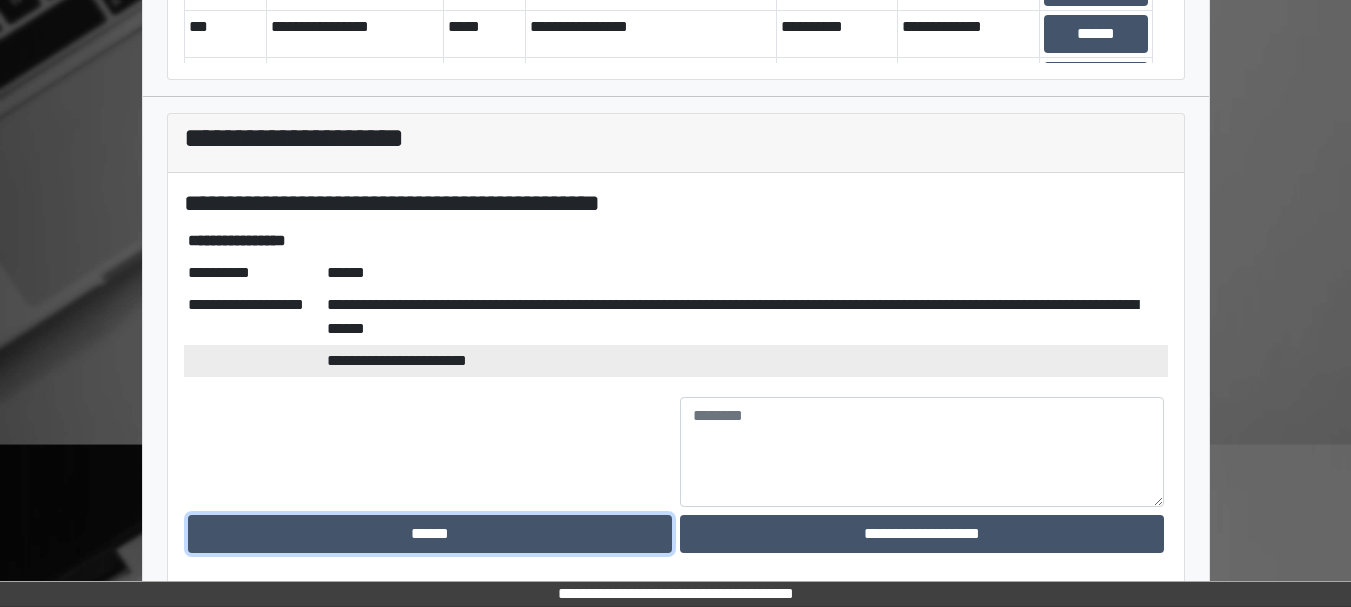 scroll, scrollTop: 0, scrollLeft: 0, axis: both 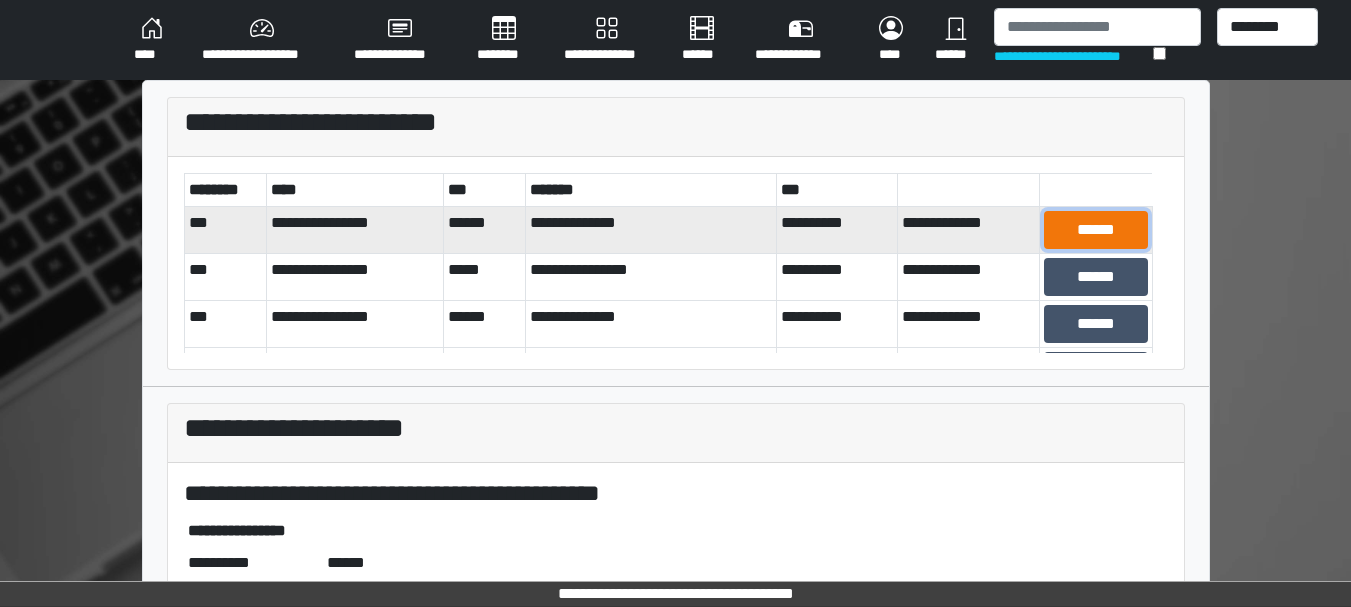 click on "******" at bounding box center (1095, 230) 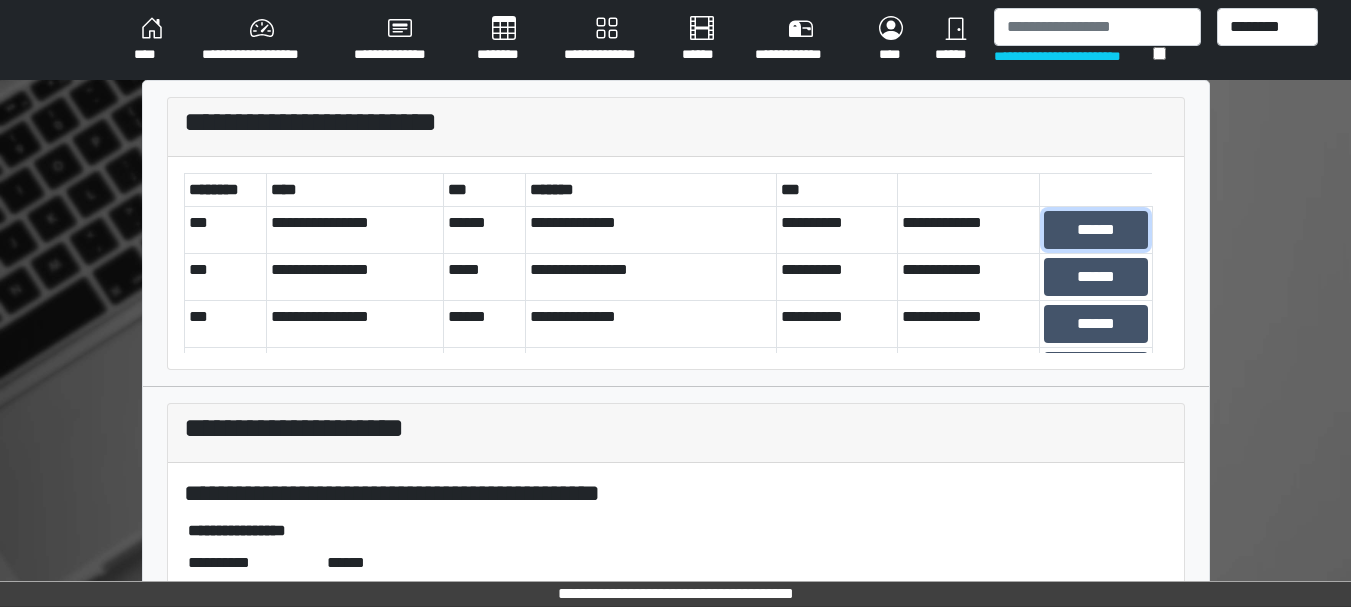 scroll, scrollTop: 157, scrollLeft: 0, axis: vertical 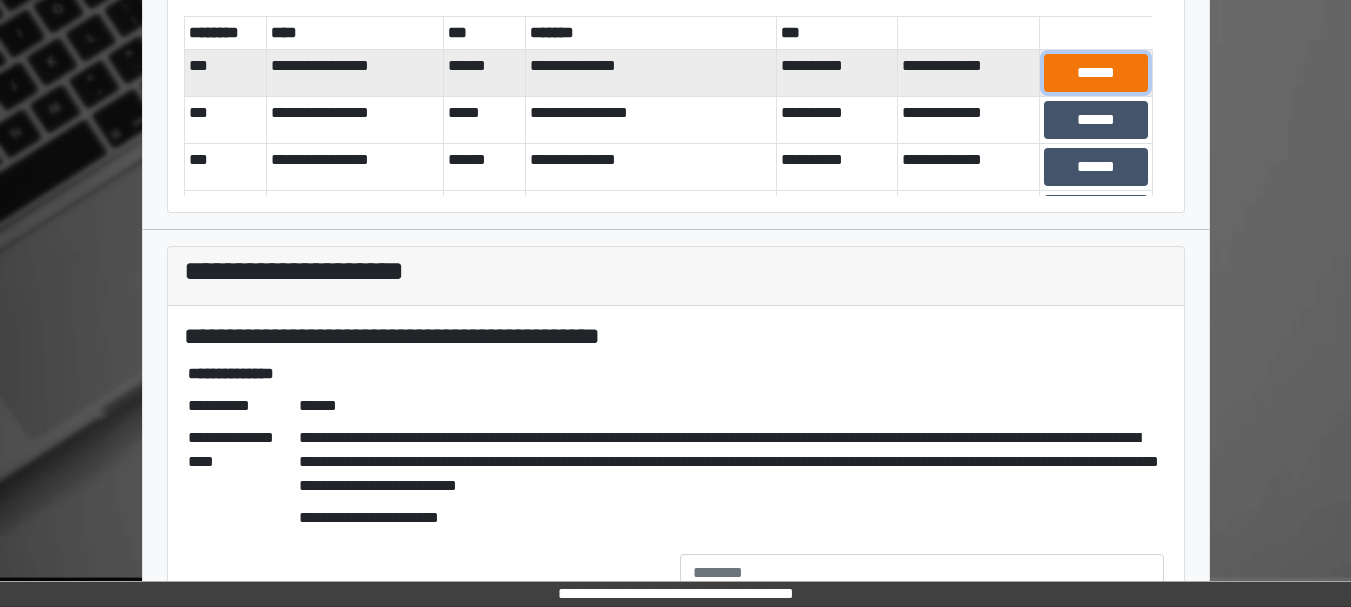 click on "******" at bounding box center (1095, 73) 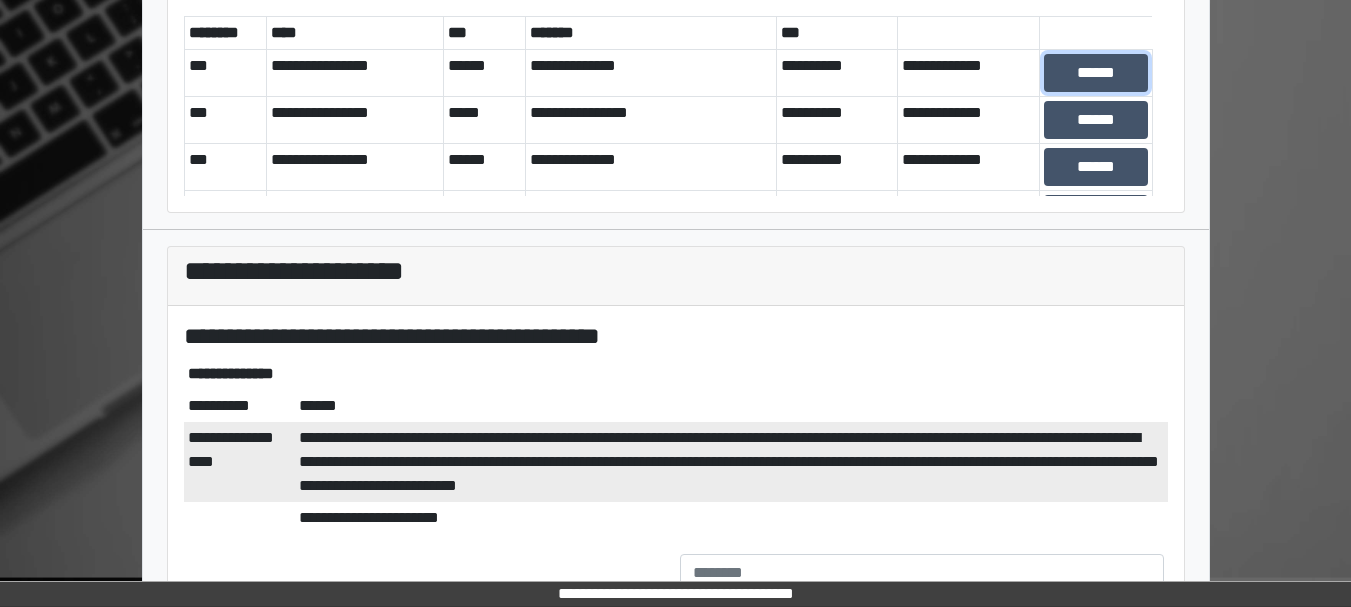 scroll, scrollTop: 314, scrollLeft: 0, axis: vertical 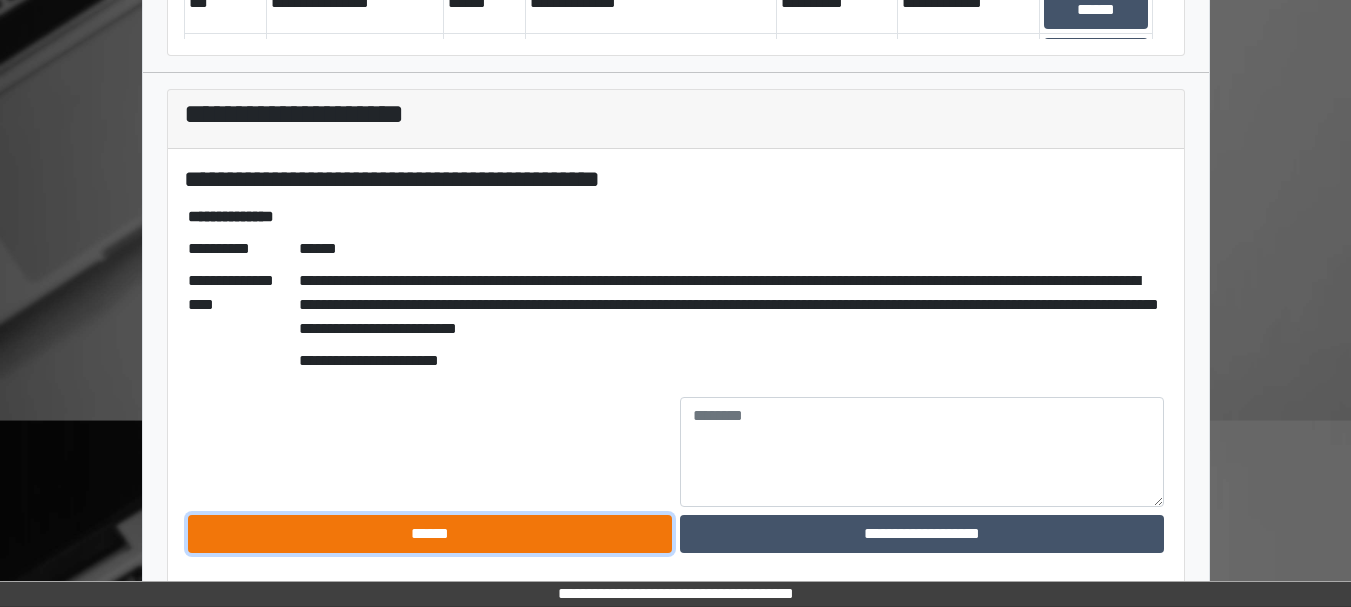 click on "******" at bounding box center [430, 534] 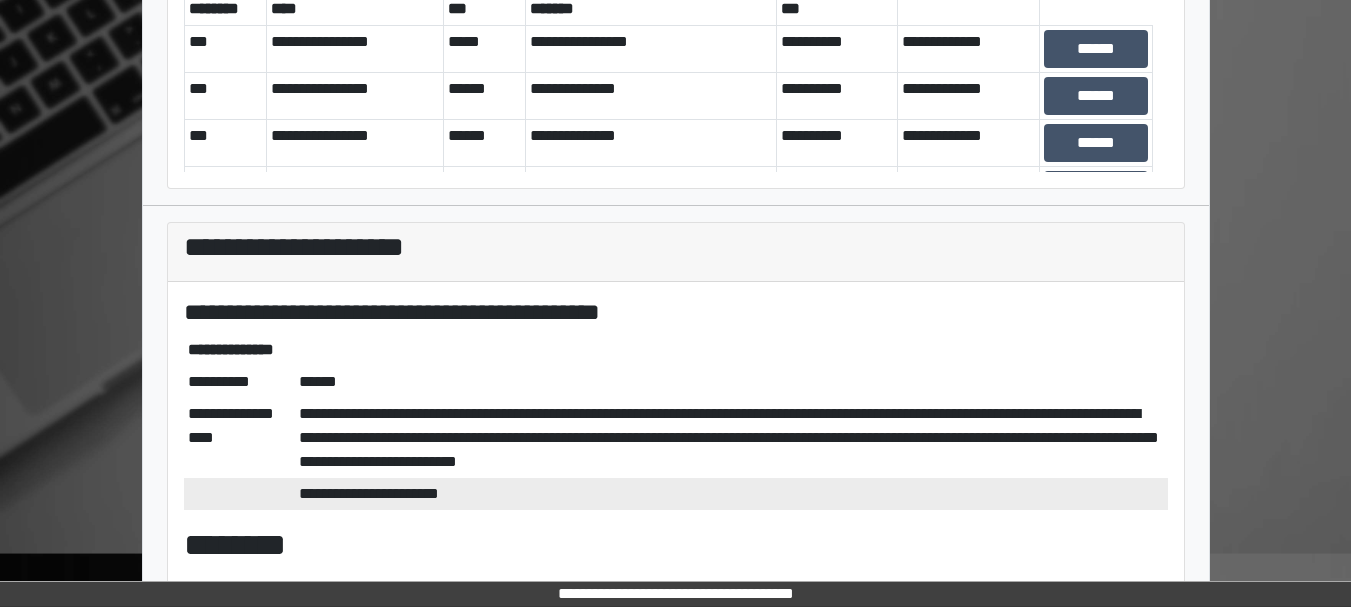 scroll, scrollTop: 0, scrollLeft: 0, axis: both 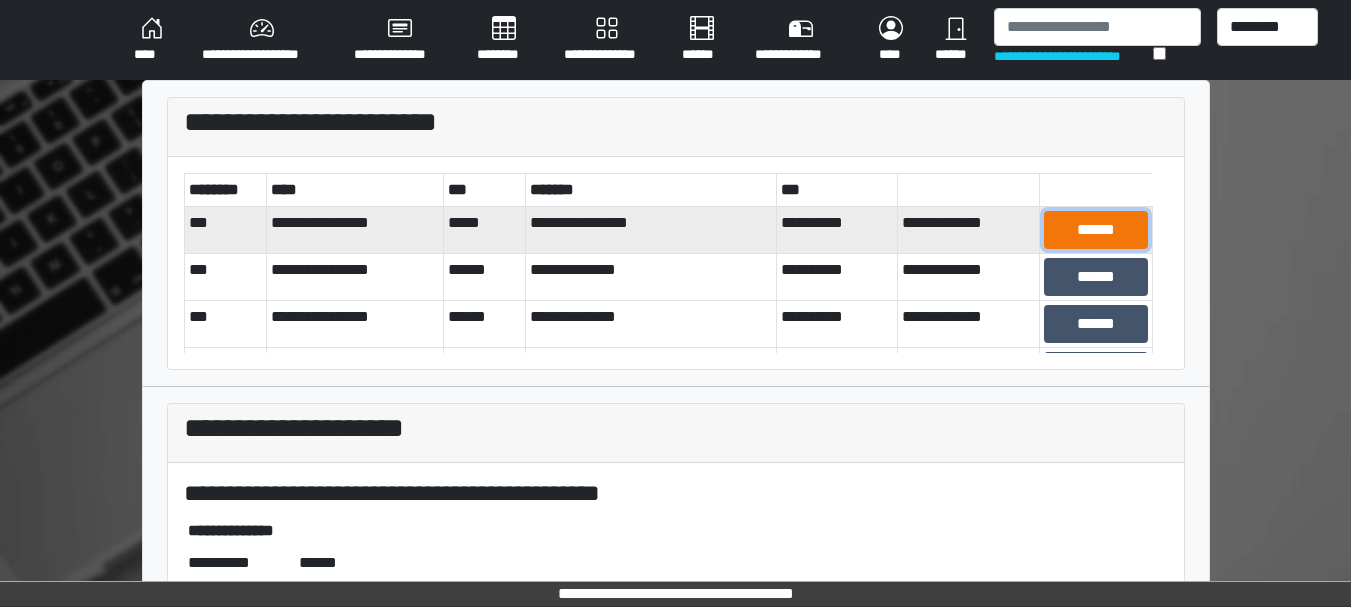 click on "******" at bounding box center [1095, 230] 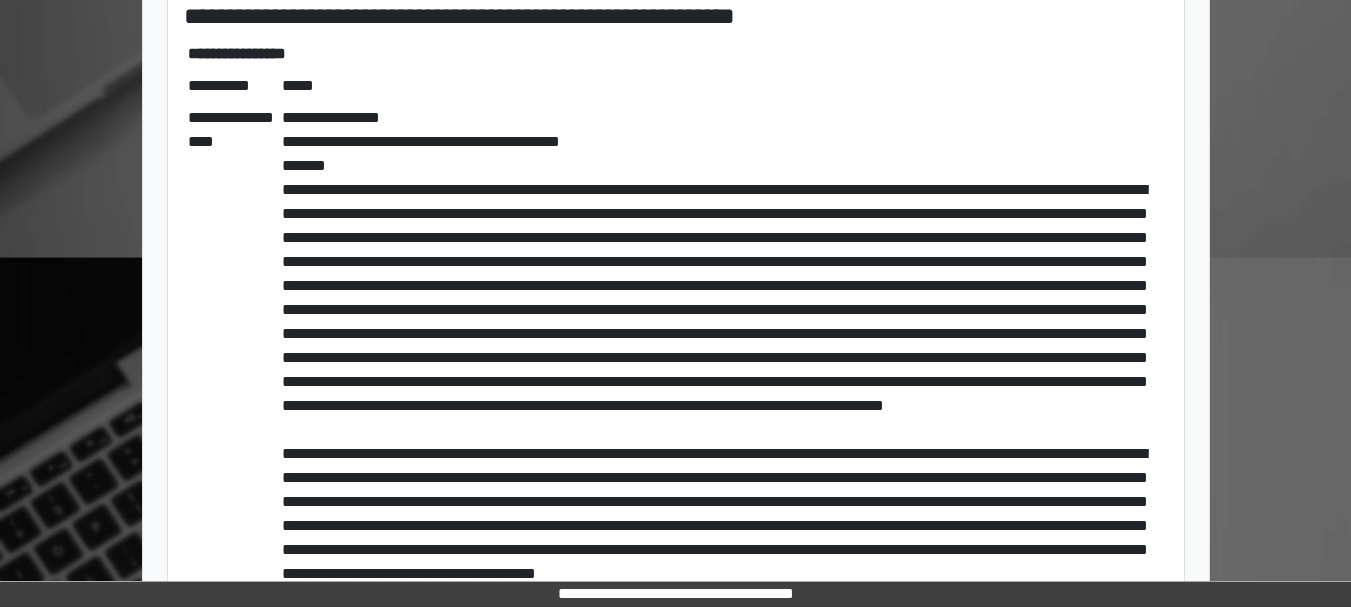 scroll, scrollTop: 478, scrollLeft: 0, axis: vertical 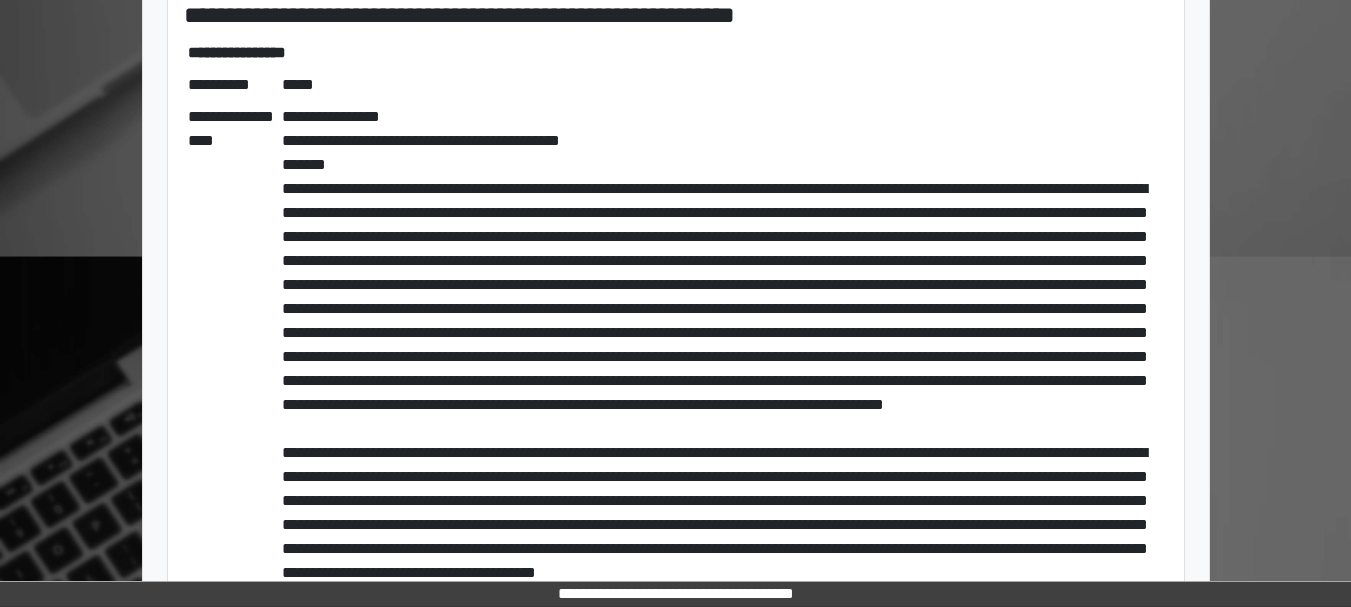 click on "[FIRST] [LAST] [COMPANY]  [STREET]
[CITY], [STATE] [ZIP]
[COUNTRY]
[PHONE]
[EMAIL]" at bounding box center [722, 477] 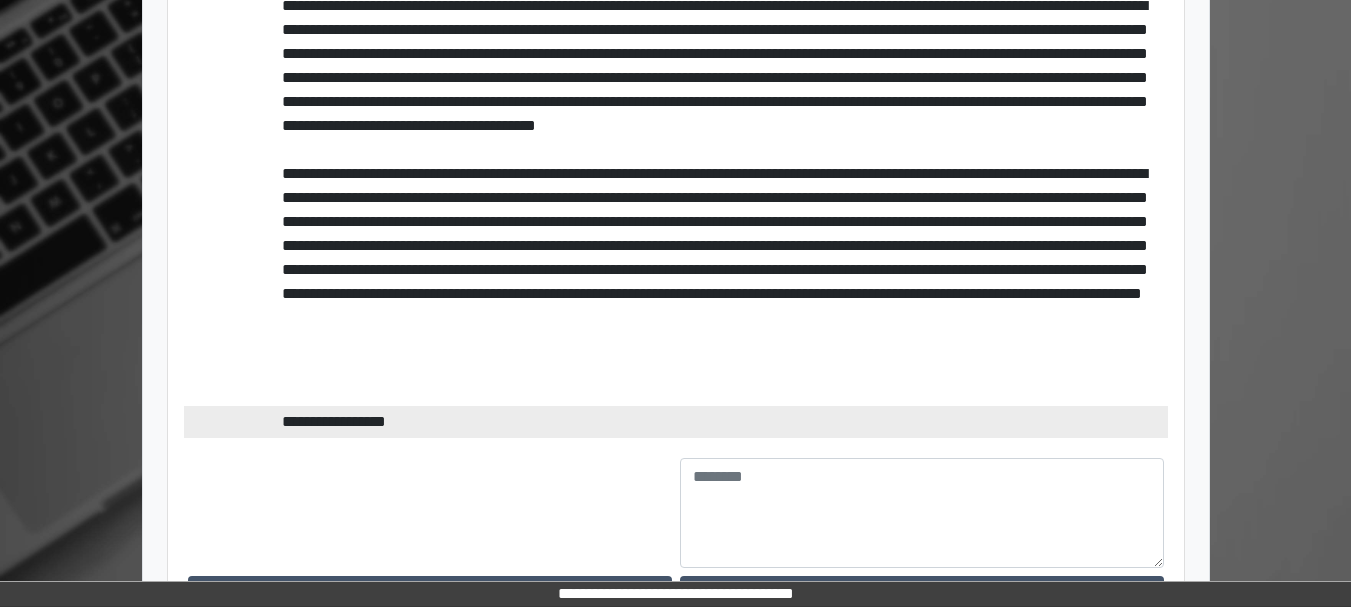scroll, scrollTop: 986, scrollLeft: 0, axis: vertical 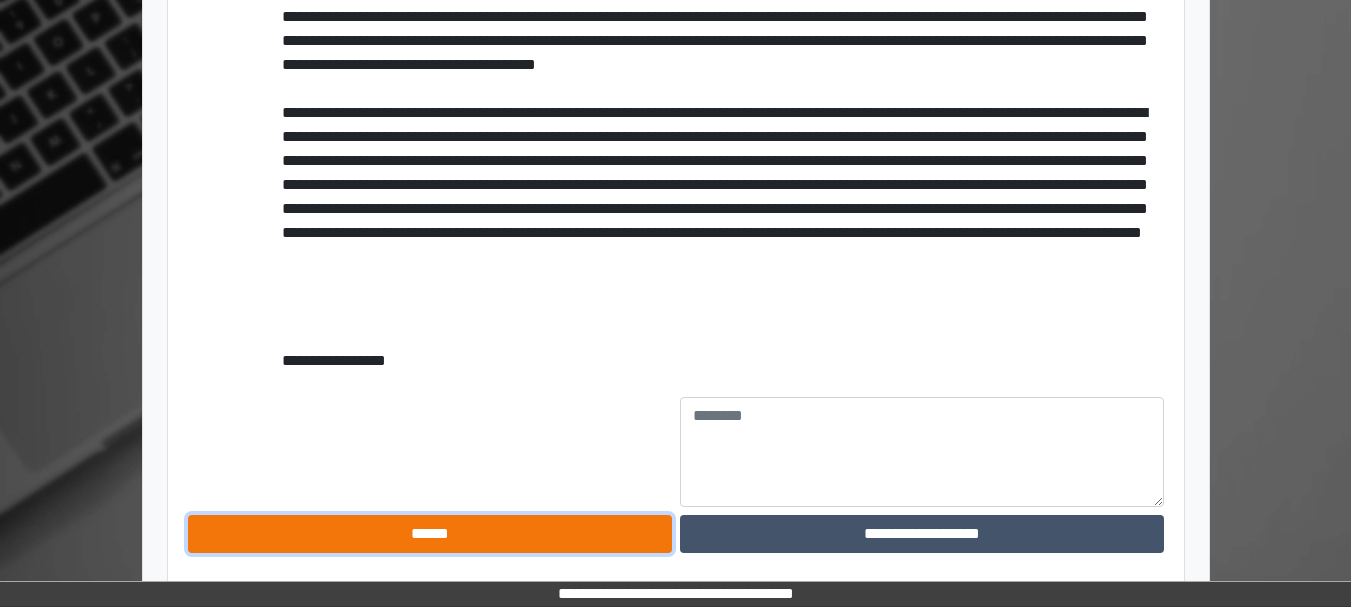 click on "******" at bounding box center (430, 534) 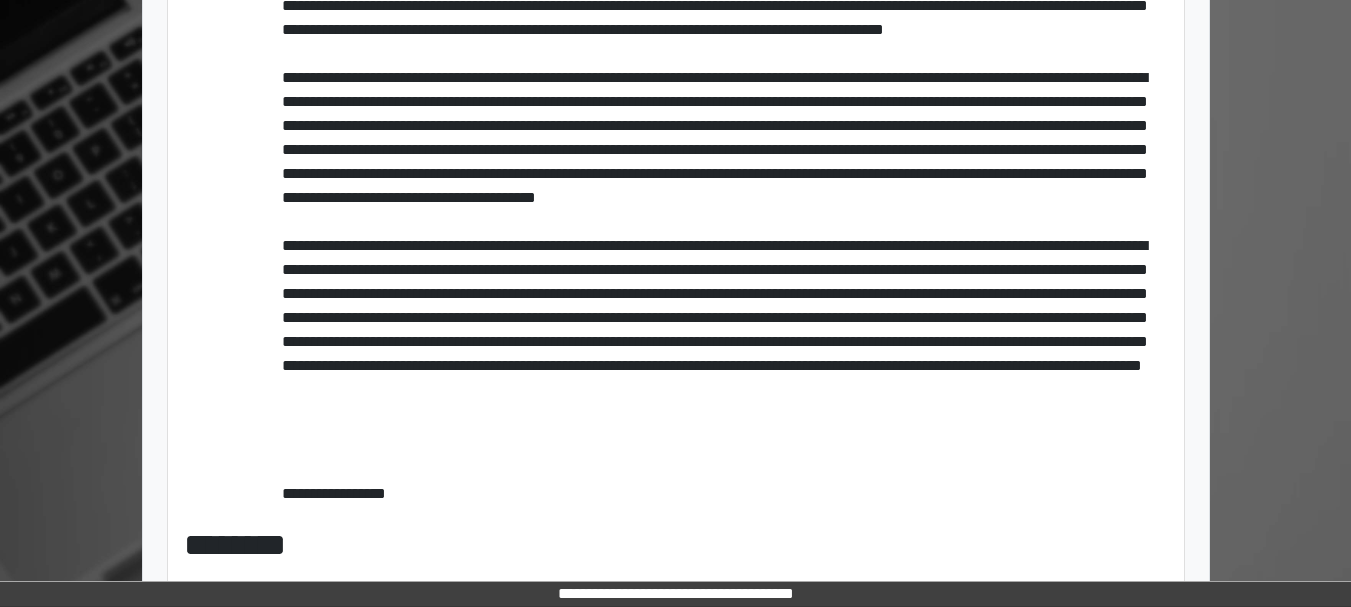 scroll, scrollTop: 0, scrollLeft: 0, axis: both 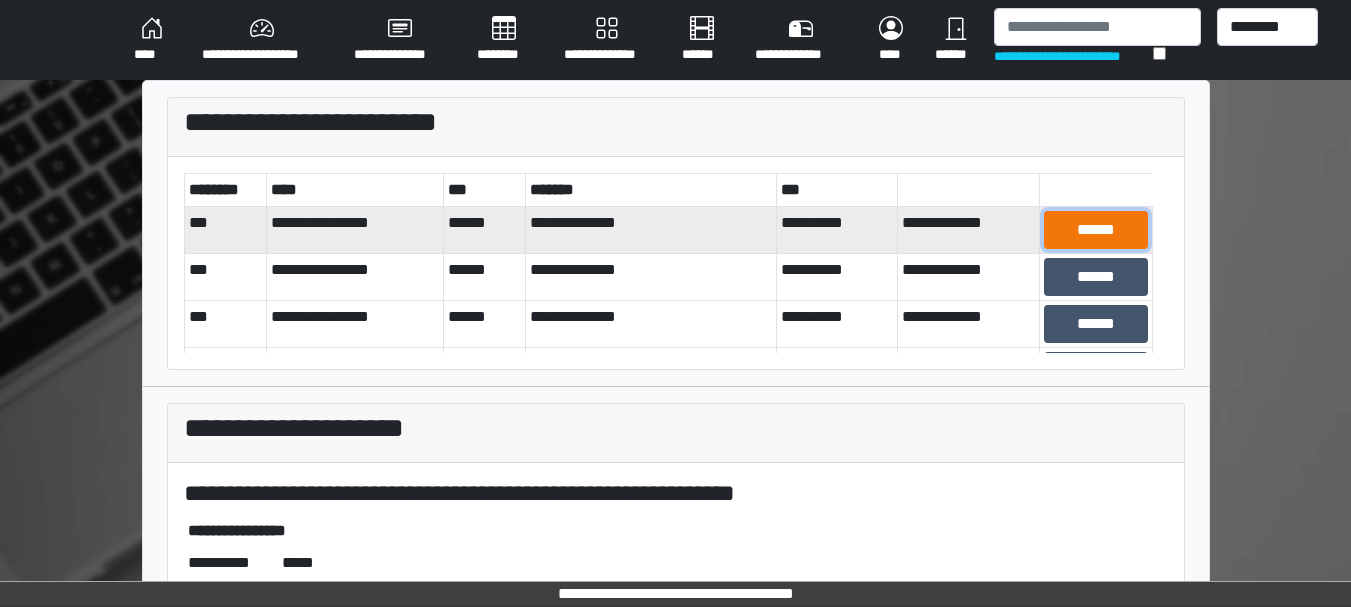 click on "******" at bounding box center (1095, 230) 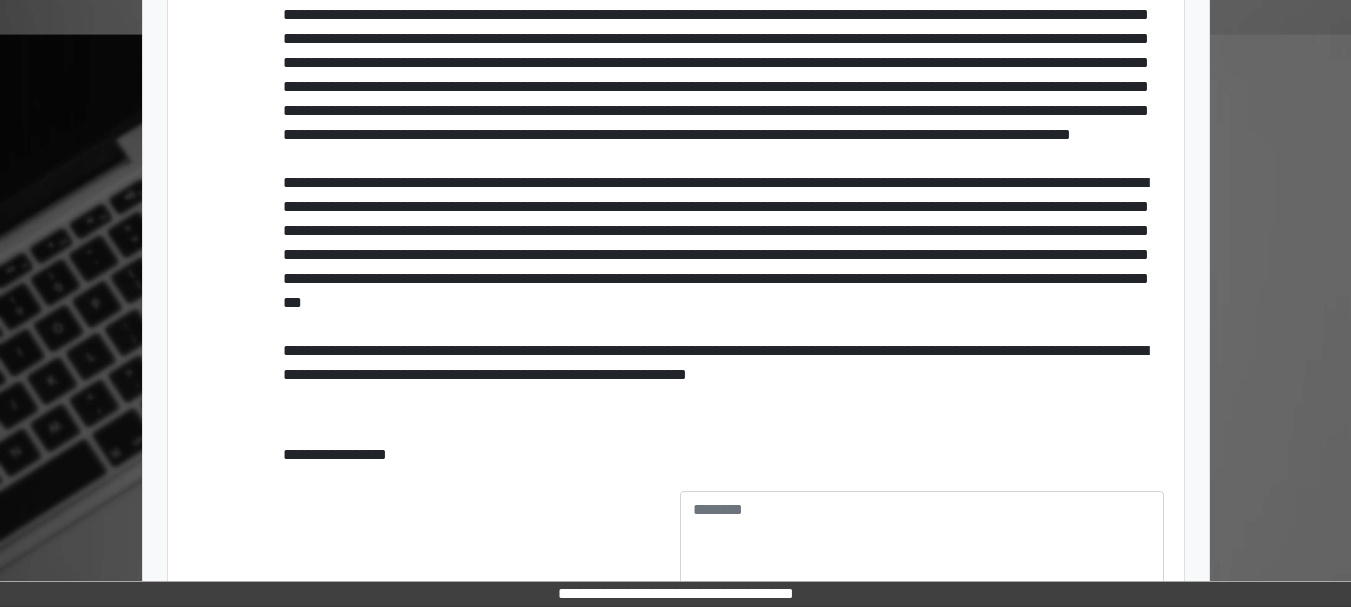 scroll, scrollTop: 794, scrollLeft: 0, axis: vertical 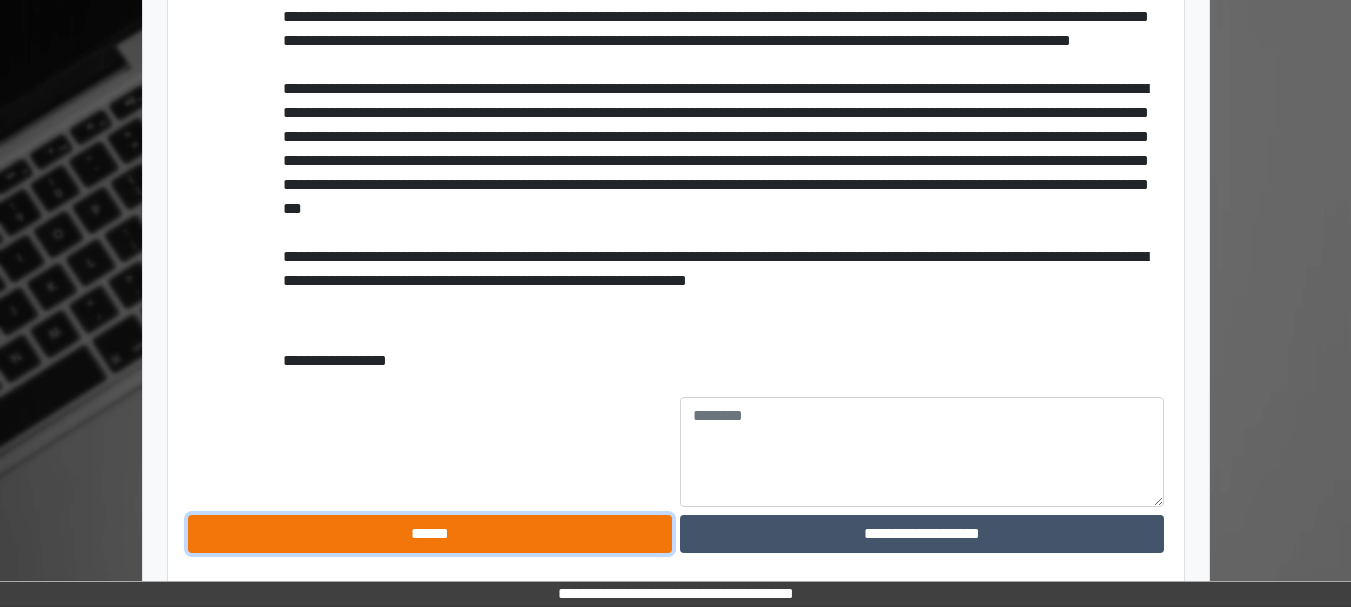 click on "******" at bounding box center (430, 534) 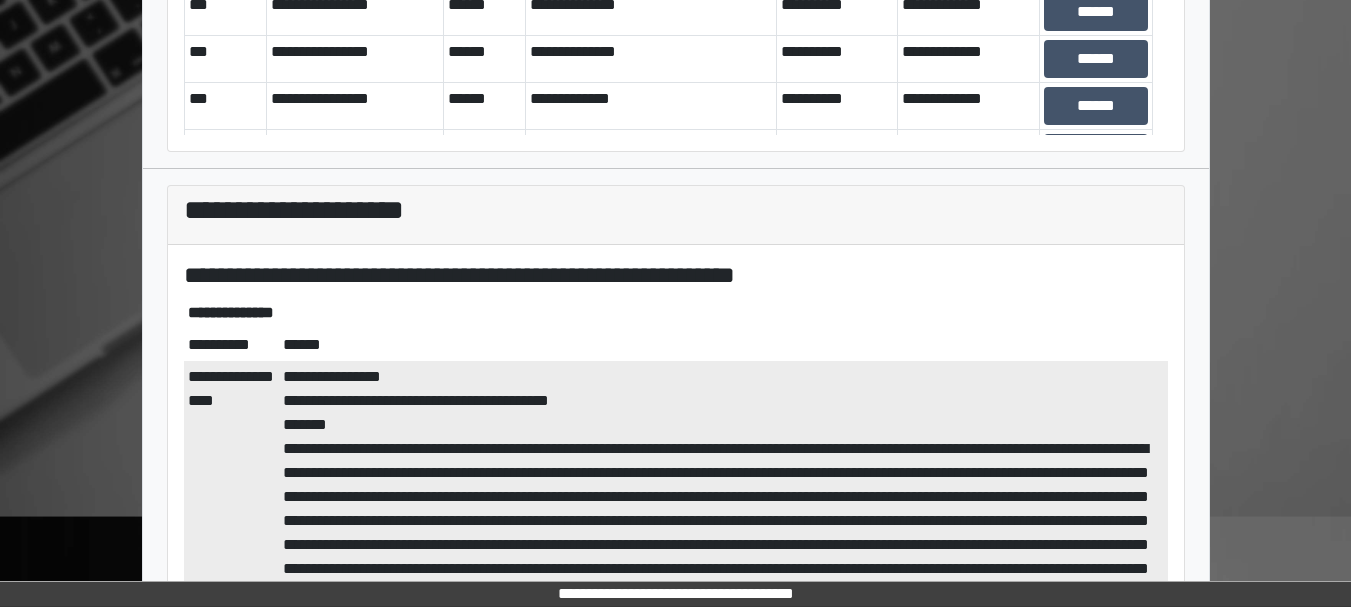 scroll, scrollTop: 0, scrollLeft: 0, axis: both 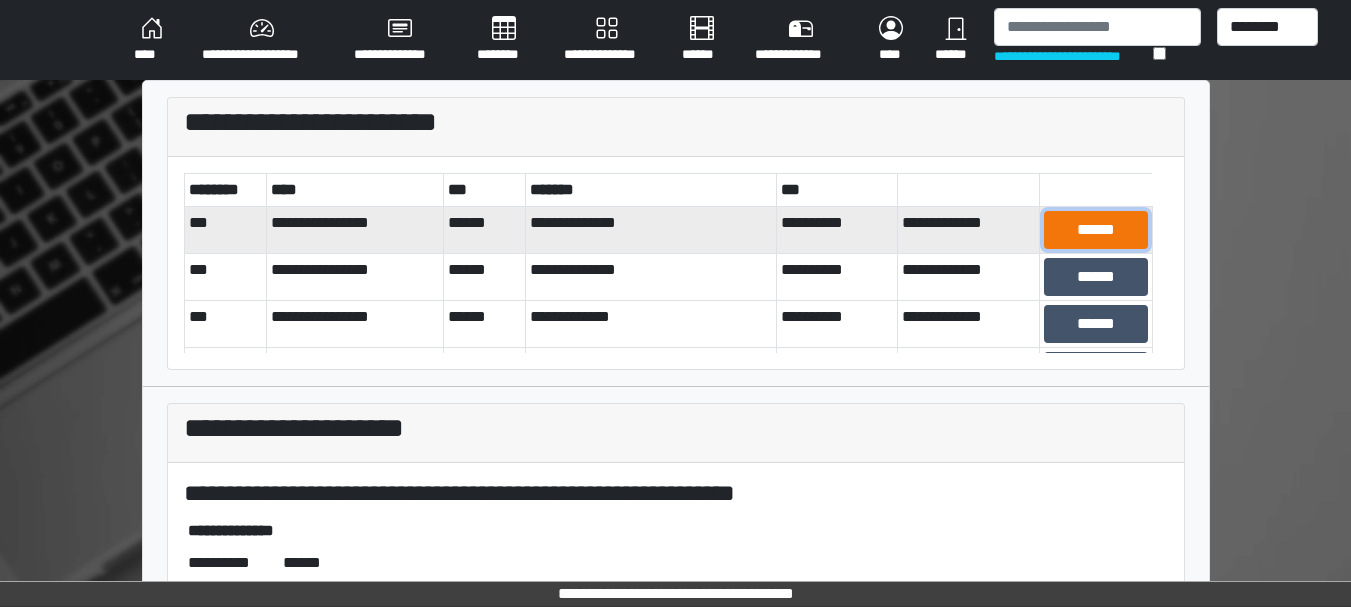 click on "******" at bounding box center [1095, 230] 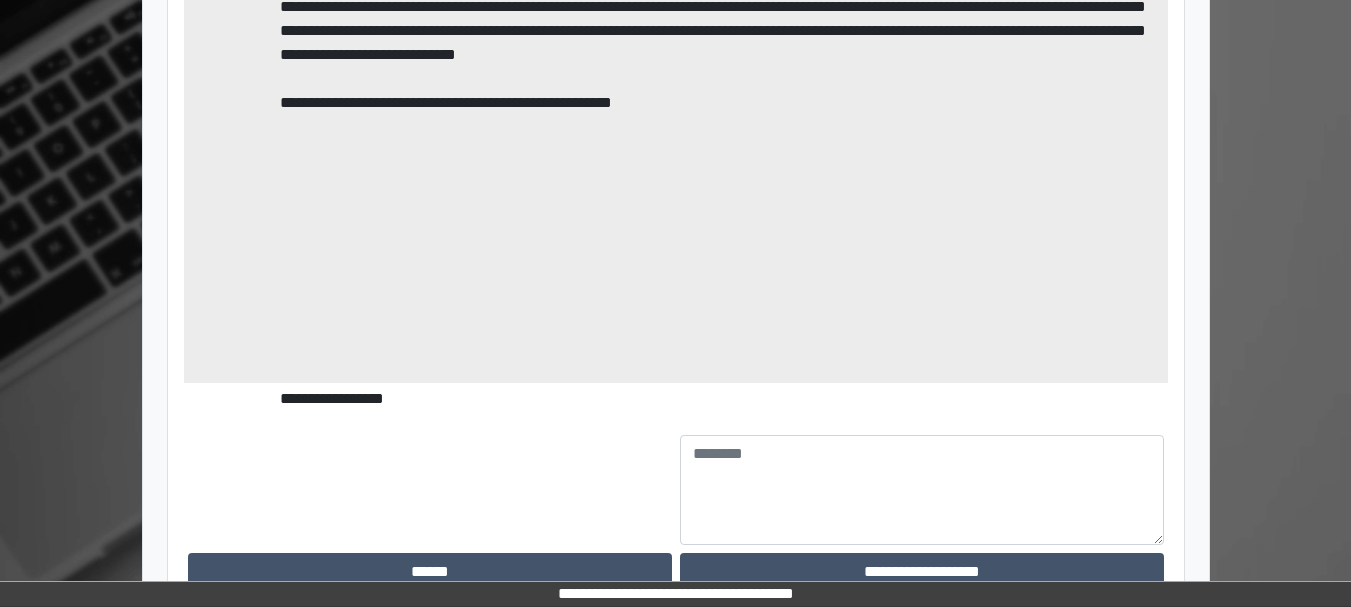 scroll, scrollTop: 2642, scrollLeft: 0, axis: vertical 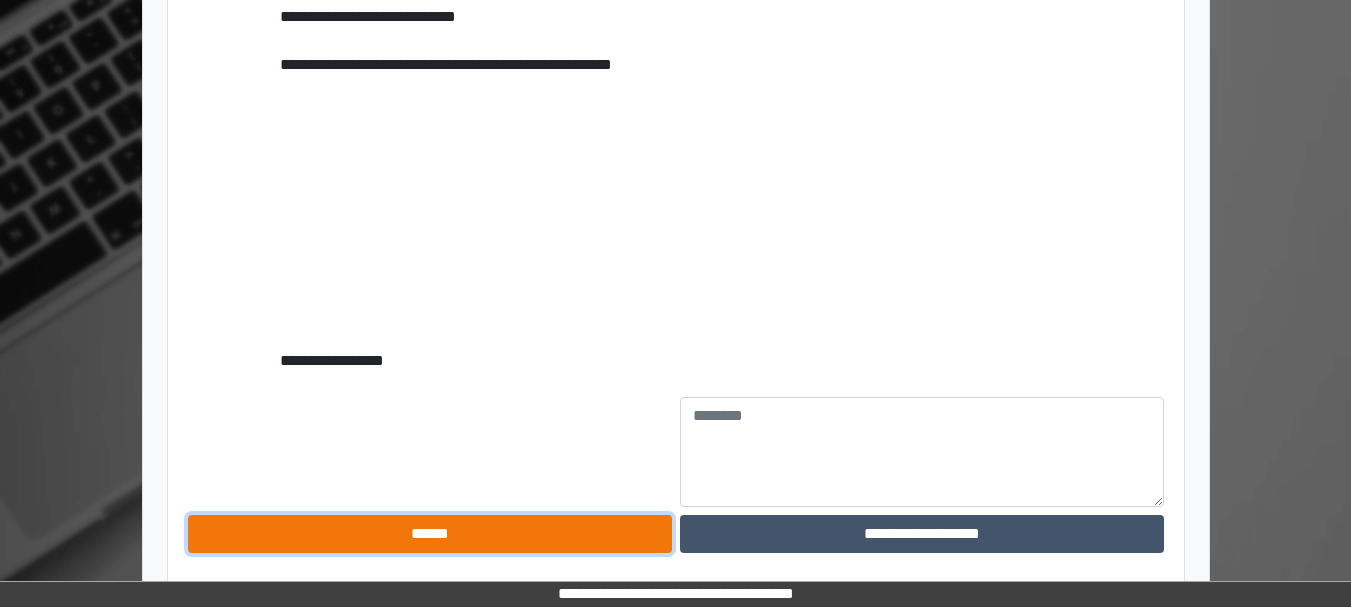 click on "******" at bounding box center (430, 534) 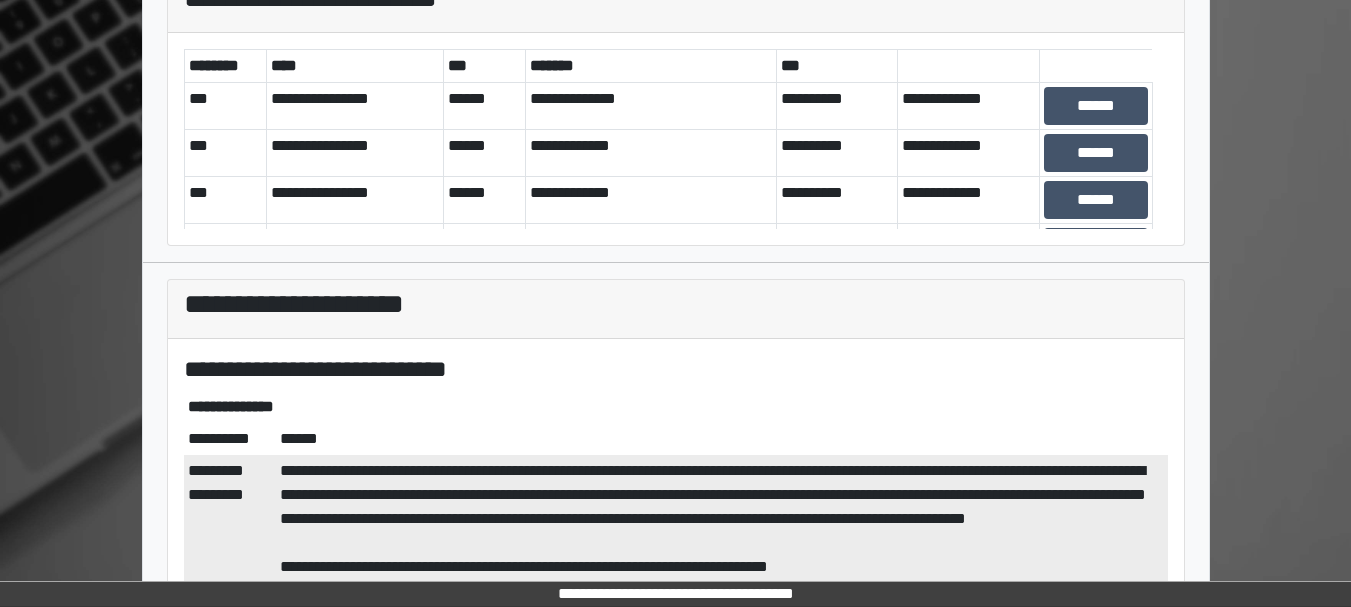 scroll, scrollTop: 0, scrollLeft: 0, axis: both 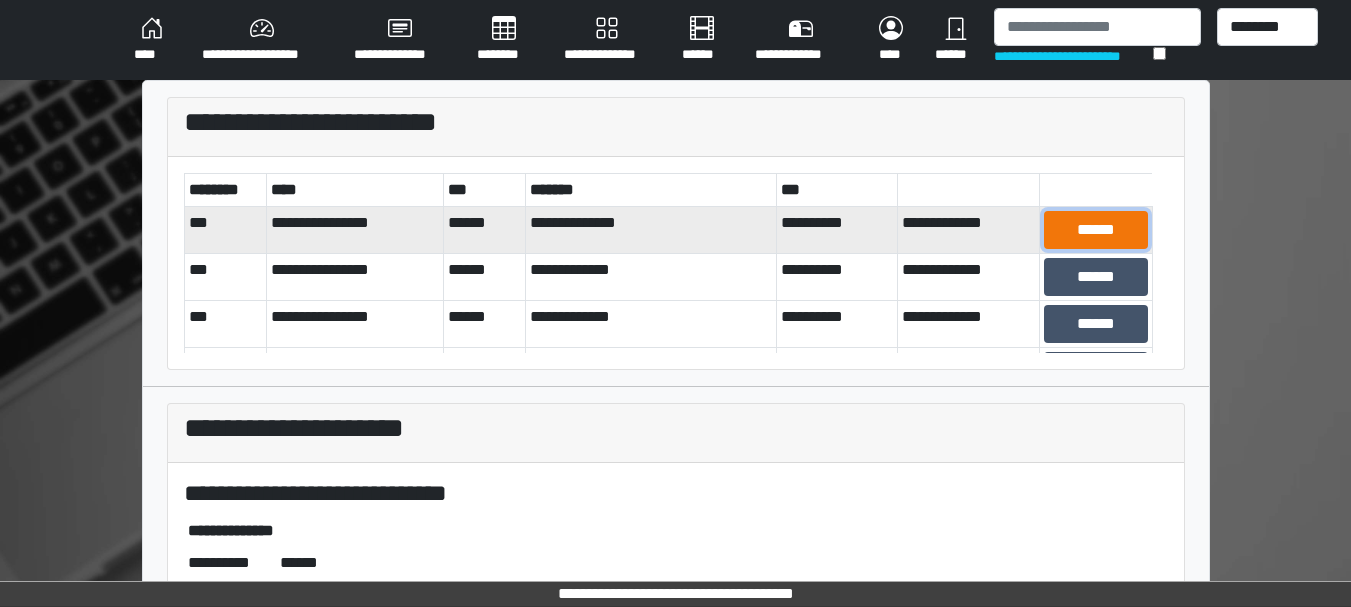 click on "******" at bounding box center (1095, 230) 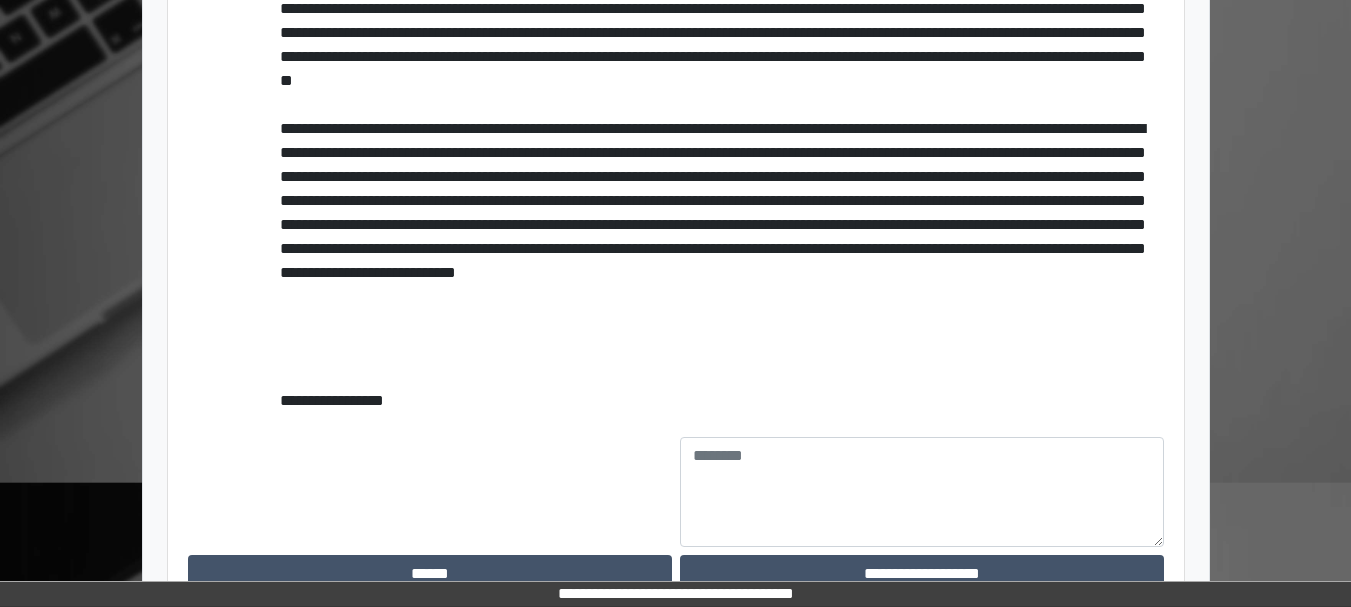 scroll, scrollTop: 1154, scrollLeft: 0, axis: vertical 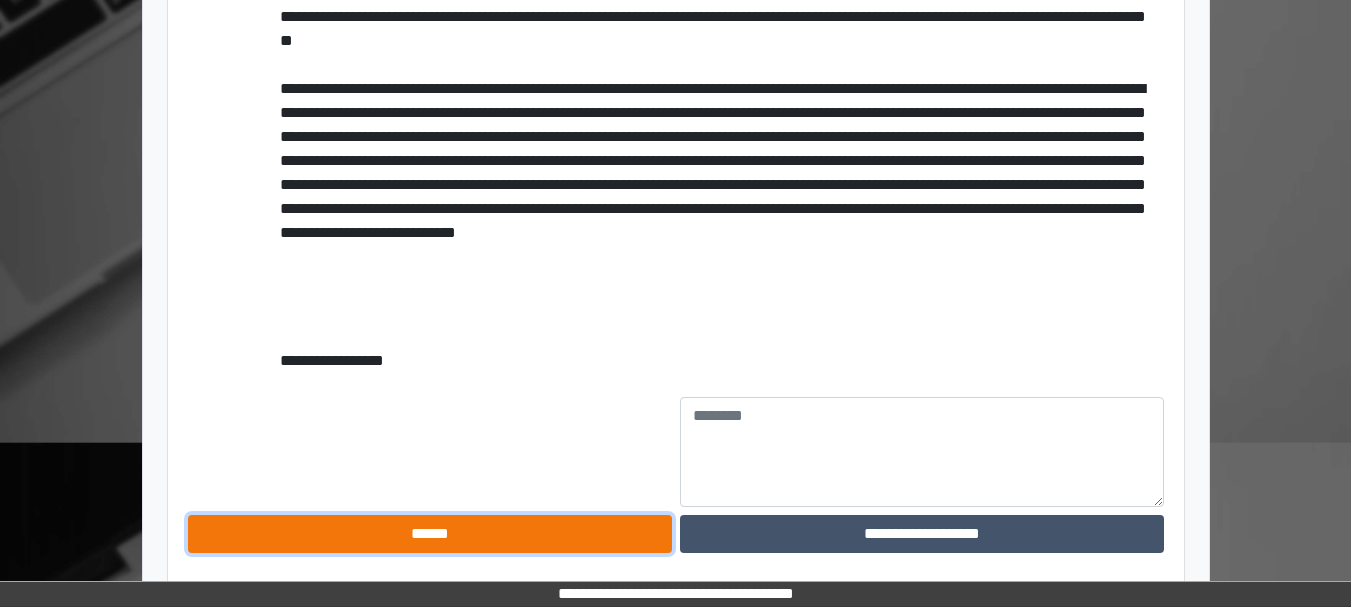 click on "******" at bounding box center [430, 534] 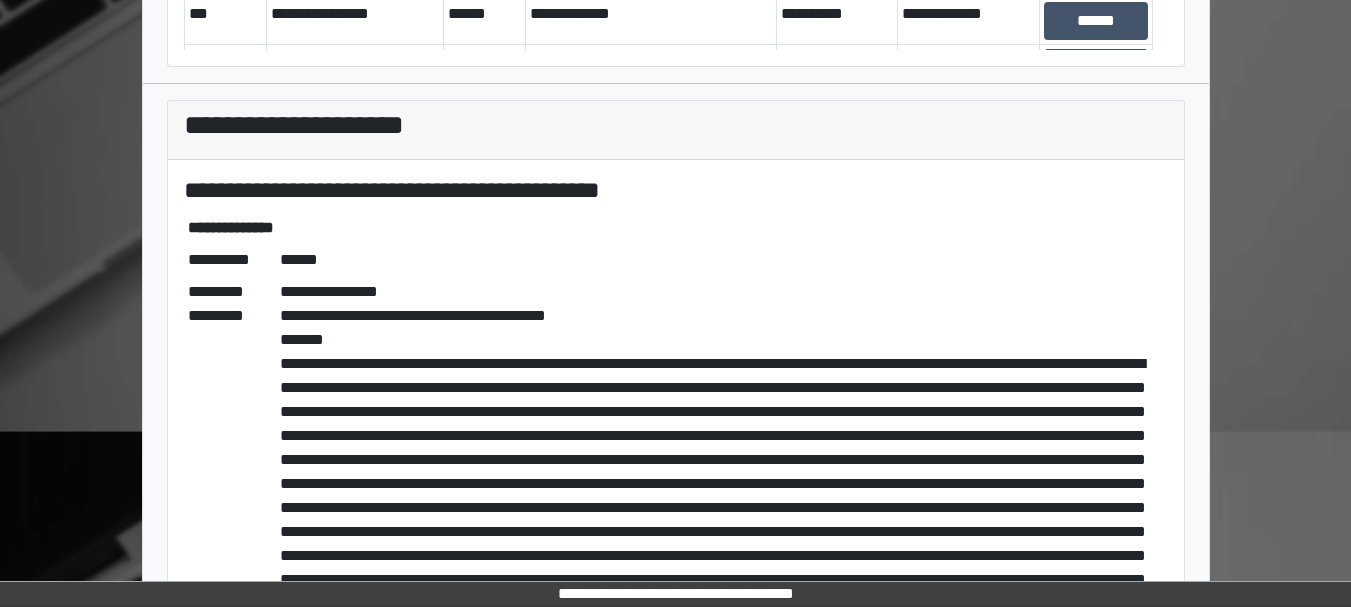 scroll, scrollTop: 145, scrollLeft: 0, axis: vertical 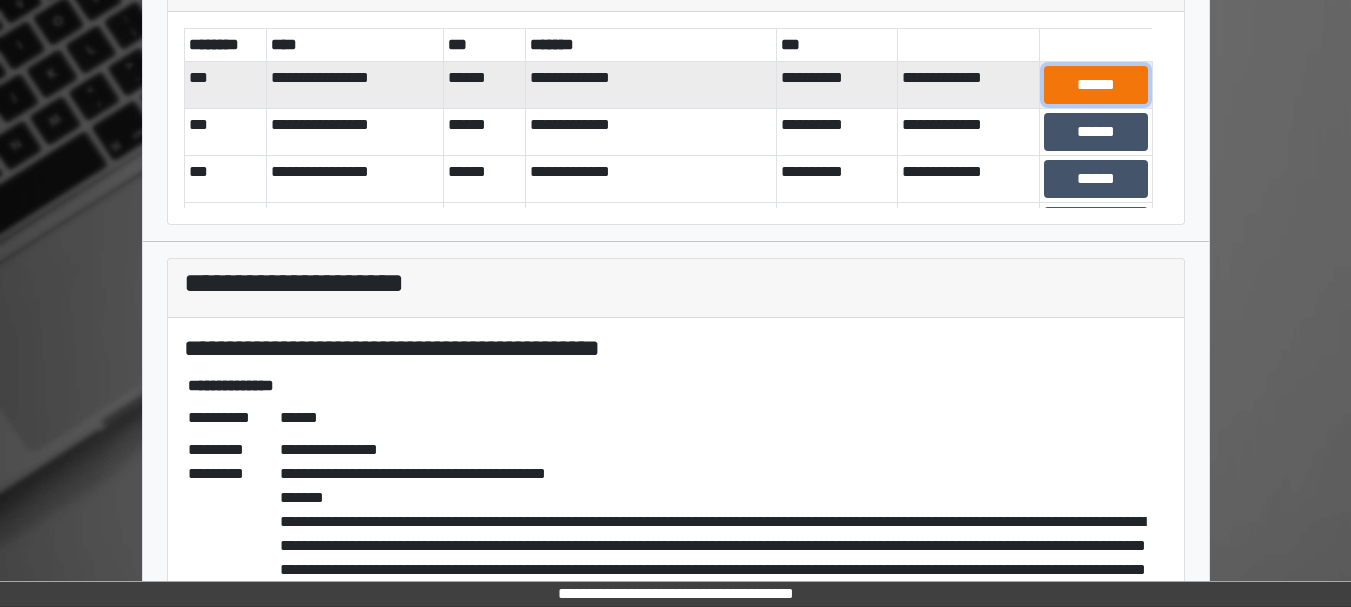 click on "******" at bounding box center [1095, 85] 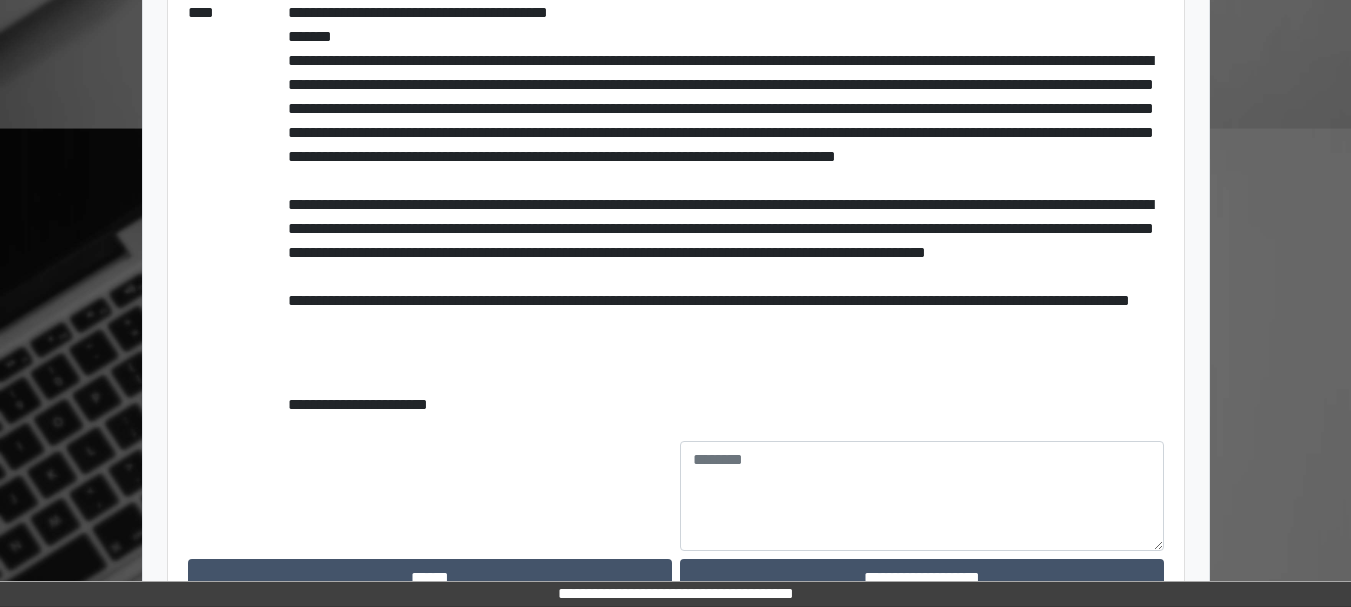 scroll, scrollTop: 607, scrollLeft: 0, axis: vertical 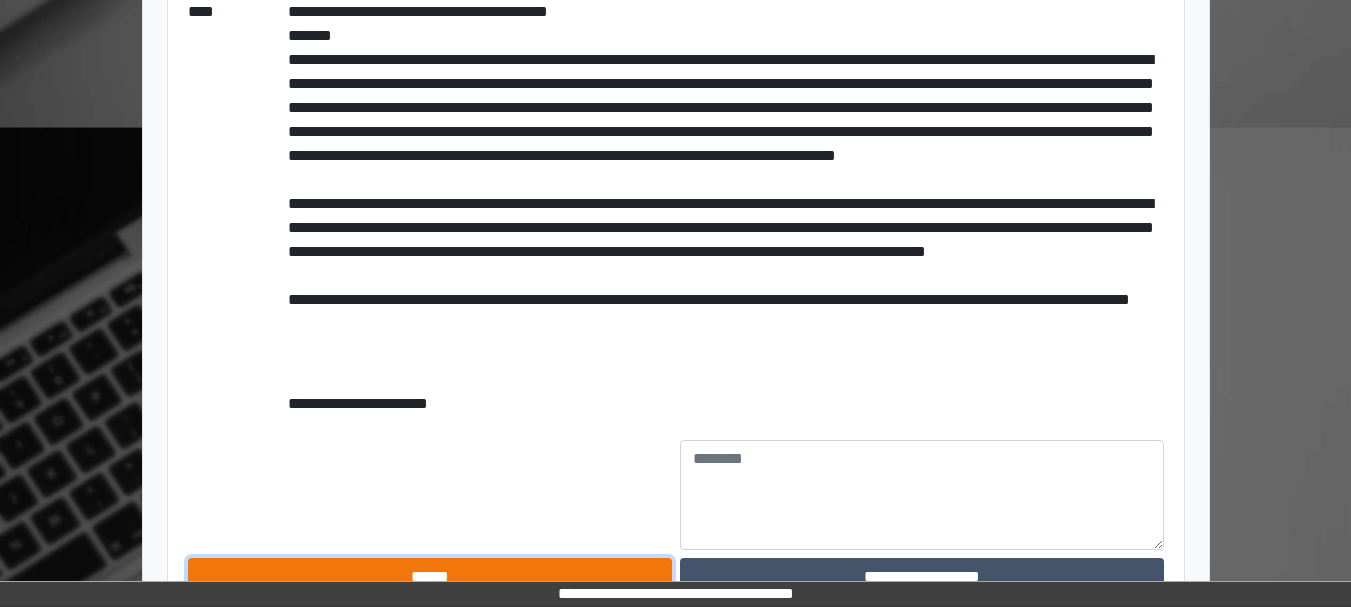 click on "******" at bounding box center [430, 577] 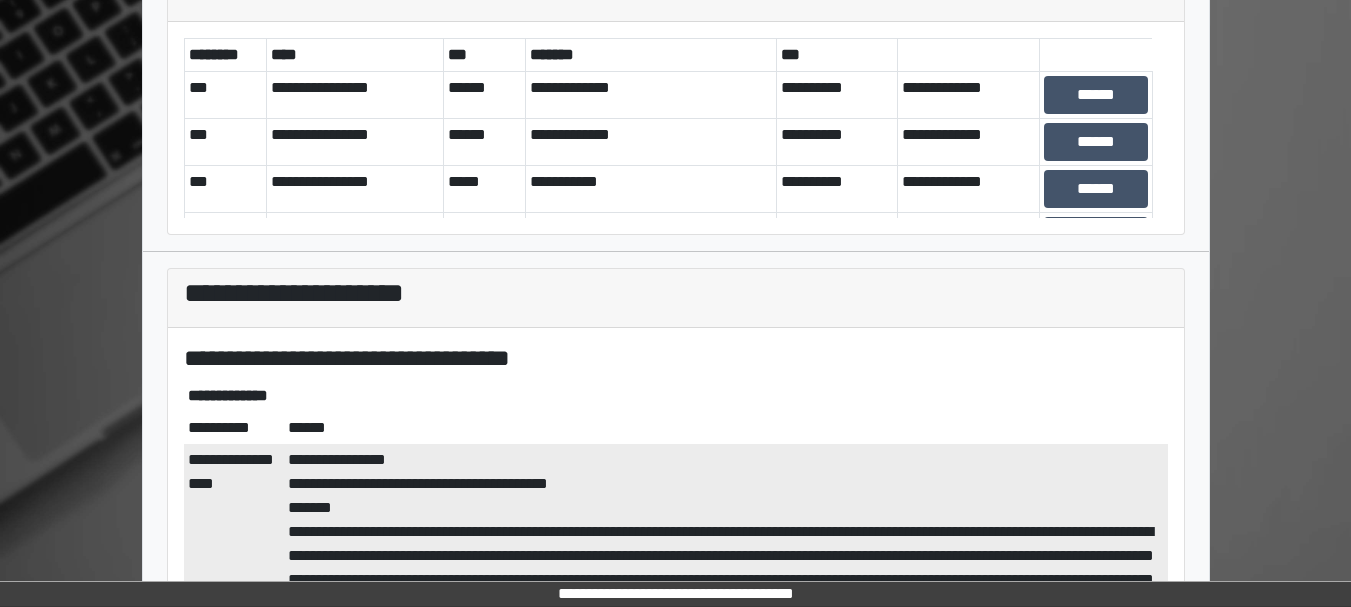 scroll, scrollTop: 134, scrollLeft: 0, axis: vertical 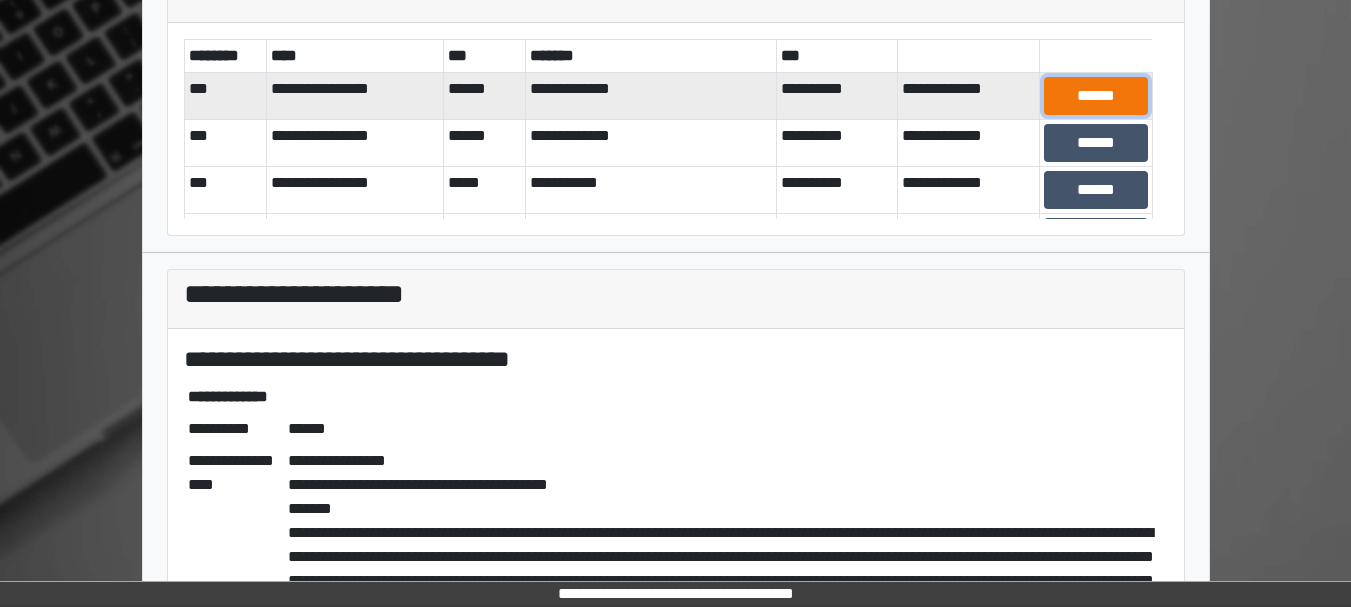 click on "******" at bounding box center (1095, 96) 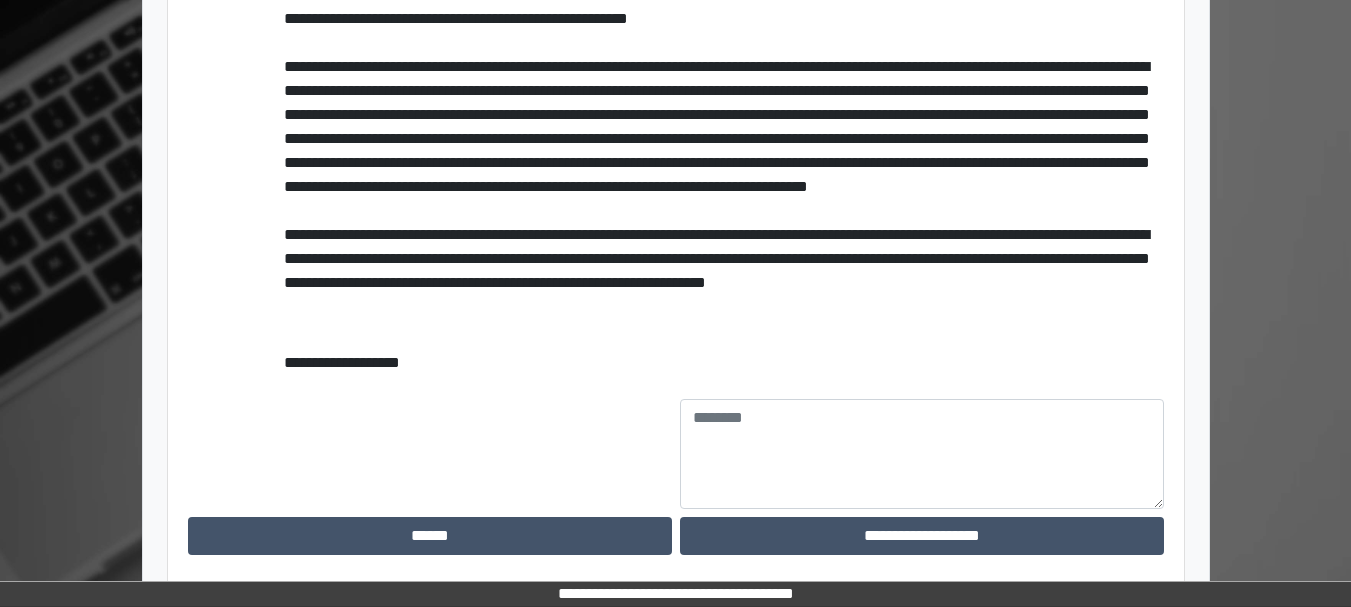 scroll, scrollTop: 866, scrollLeft: 0, axis: vertical 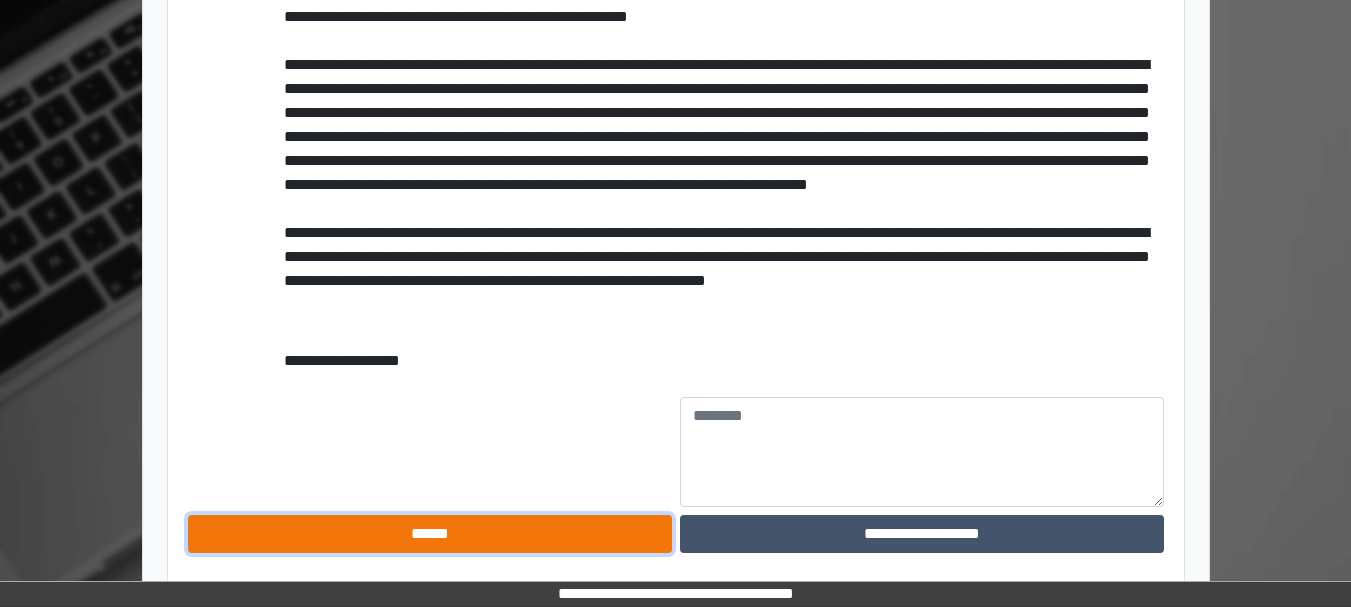 click on "******" at bounding box center [430, 534] 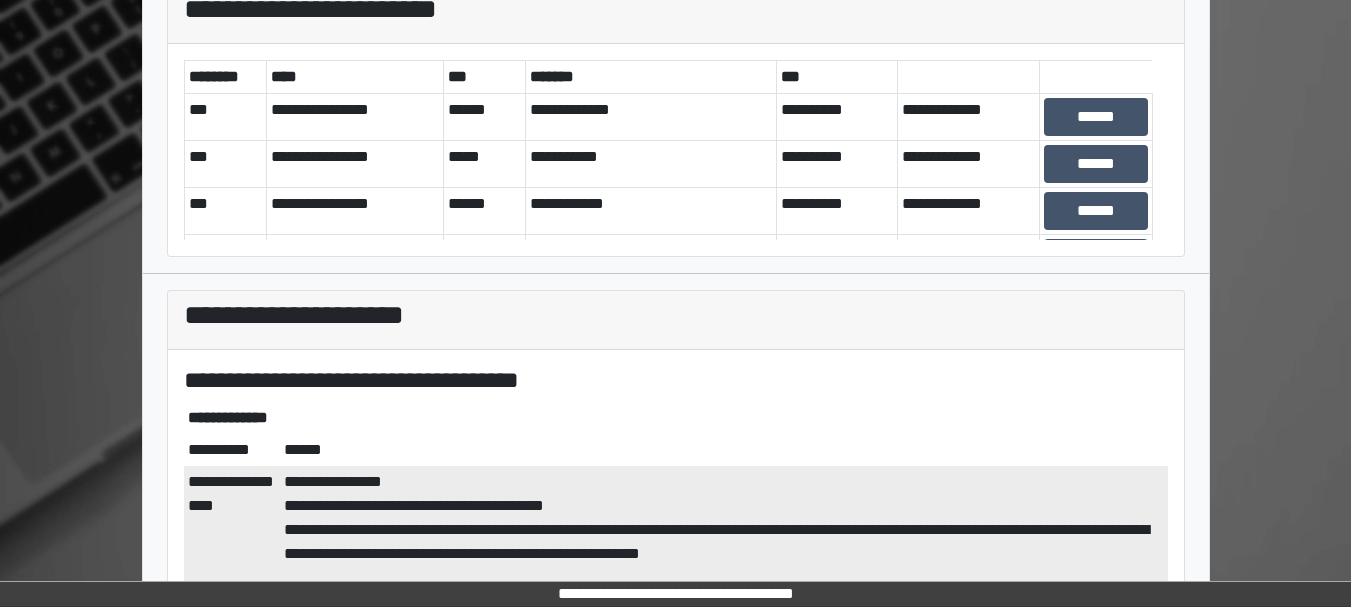 scroll, scrollTop: 0, scrollLeft: 0, axis: both 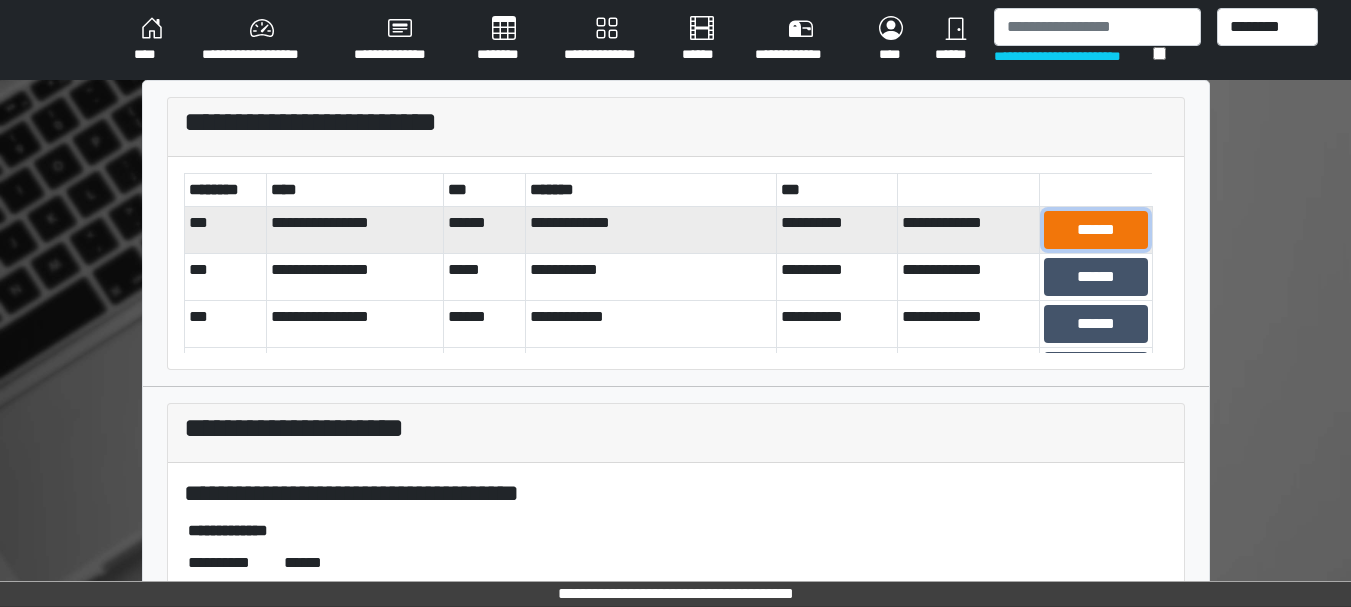 click on "******" at bounding box center [1095, 230] 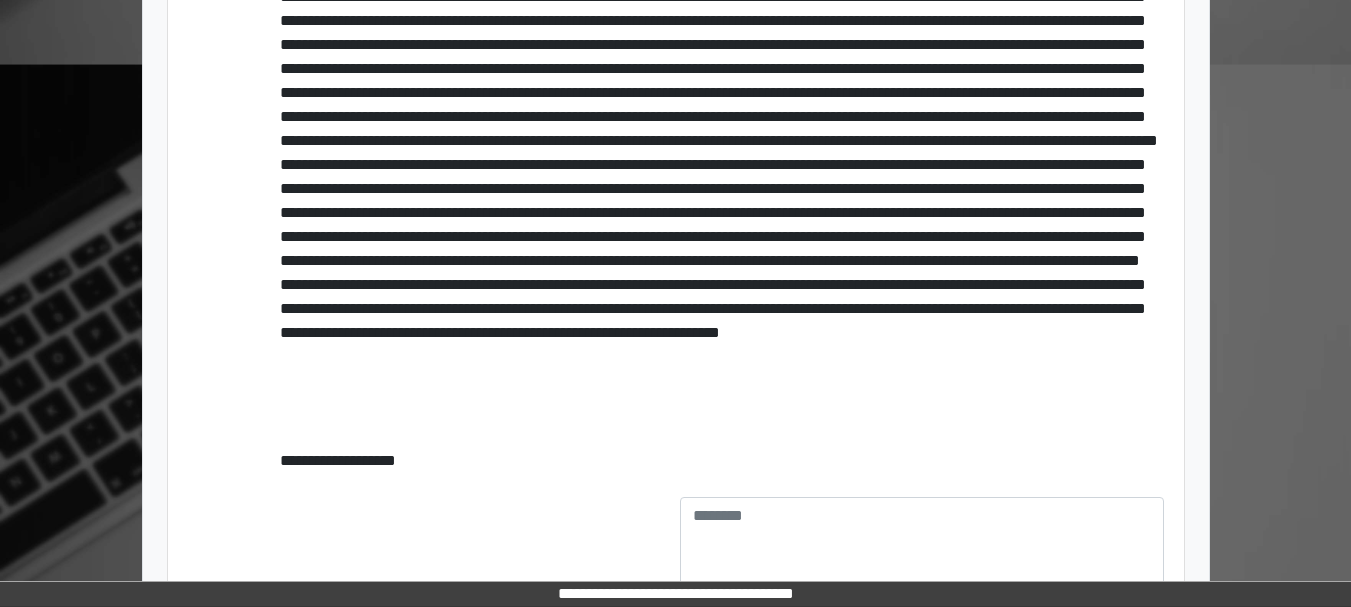 scroll, scrollTop: 770, scrollLeft: 0, axis: vertical 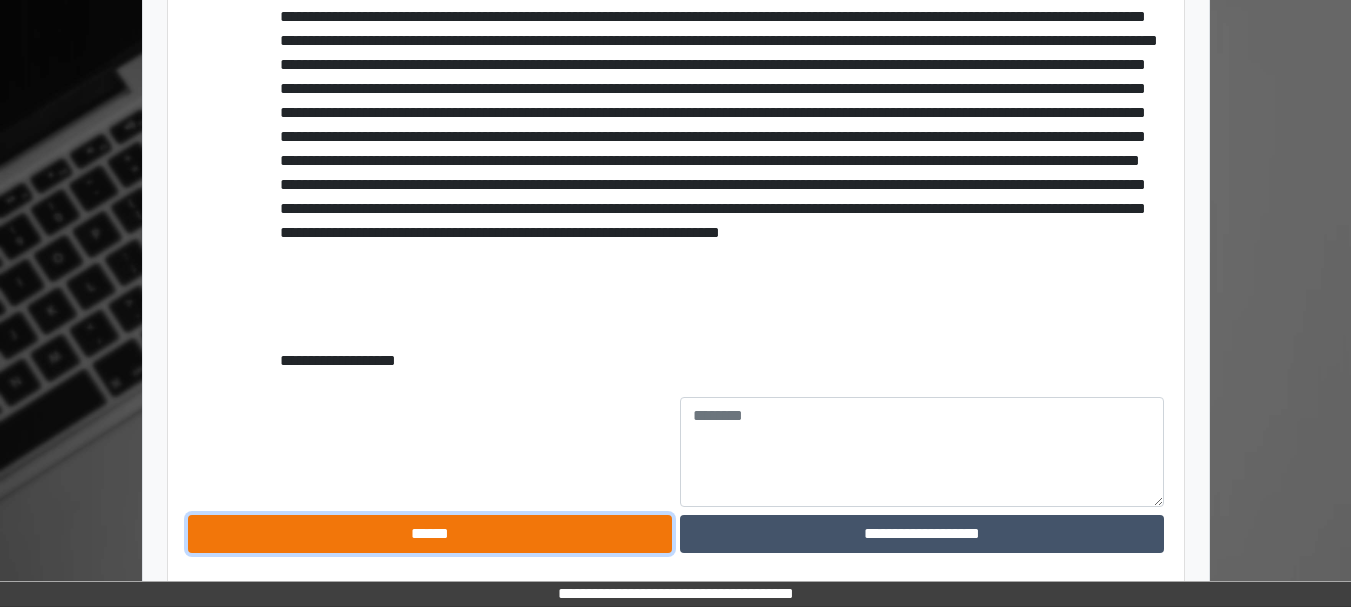 click on "******" at bounding box center (430, 534) 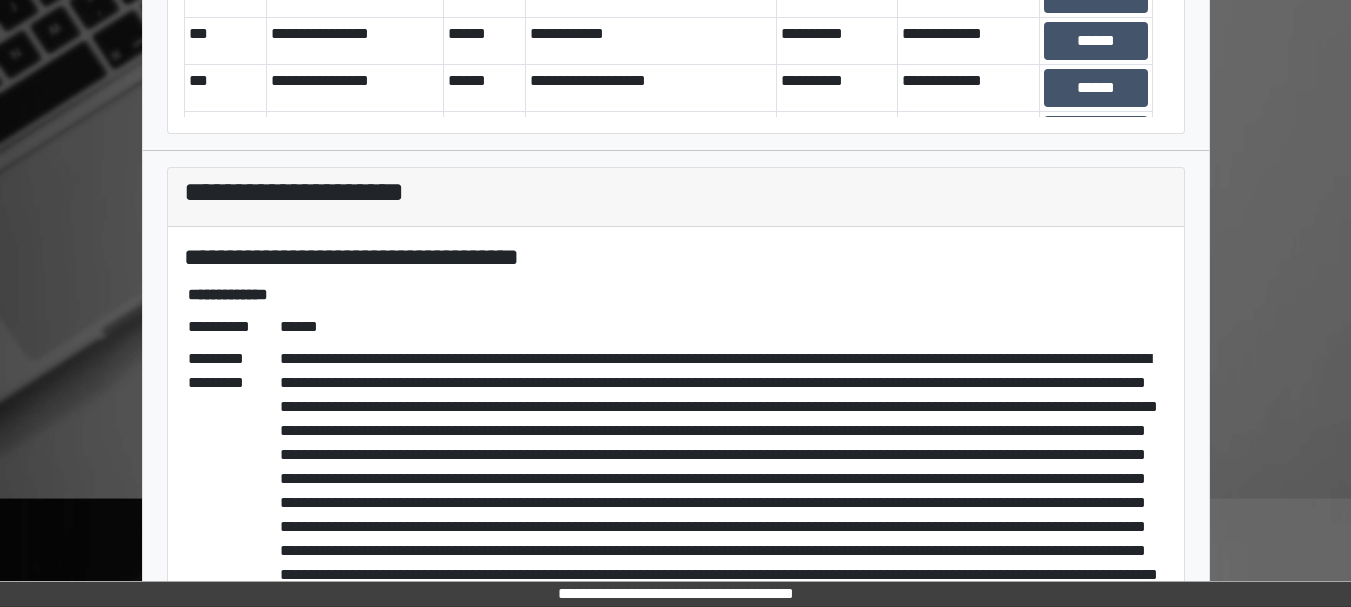 scroll, scrollTop: 0, scrollLeft: 0, axis: both 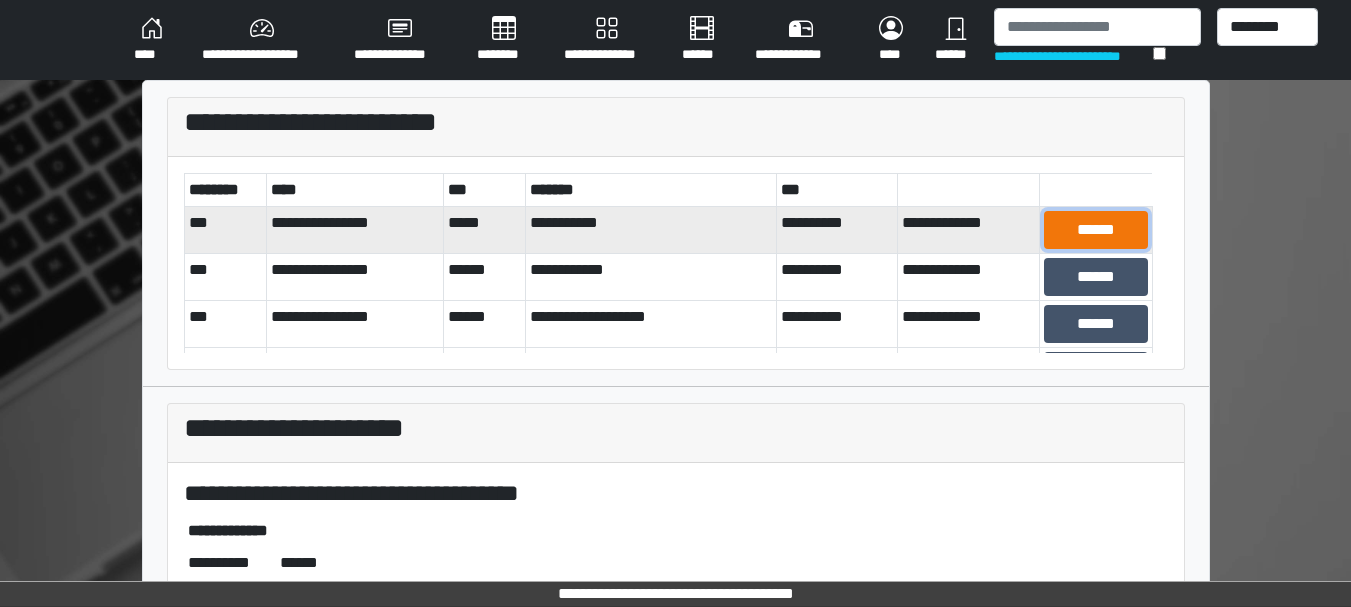 click on "******" at bounding box center [1095, 230] 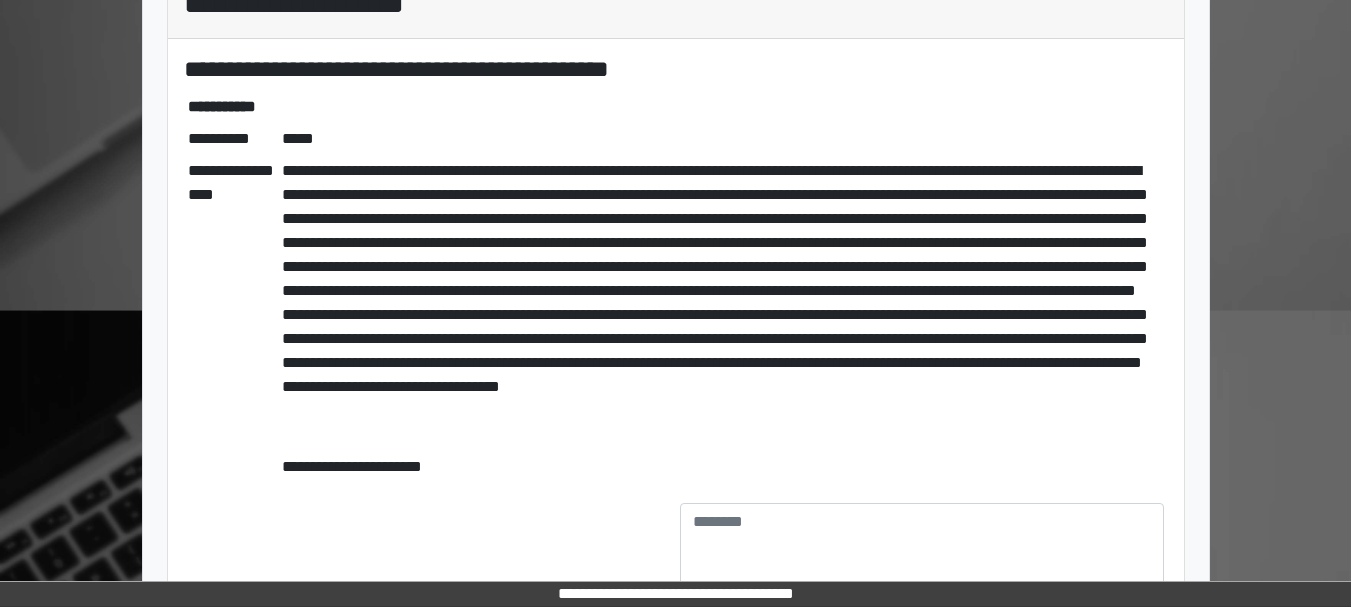scroll, scrollTop: 530, scrollLeft: 0, axis: vertical 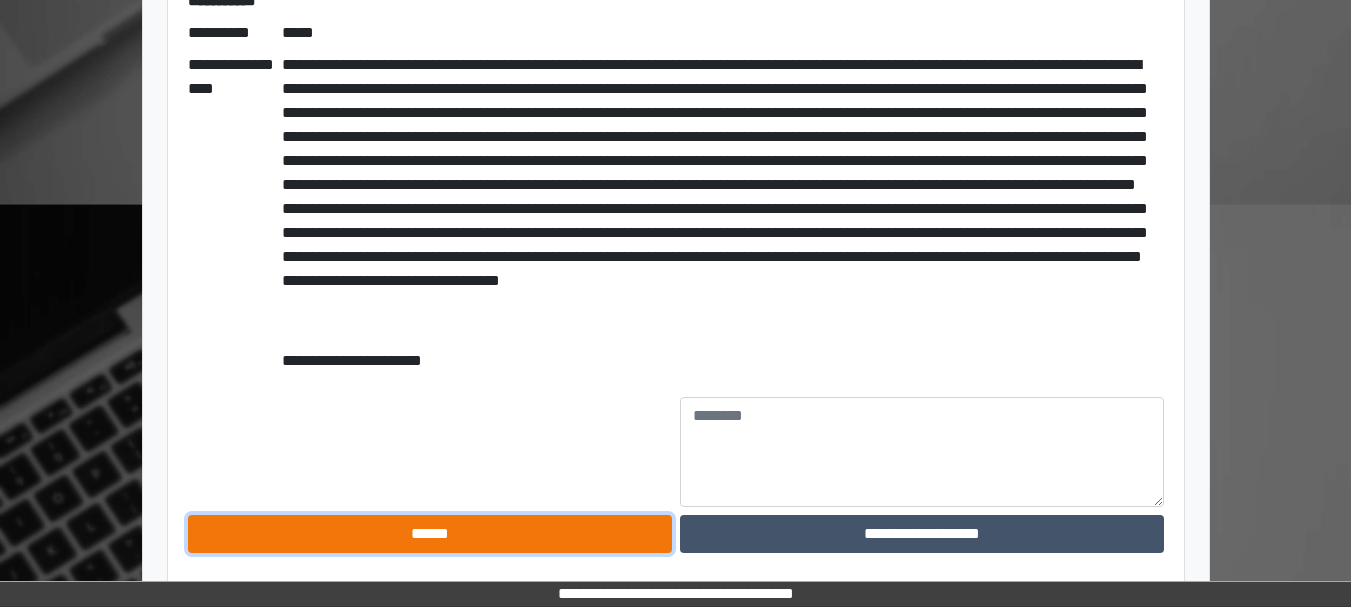 click on "******" at bounding box center [430, 534] 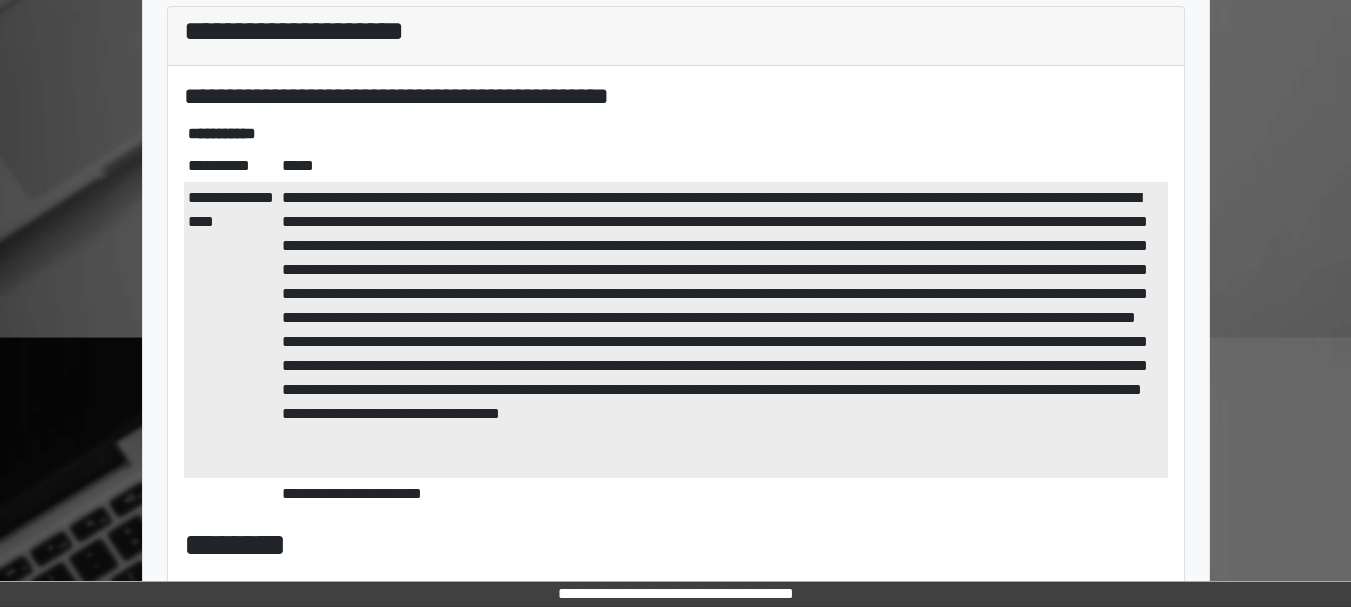 scroll, scrollTop: 0, scrollLeft: 0, axis: both 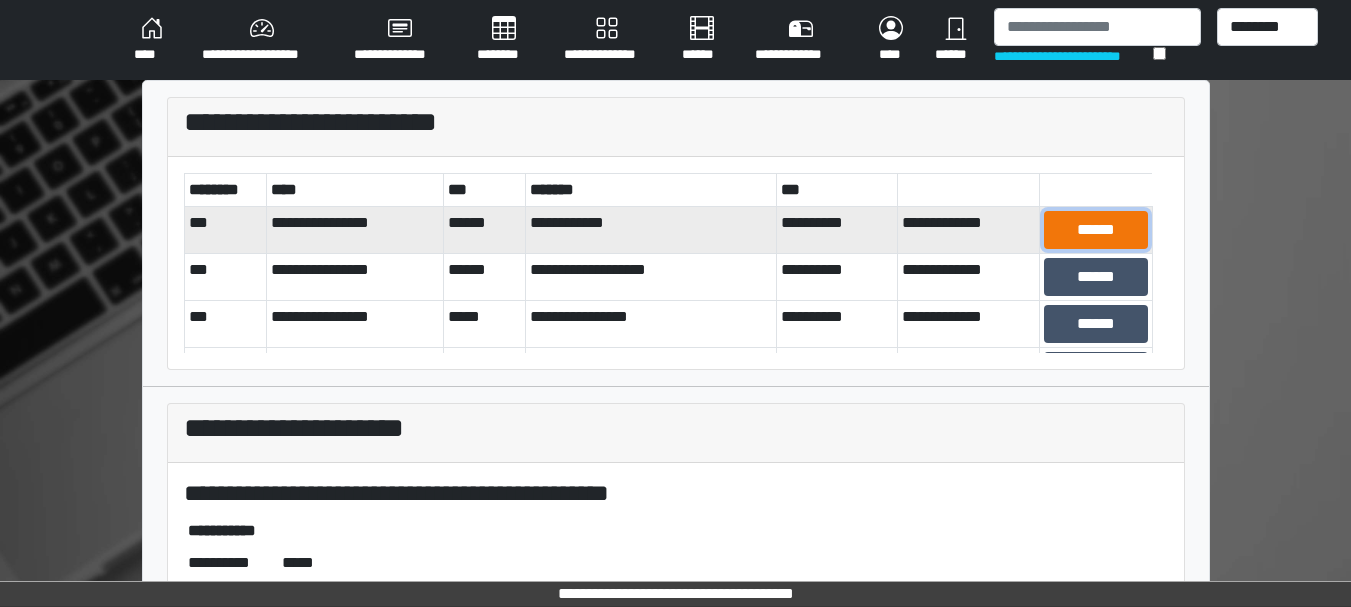 click on "******" at bounding box center (1095, 230) 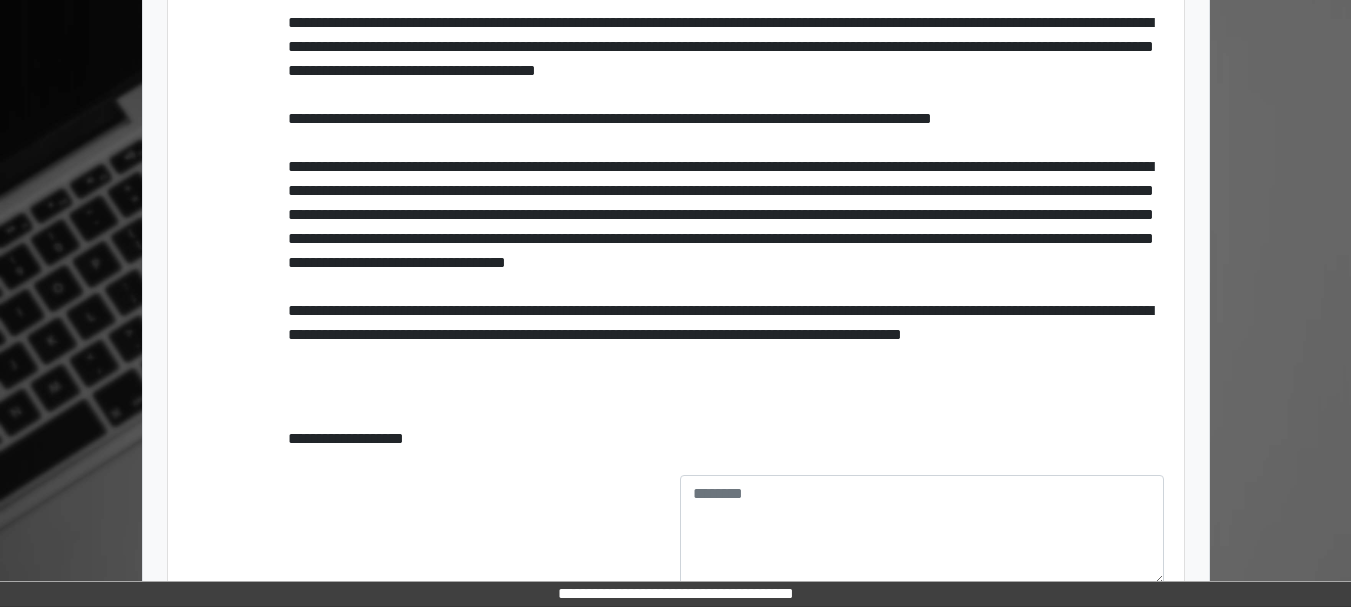 scroll, scrollTop: 818, scrollLeft: 0, axis: vertical 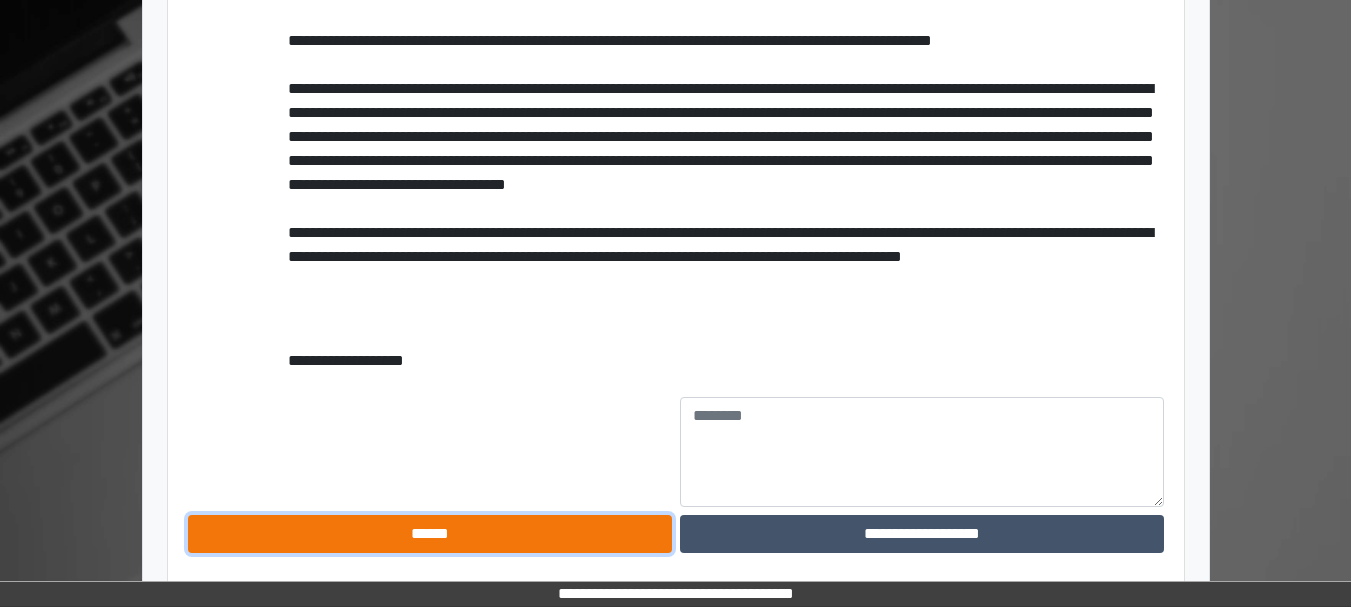 drag, startPoint x: 419, startPoint y: 544, endPoint x: 361, endPoint y: 528, distance: 60.166435 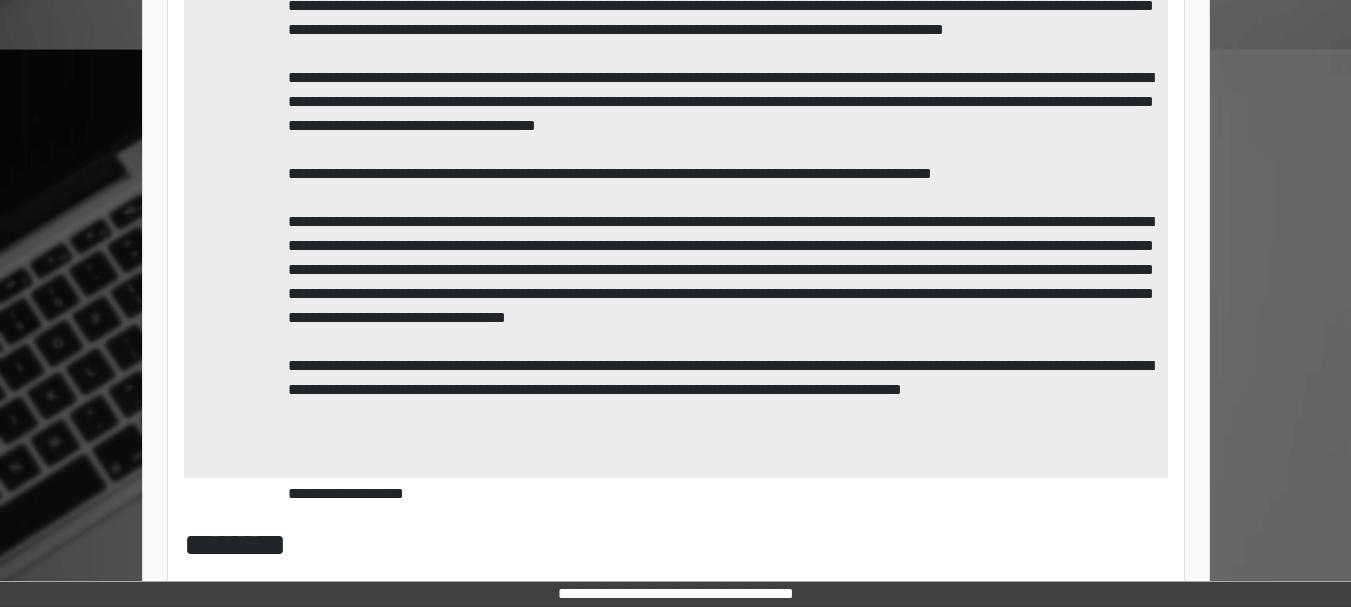 scroll, scrollTop: 0, scrollLeft: 0, axis: both 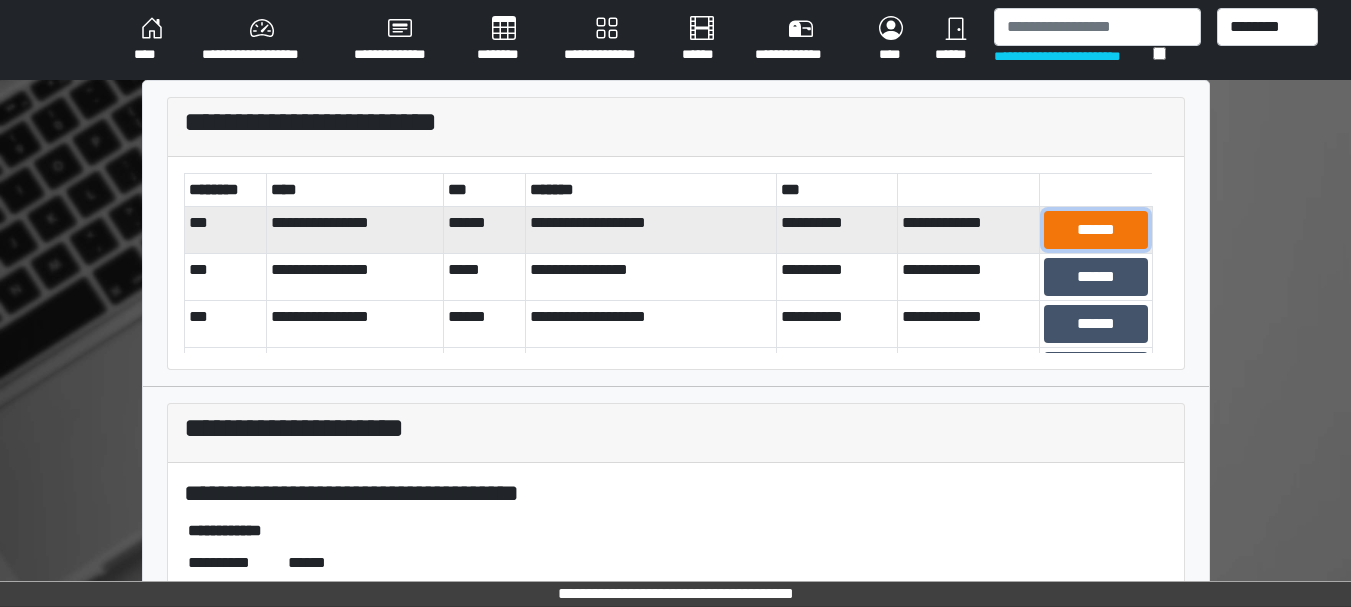 click on "******" at bounding box center [1095, 230] 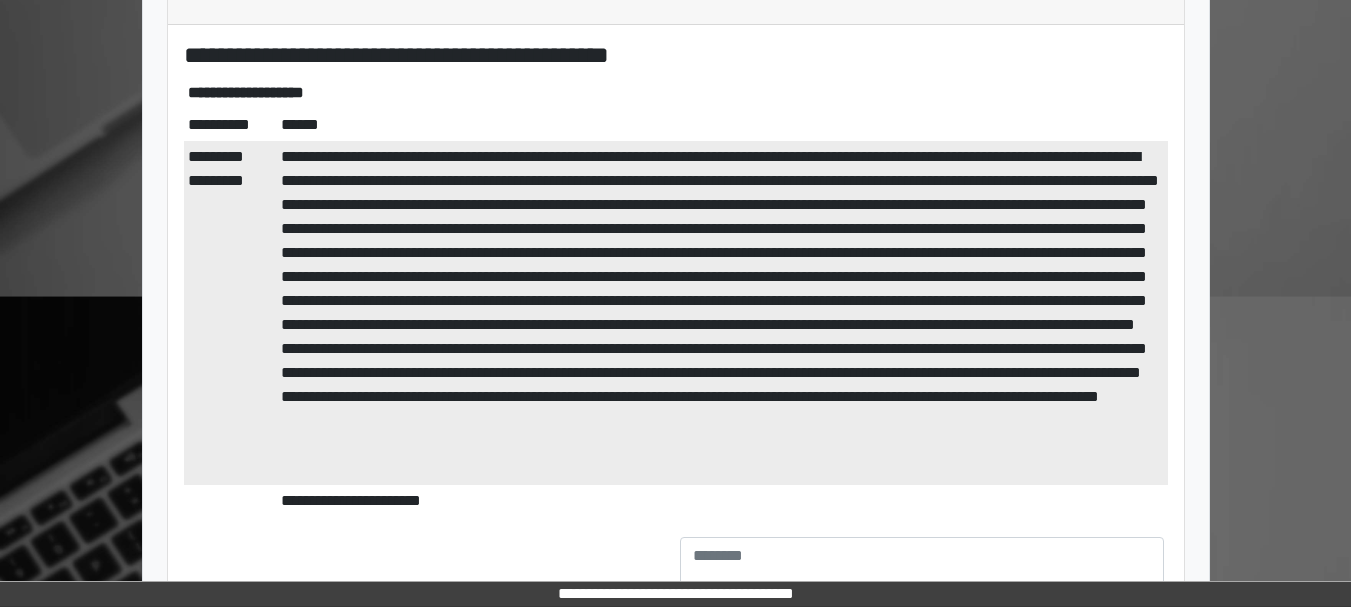 scroll, scrollTop: 578, scrollLeft: 0, axis: vertical 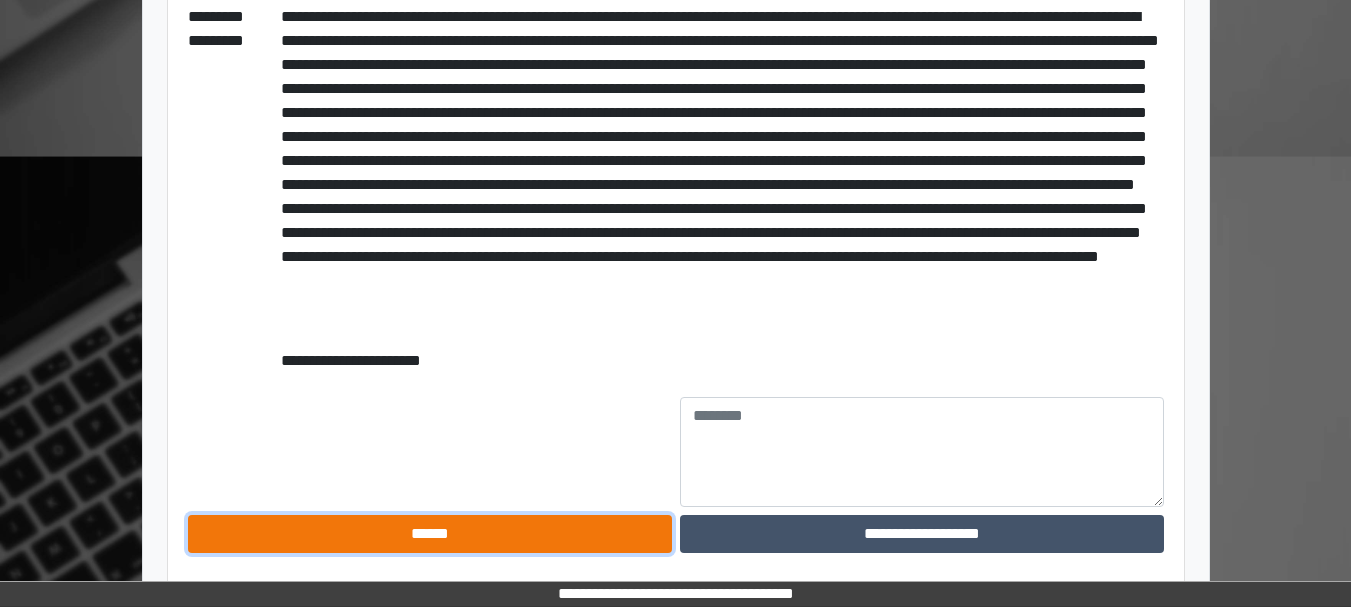 click on "******" at bounding box center [430, 534] 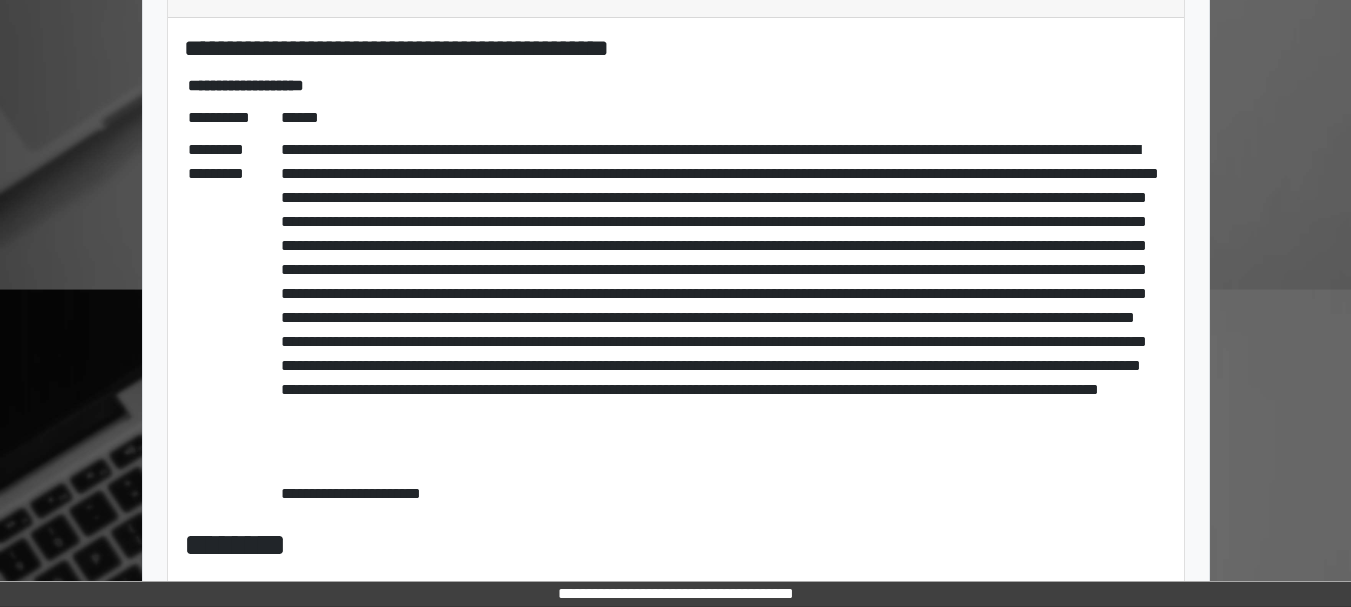 scroll, scrollTop: 0, scrollLeft: 0, axis: both 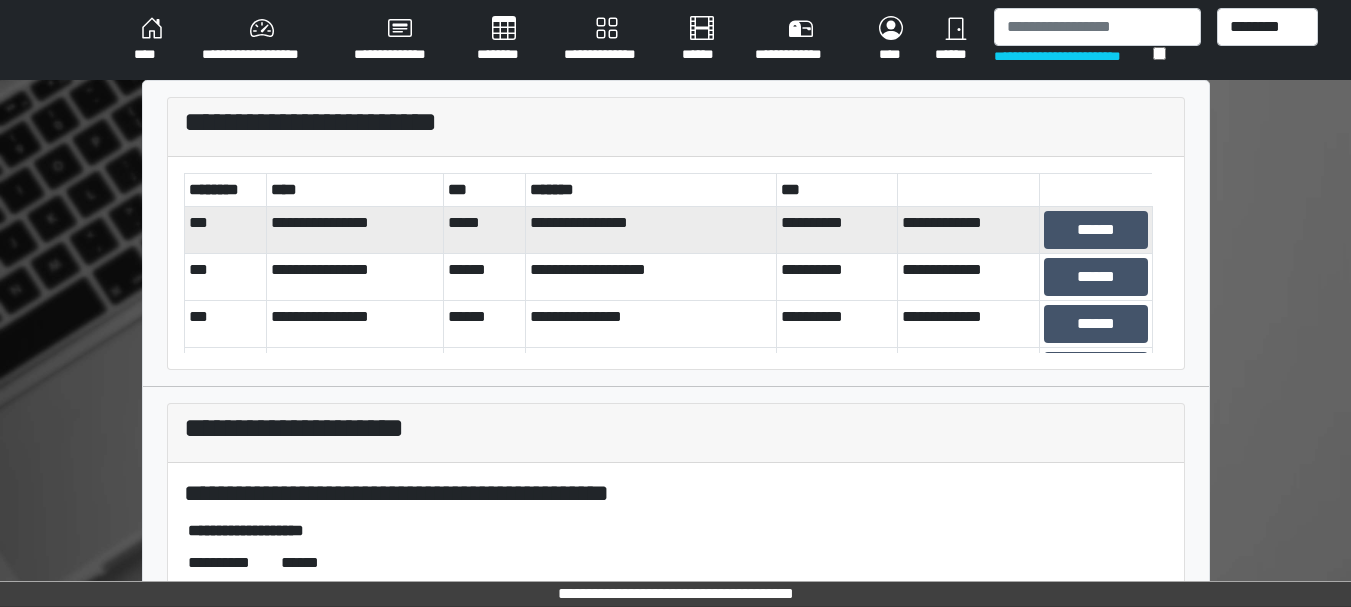 click on "******" at bounding box center [1096, 229] 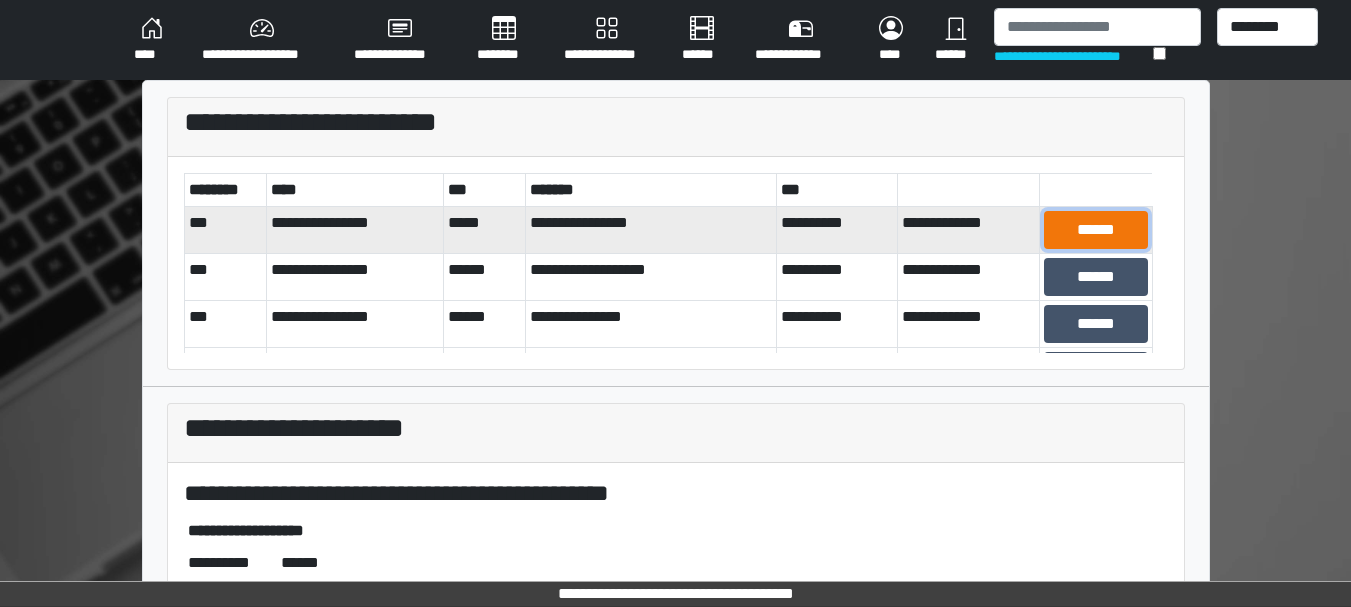 click on "******" at bounding box center (1095, 230) 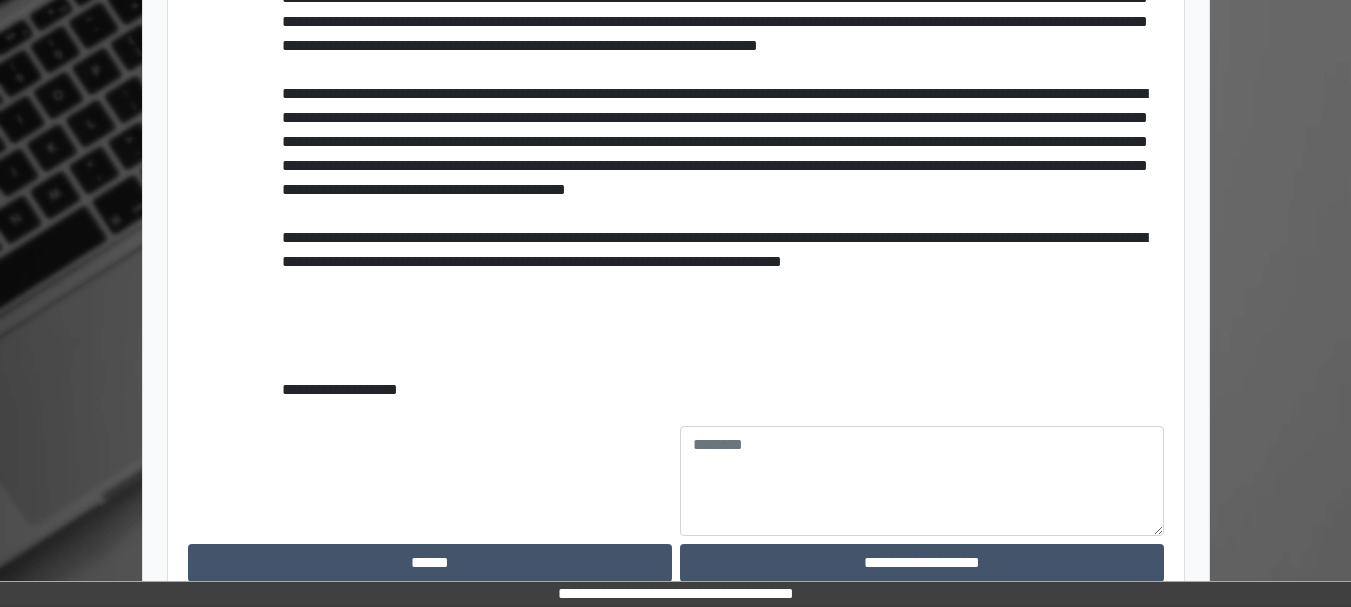 scroll, scrollTop: 935, scrollLeft: 0, axis: vertical 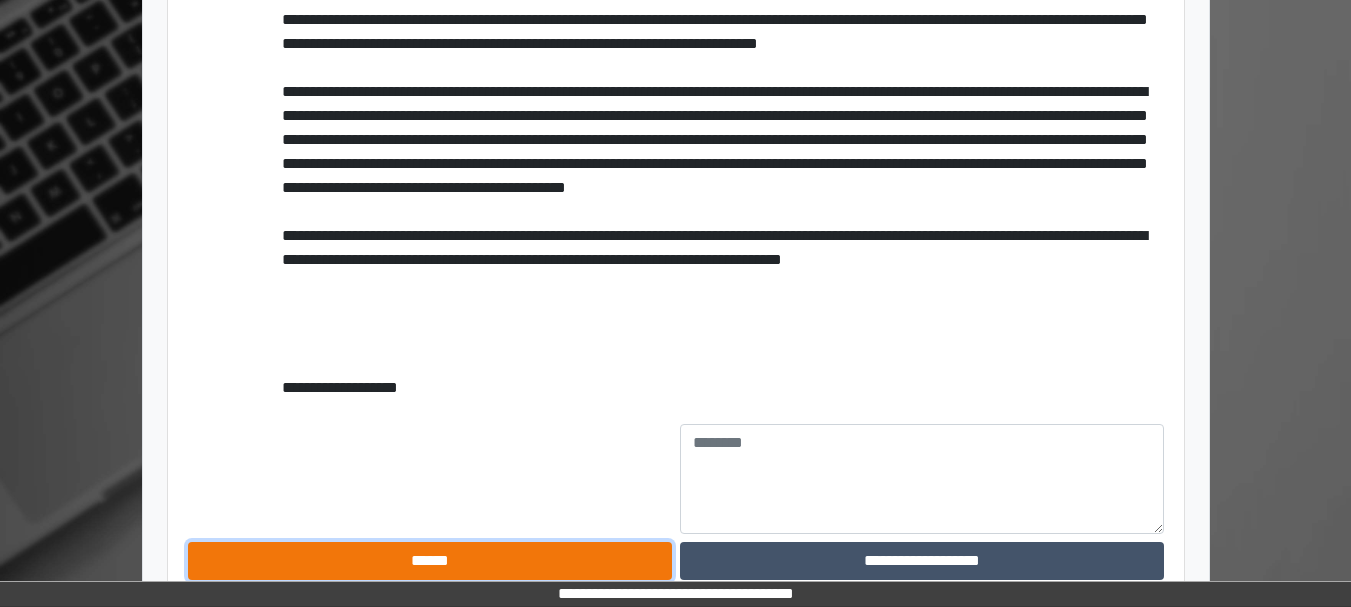 click on "******" at bounding box center [430, 561] 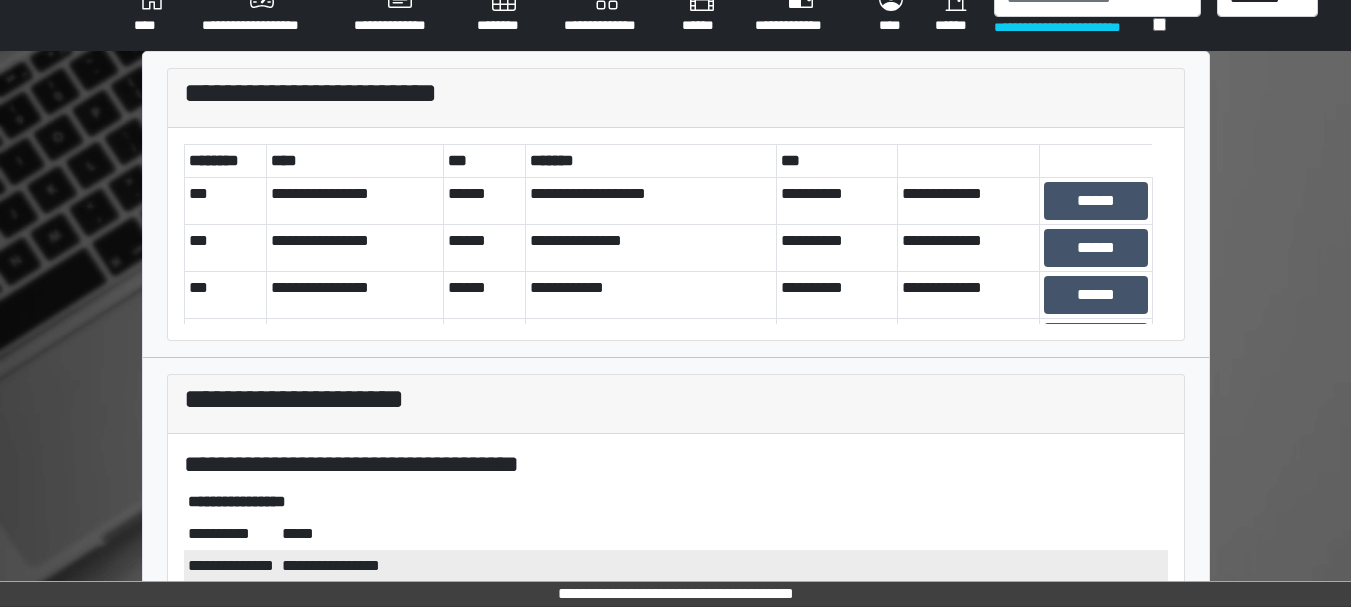 scroll, scrollTop: 0, scrollLeft: 0, axis: both 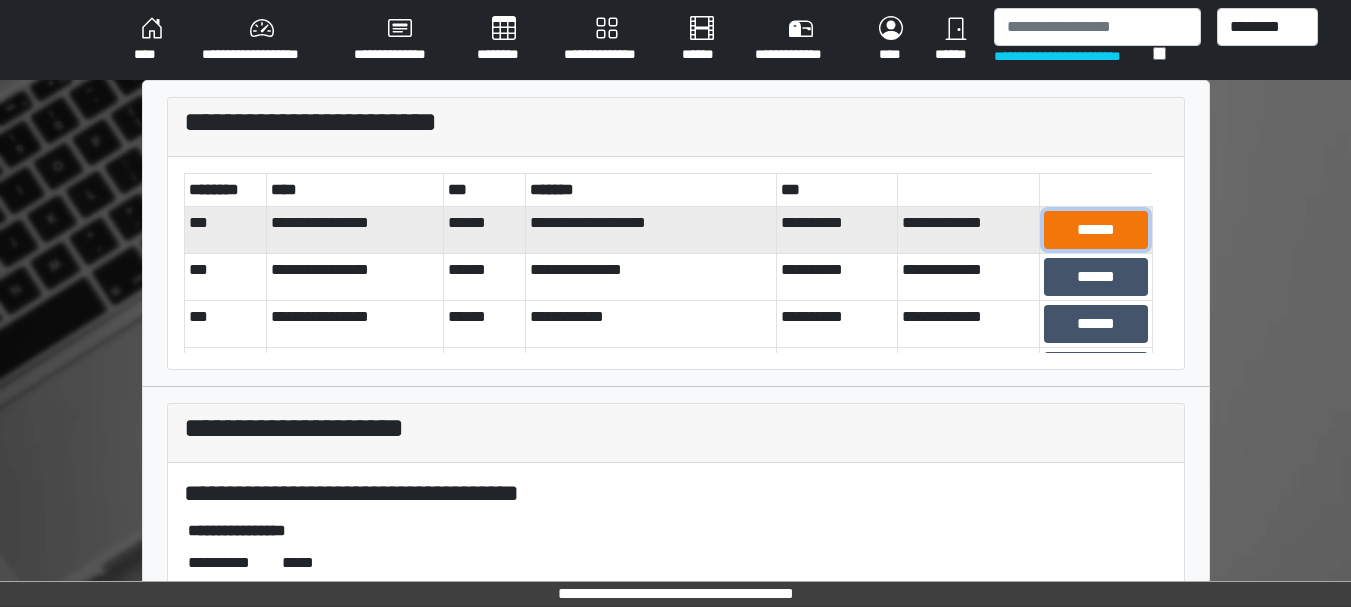 click on "******" at bounding box center (1095, 230) 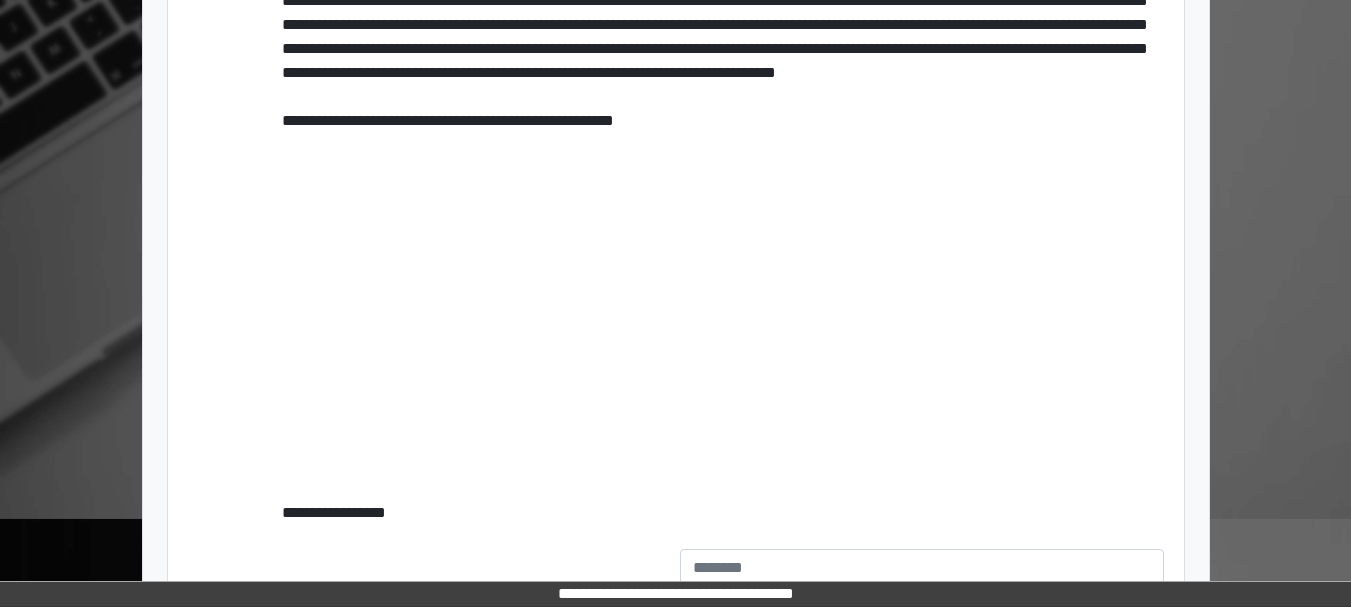 scroll, scrollTop: 2954, scrollLeft: 0, axis: vertical 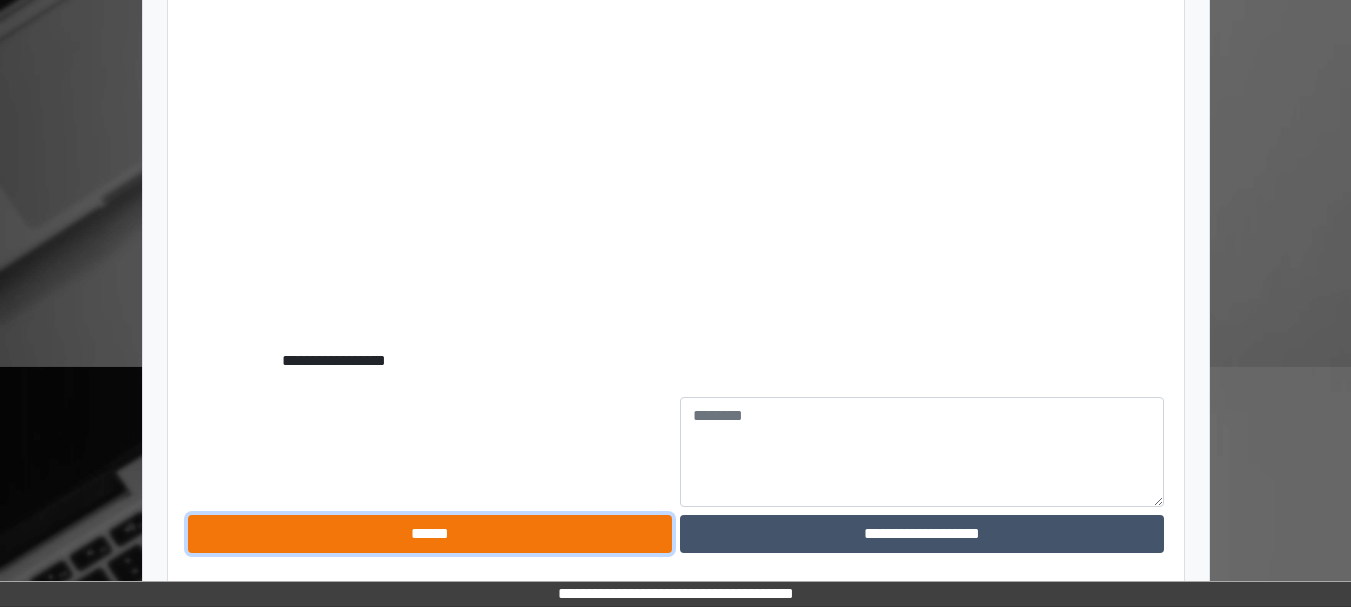 click on "******" at bounding box center [430, 534] 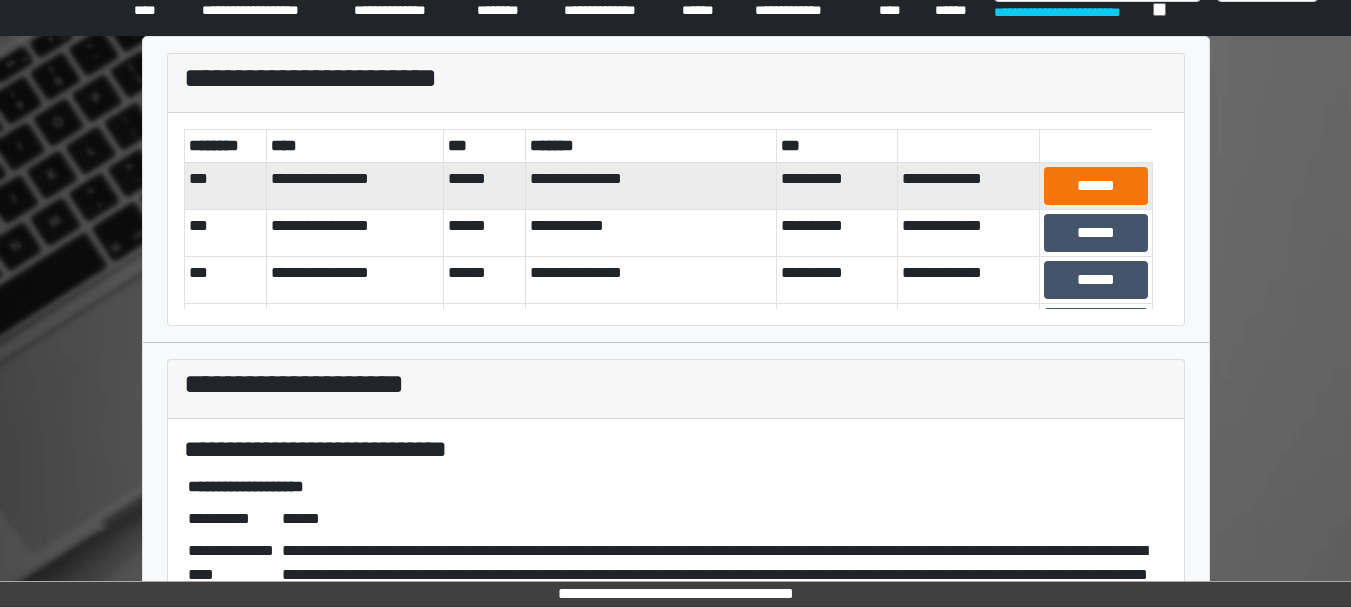 scroll, scrollTop: 8, scrollLeft: 0, axis: vertical 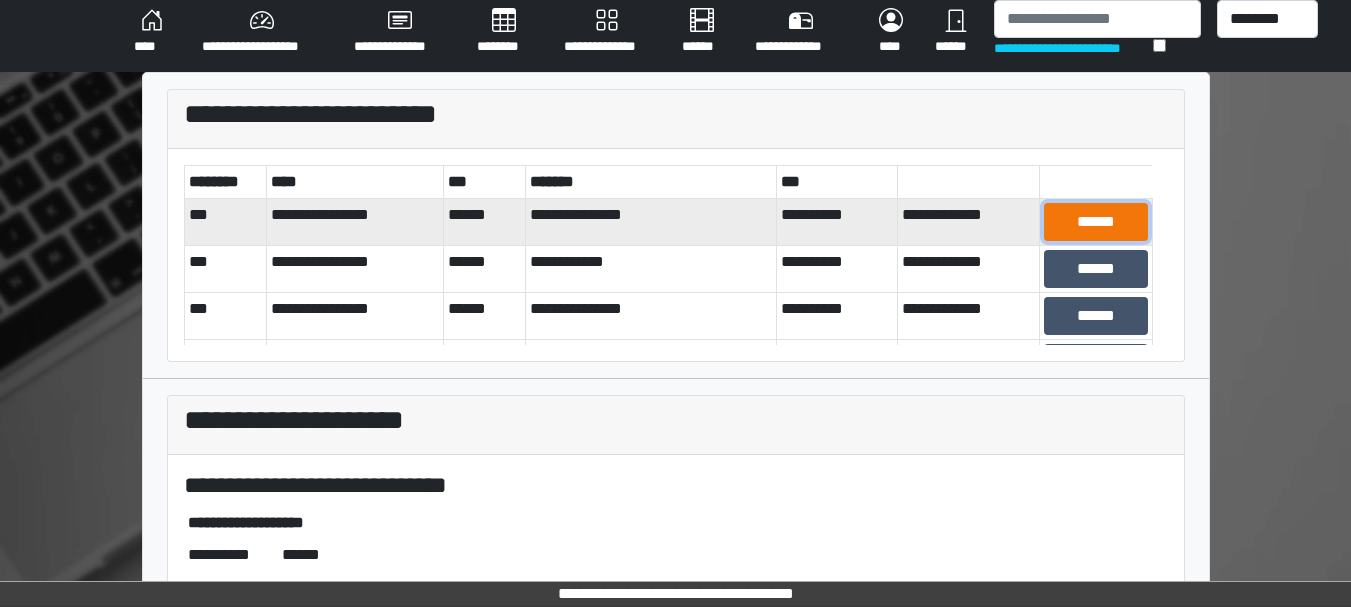click on "******" at bounding box center [1095, 222] 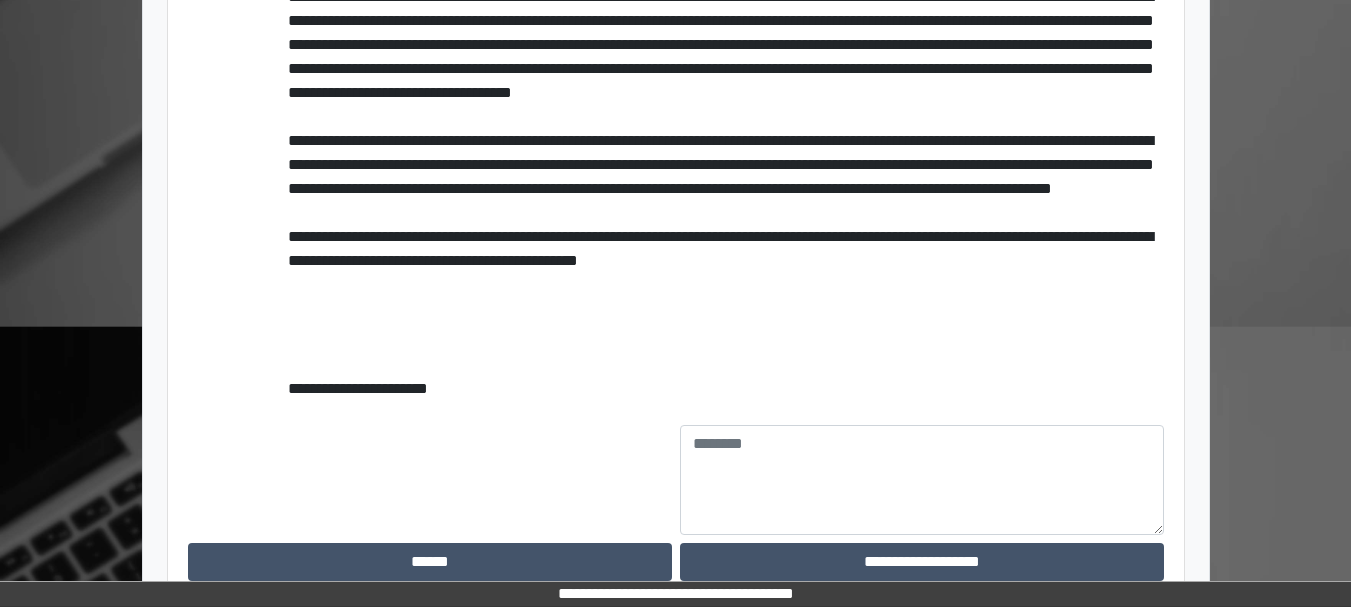 scroll, scrollTop: 1298, scrollLeft: 0, axis: vertical 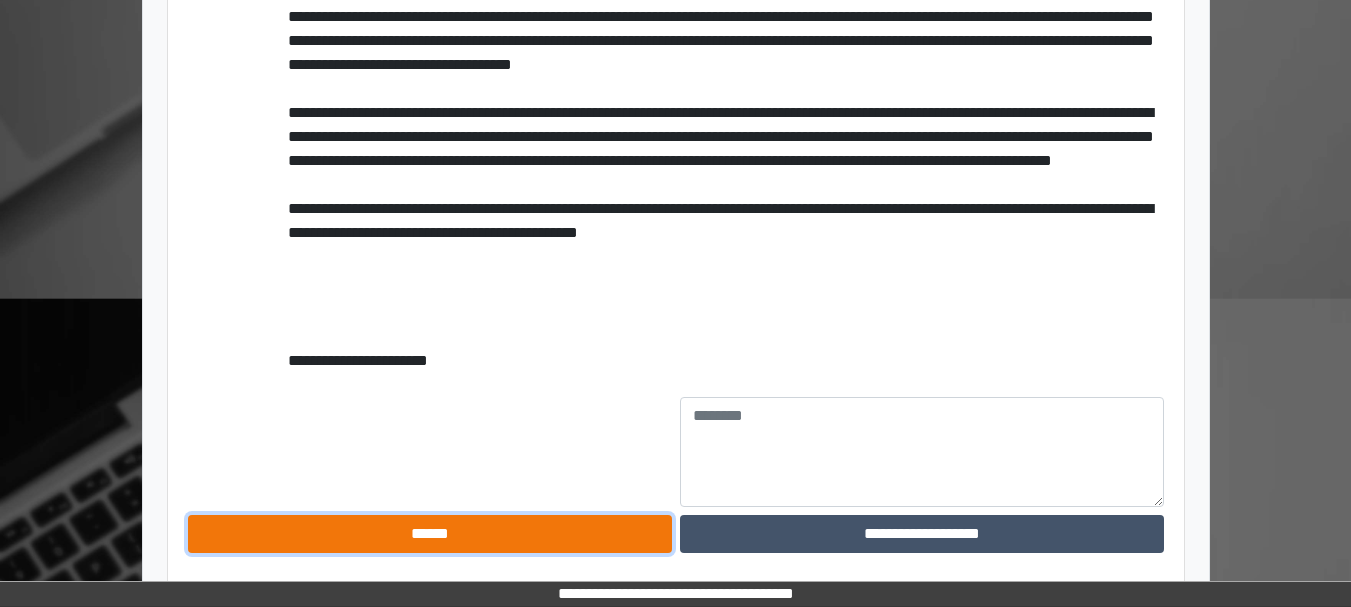 click on "******" at bounding box center (430, 534) 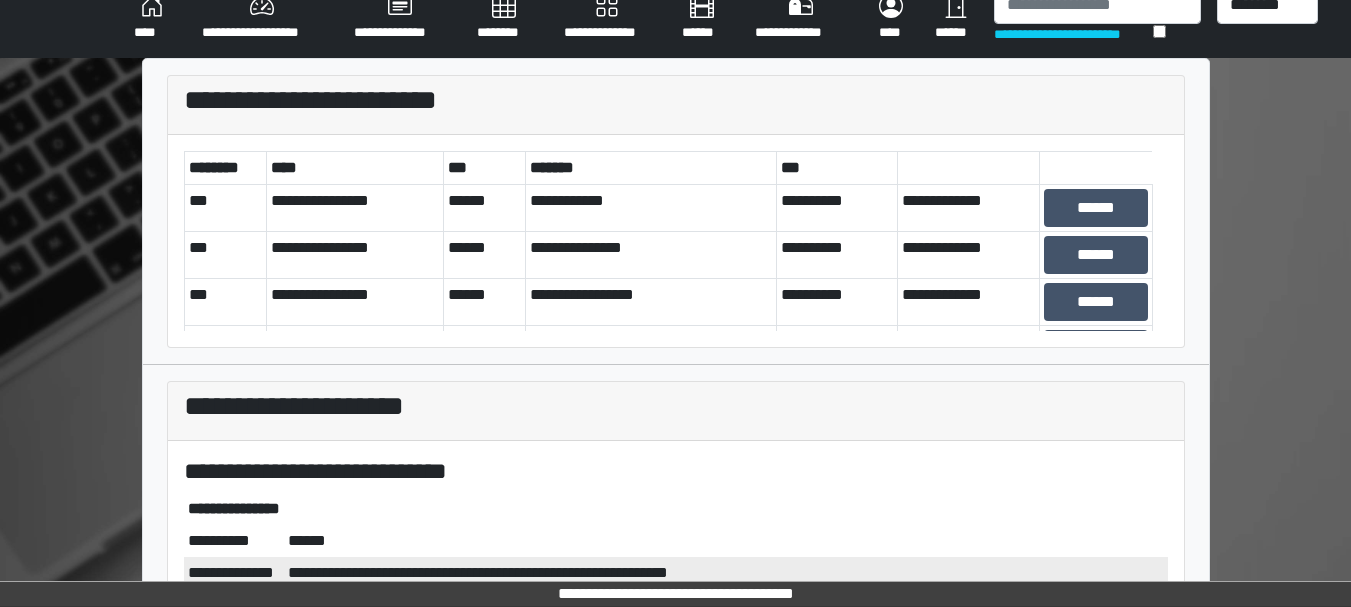 scroll, scrollTop: 0, scrollLeft: 0, axis: both 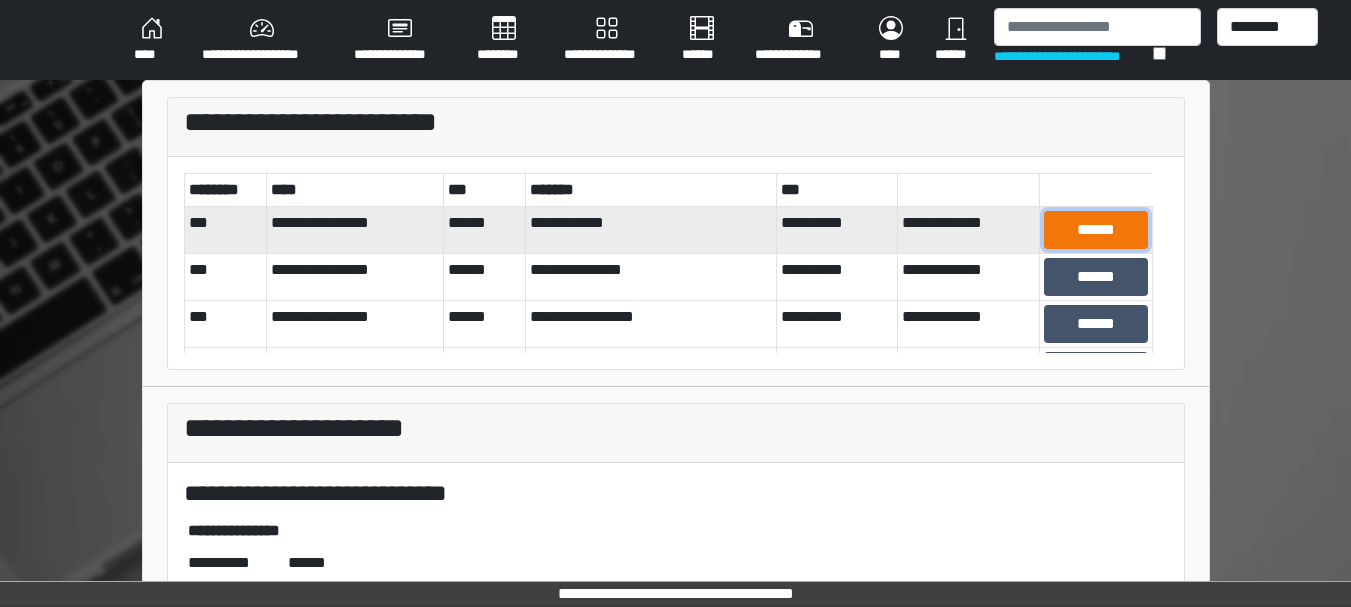 click on "******" at bounding box center [1095, 230] 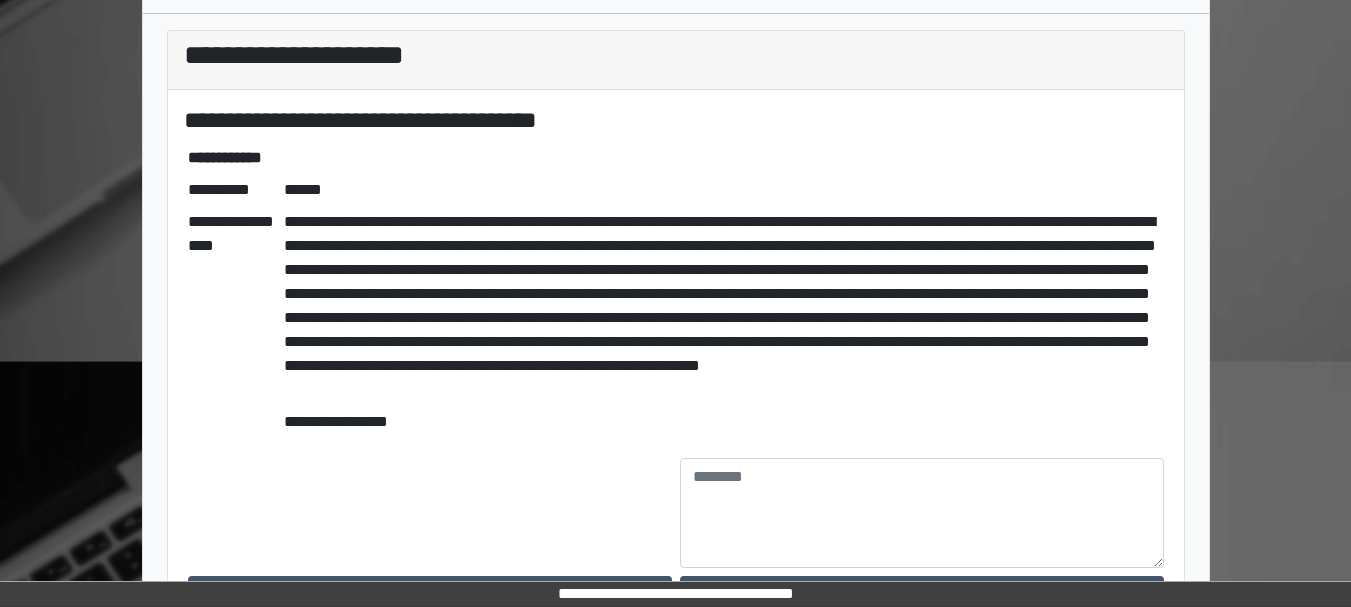 scroll, scrollTop: 434, scrollLeft: 0, axis: vertical 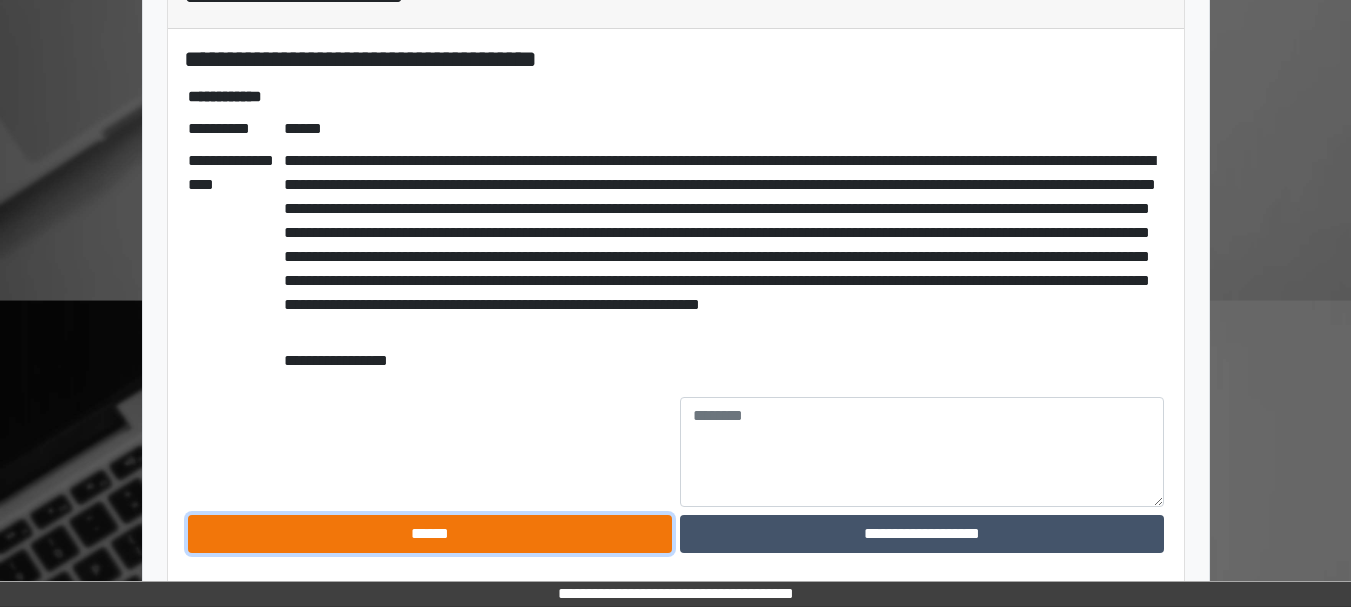 drag, startPoint x: 499, startPoint y: 535, endPoint x: 386, endPoint y: 553, distance: 114.424644 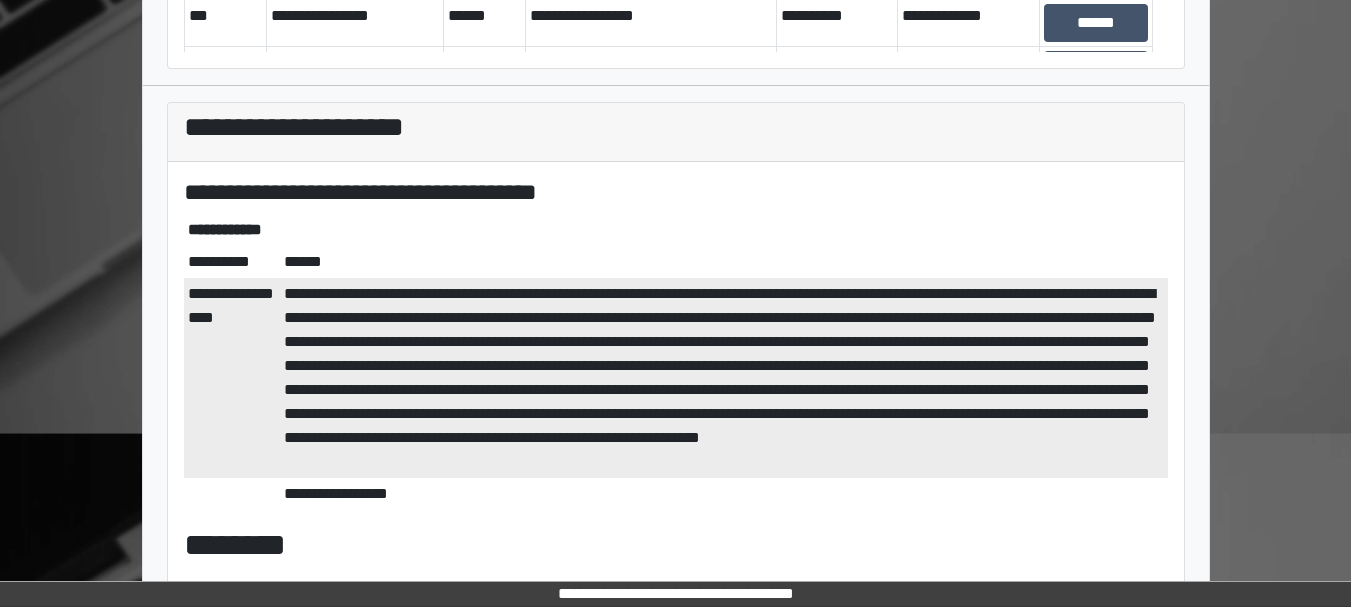 scroll, scrollTop: 0, scrollLeft: 0, axis: both 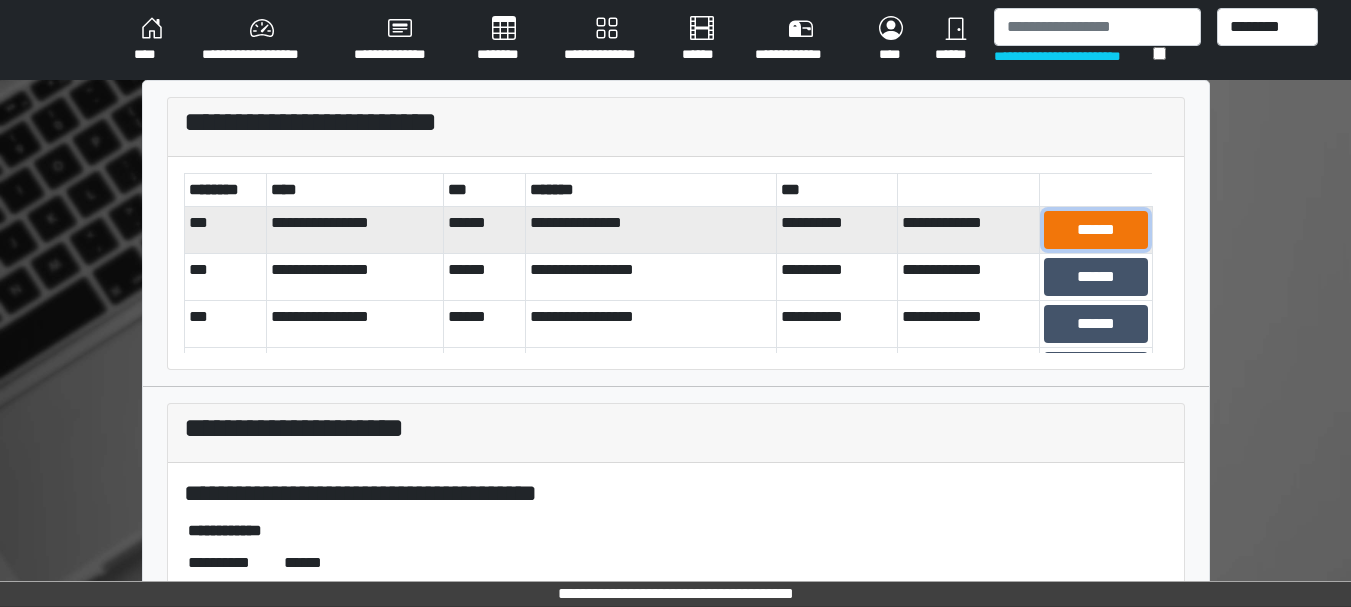 click on "******" at bounding box center [1095, 230] 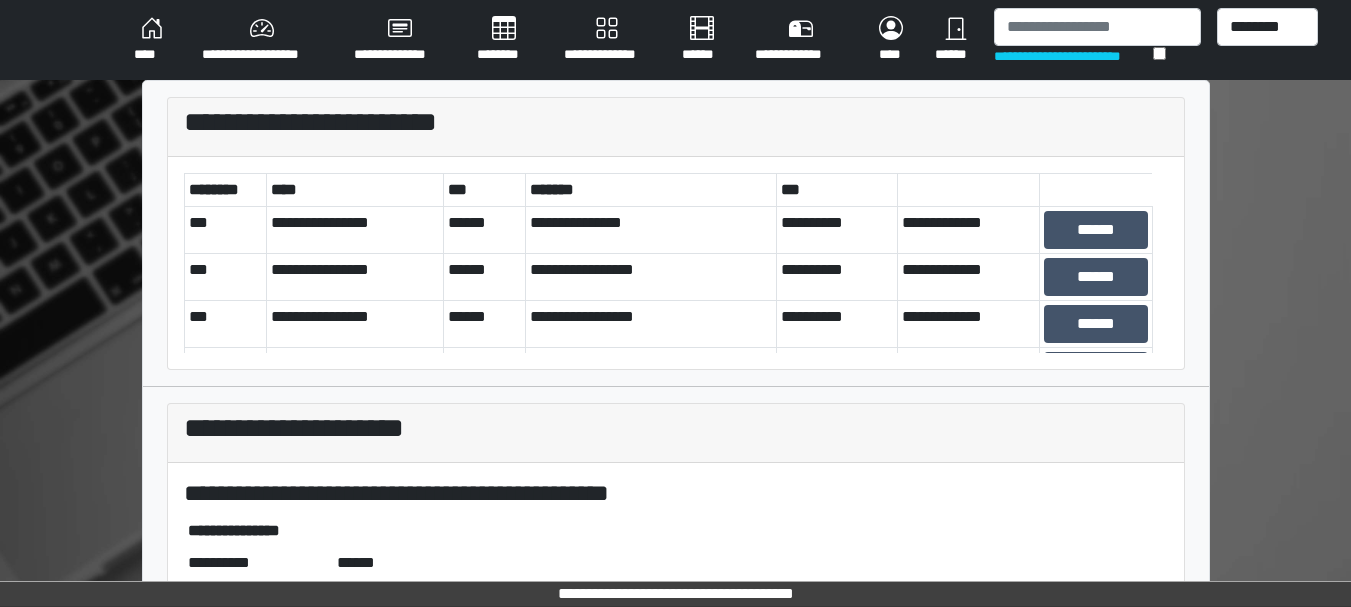 scroll, scrollTop: 290, scrollLeft: 0, axis: vertical 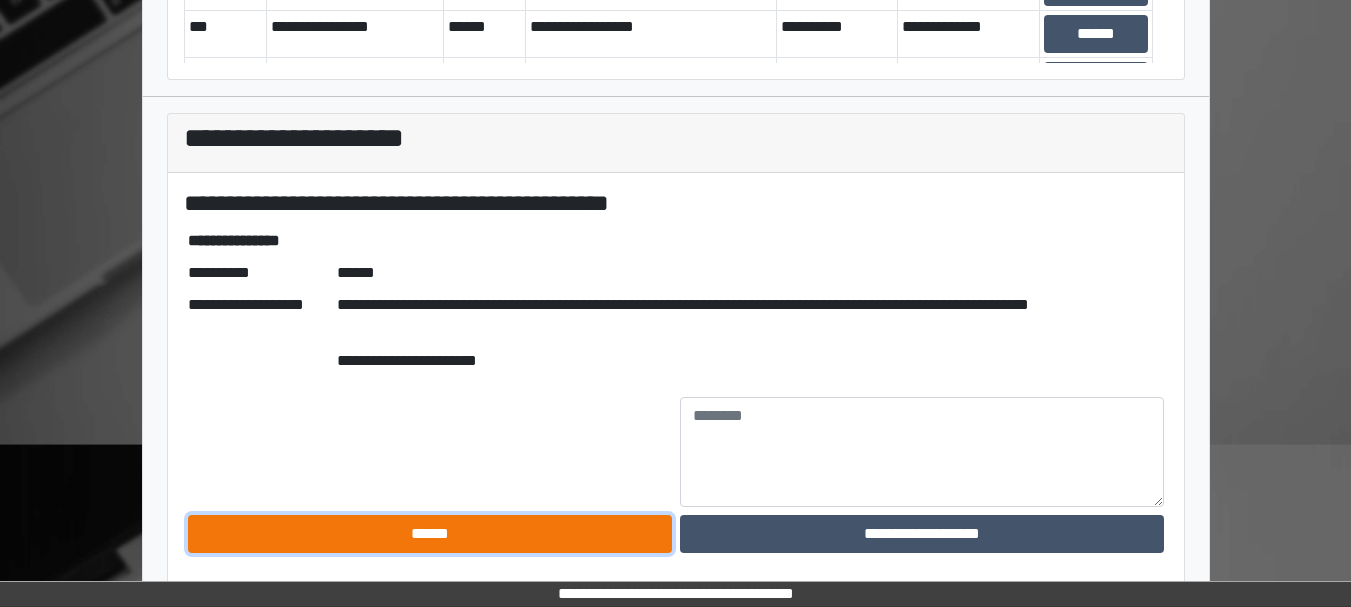 click on "******" at bounding box center [430, 534] 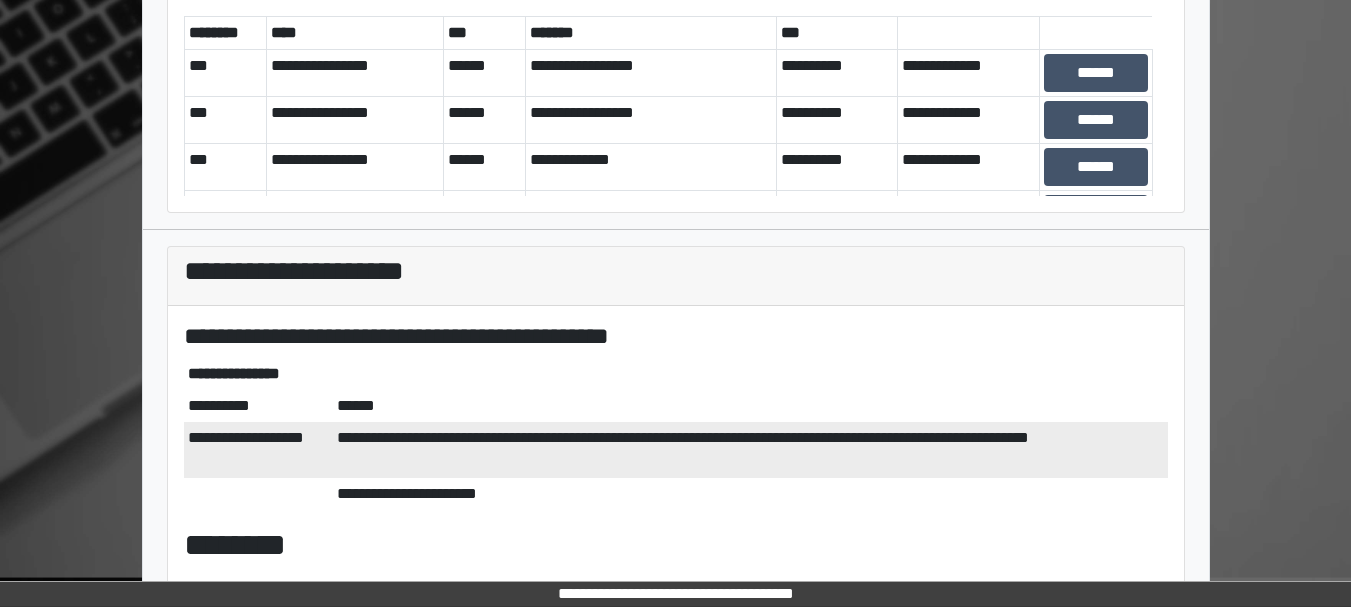 scroll, scrollTop: 0, scrollLeft: 0, axis: both 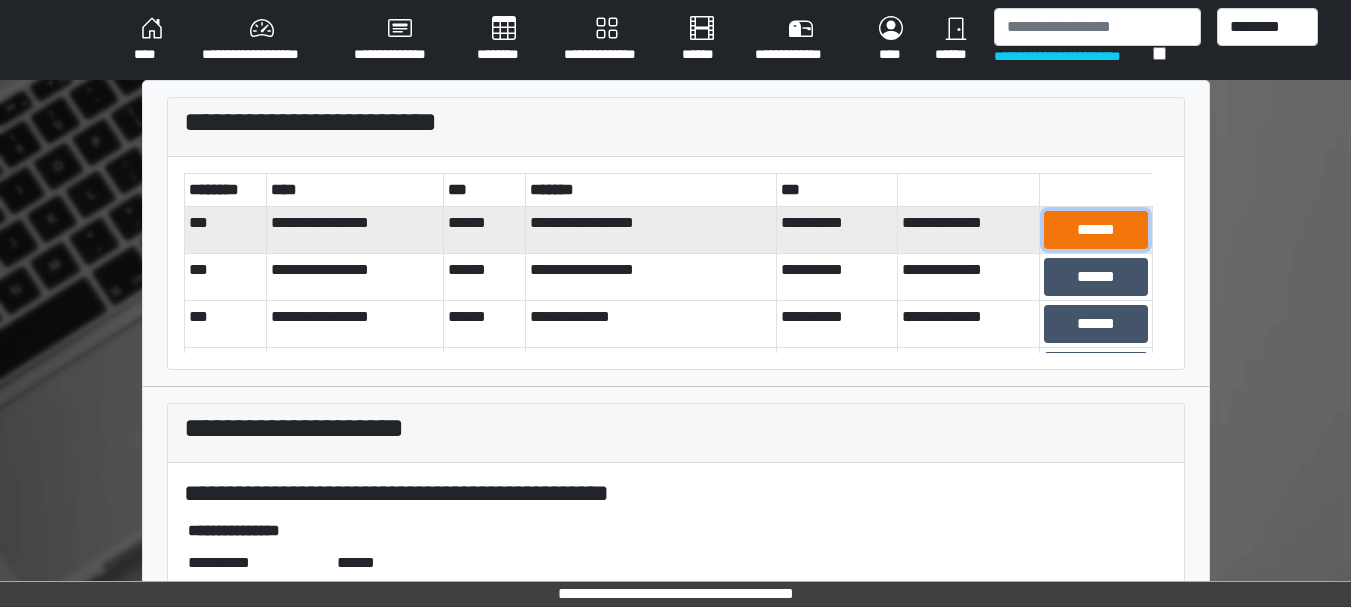 click on "******" at bounding box center [1095, 230] 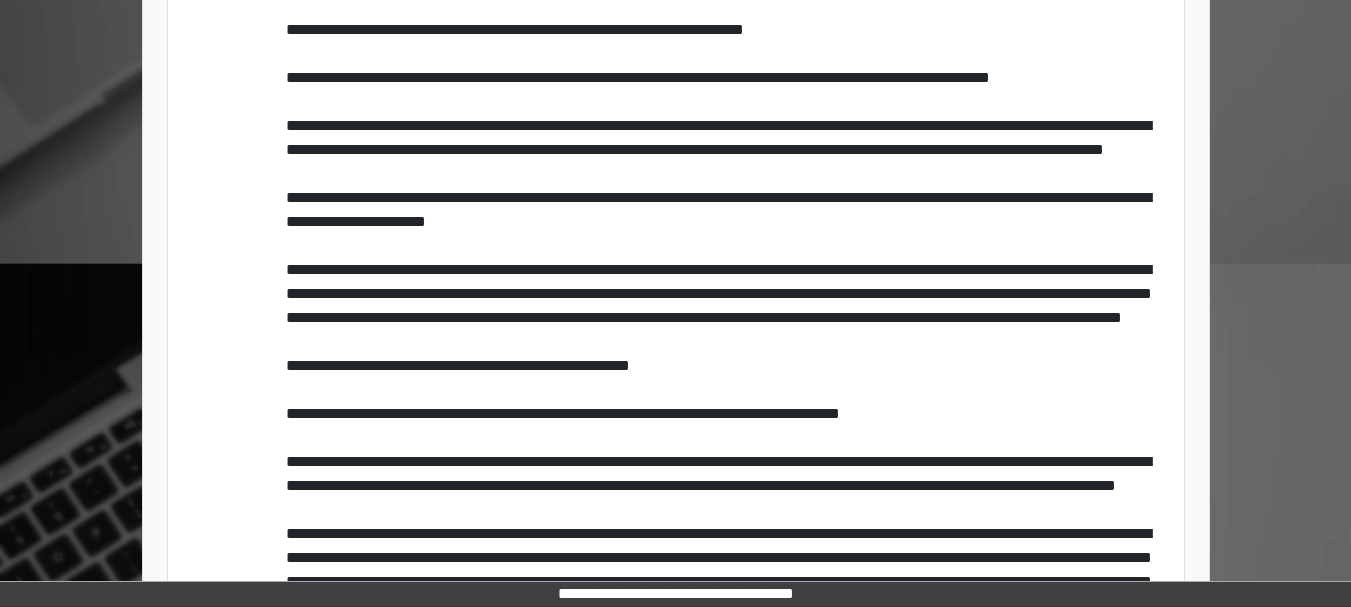 scroll, scrollTop: 1339, scrollLeft: 0, axis: vertical 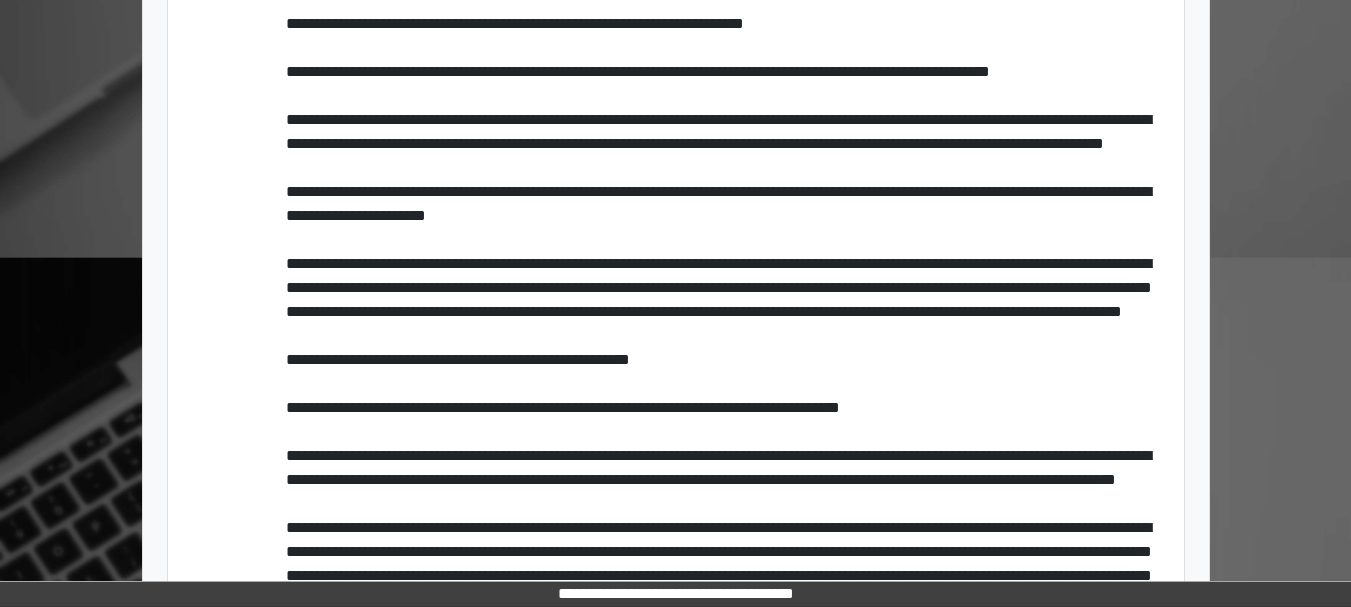 click on "[FIRST] [LAST] [STREET] [CITY], [STATE] [ZIP] [COUNTRY] [PHONE] [EMAIL]  [CREDIT CARD NUMBER]" at bounding box center [724, 180] 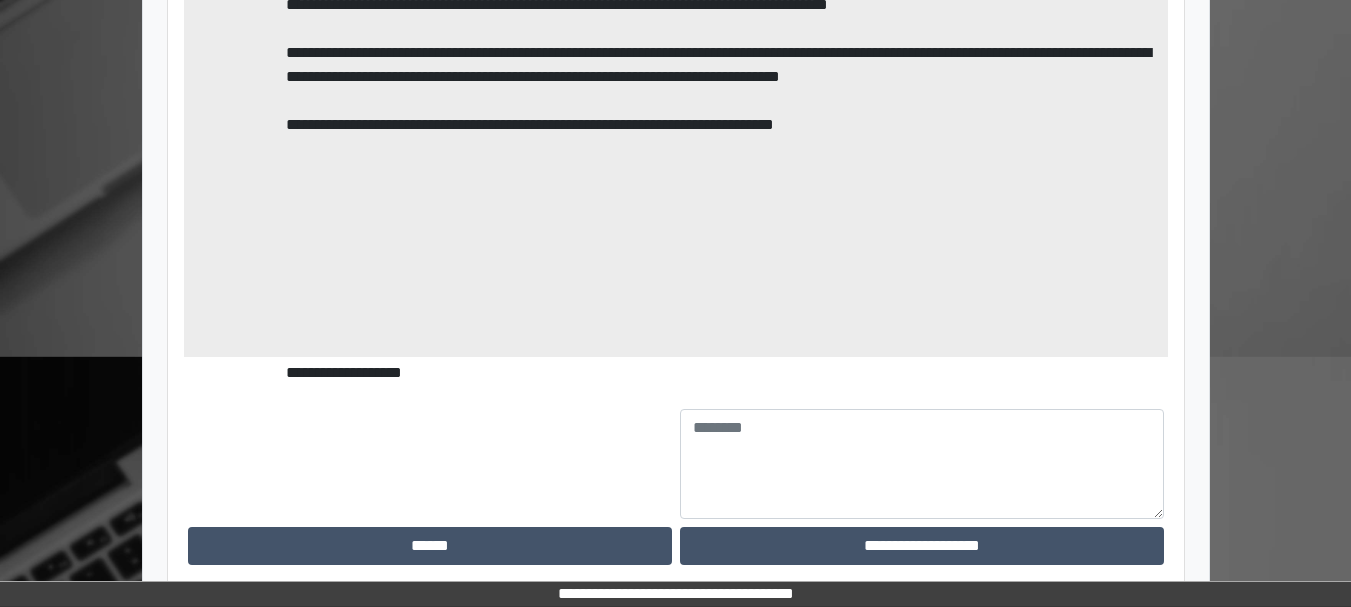 scroll, scrollTop: 2101, scrollLeft: 0, axis: vertical 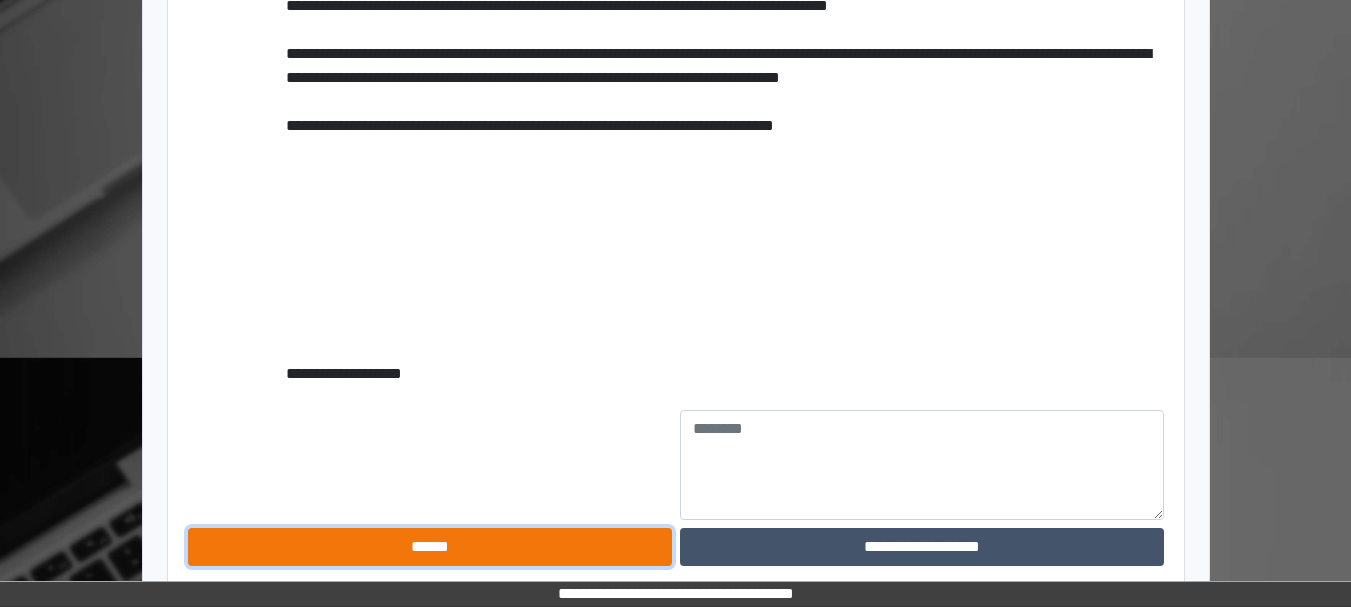 click on "******" at bounding box center (430, 547) 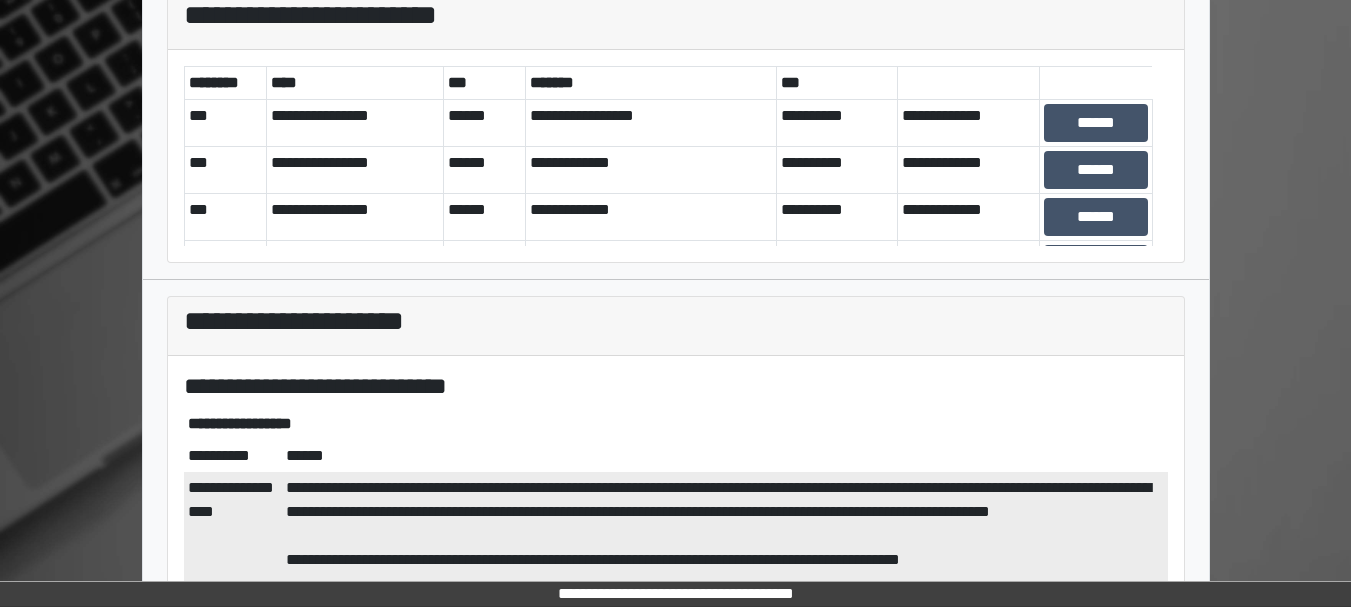scroll, scrollTop: 0, scrollLeft: 0, axis: both 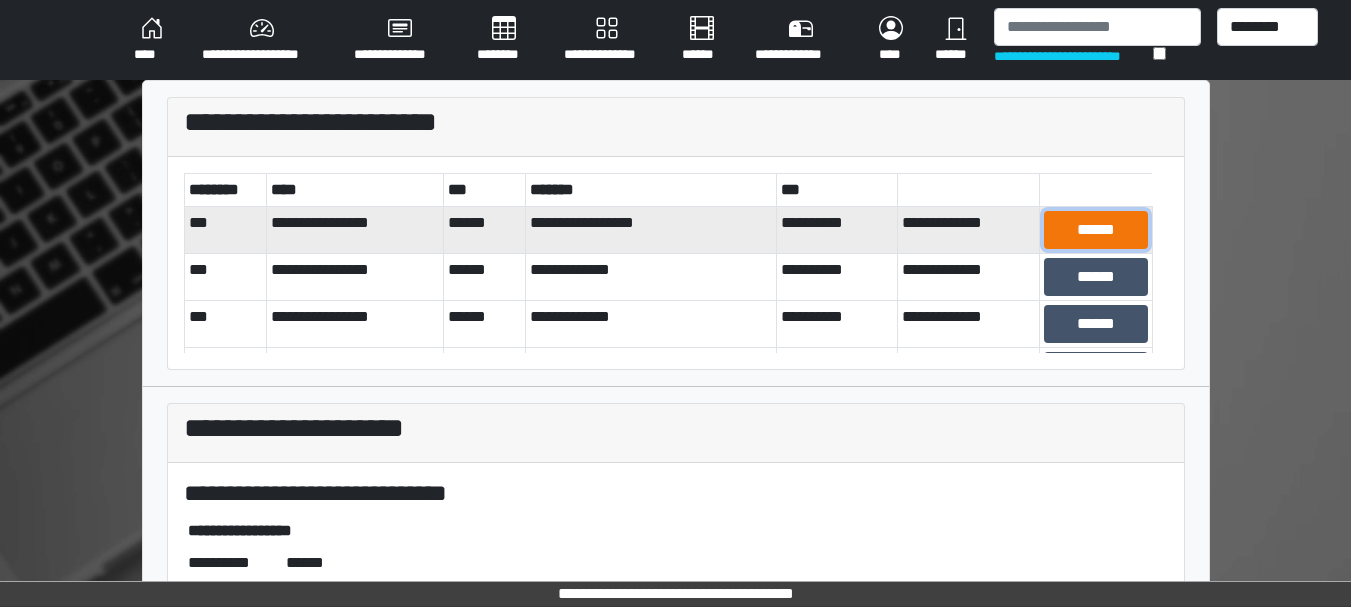 click on "******" at bounding box center [1095, 230] 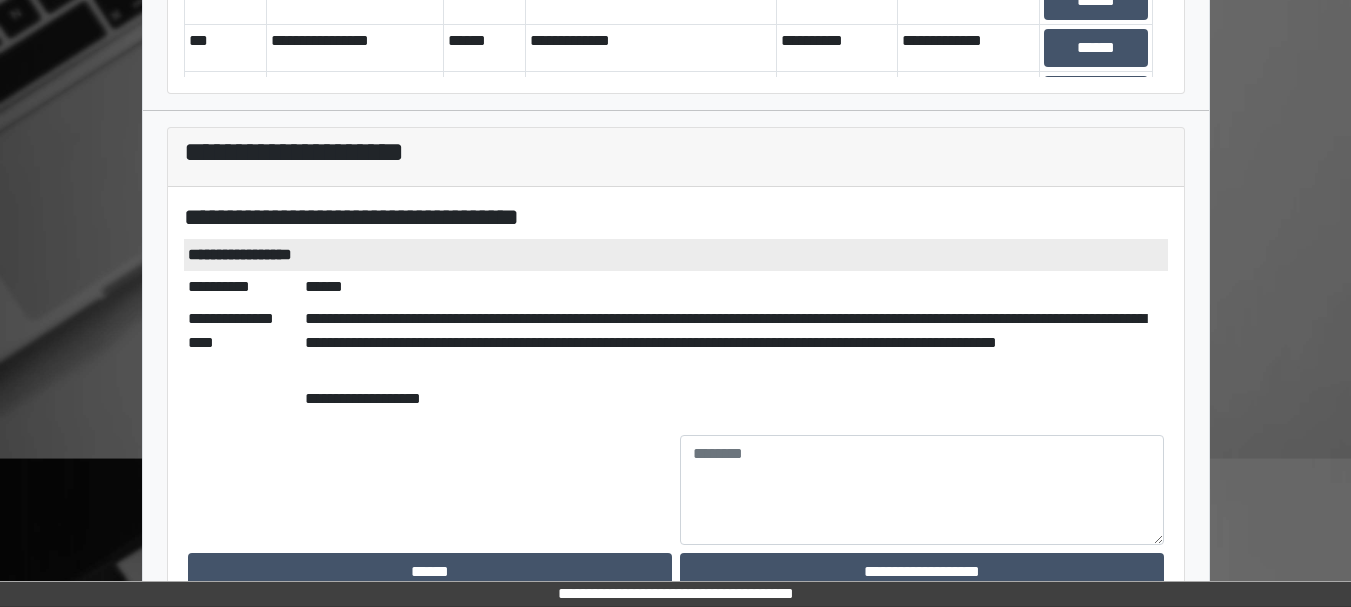 scroll, scrollTop: 314, scrollLeft: 0, axis: vertical 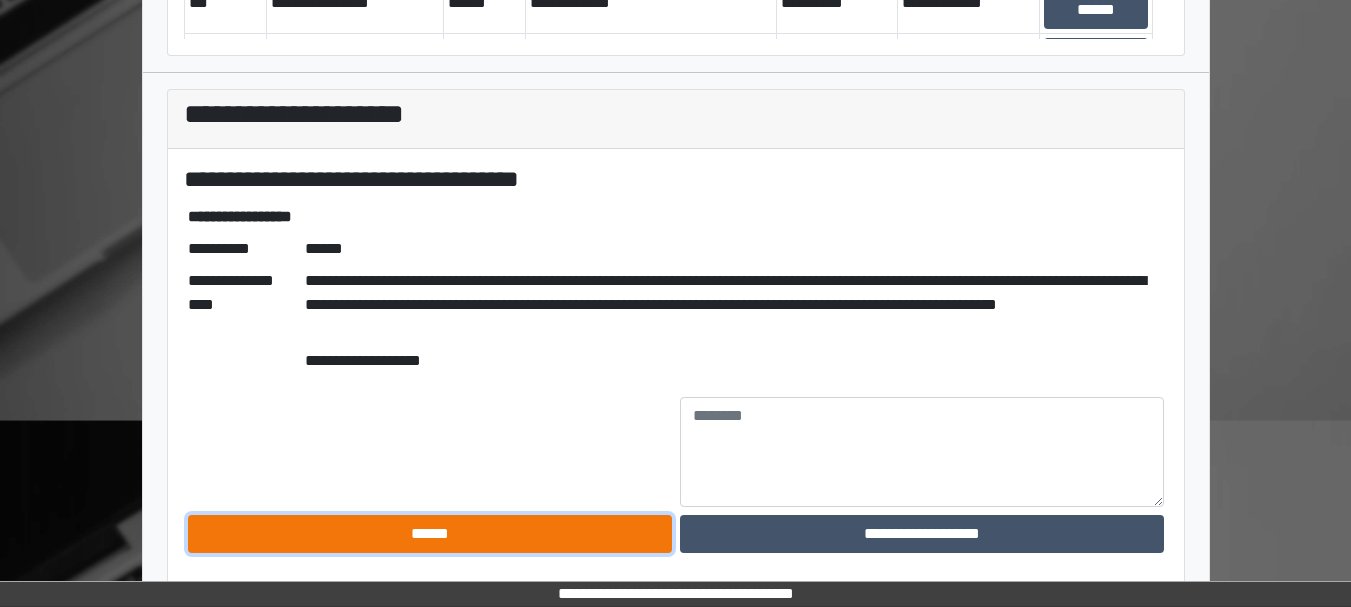 click on "******" at bounding box center (430, 534) 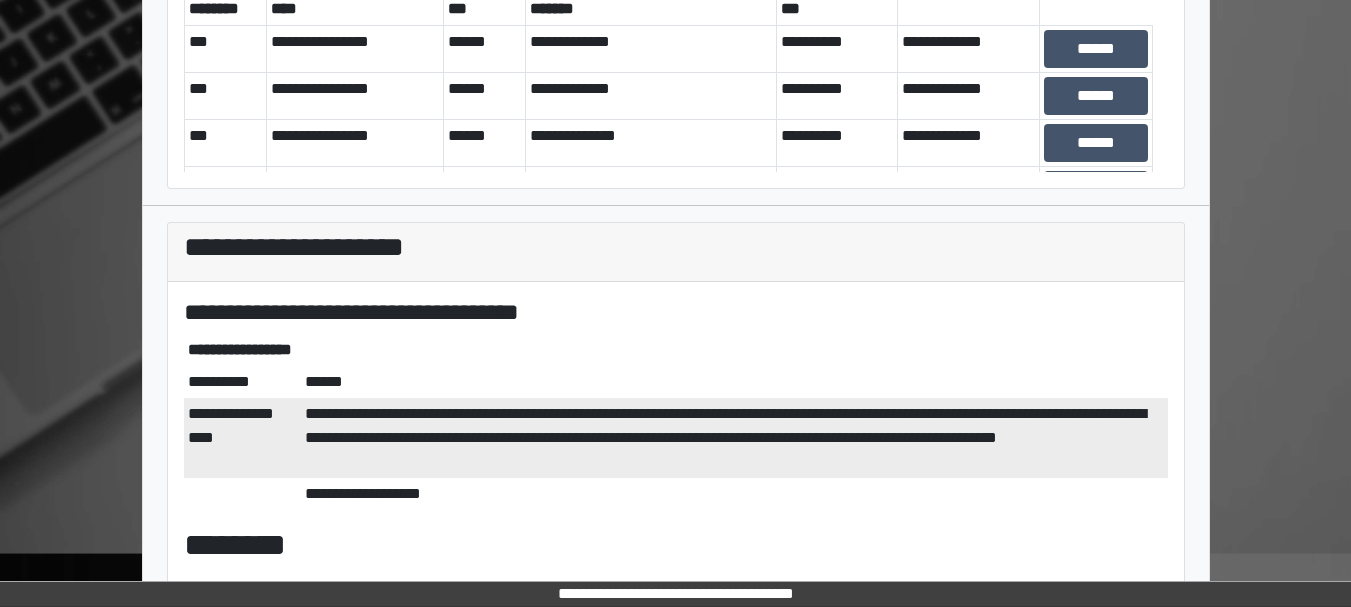 scroll, scrollTop: 0, scrollLeft: 0, axis: both 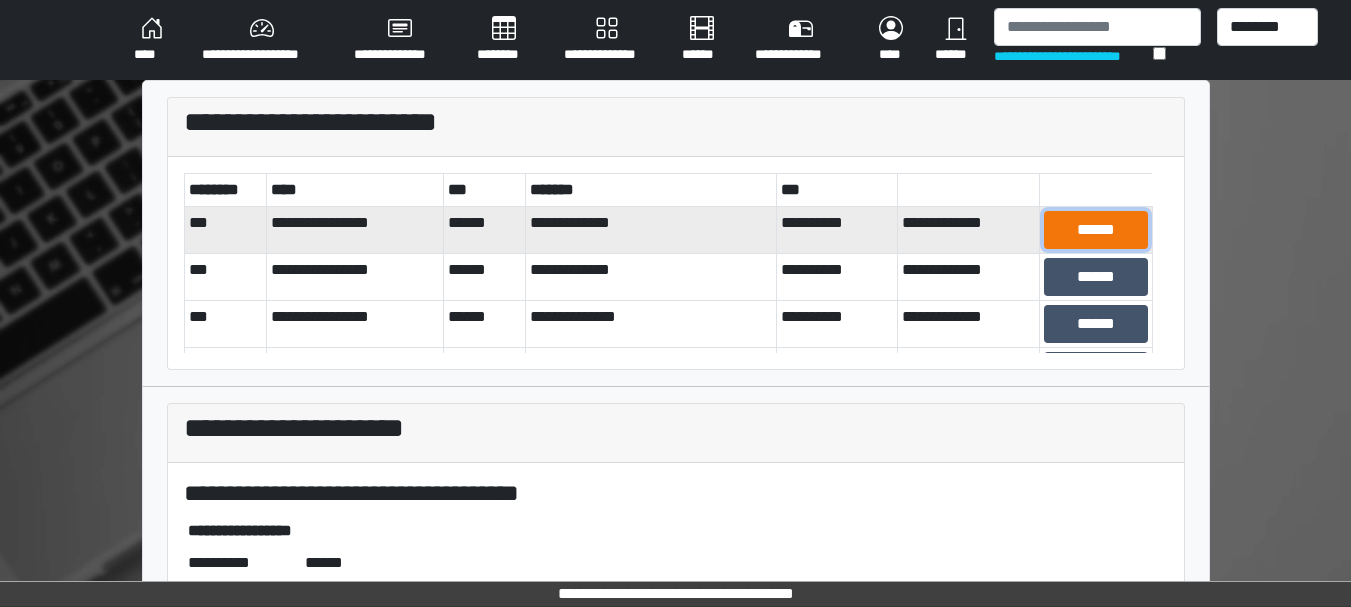click on "******" at bounding box center [1095, 230] 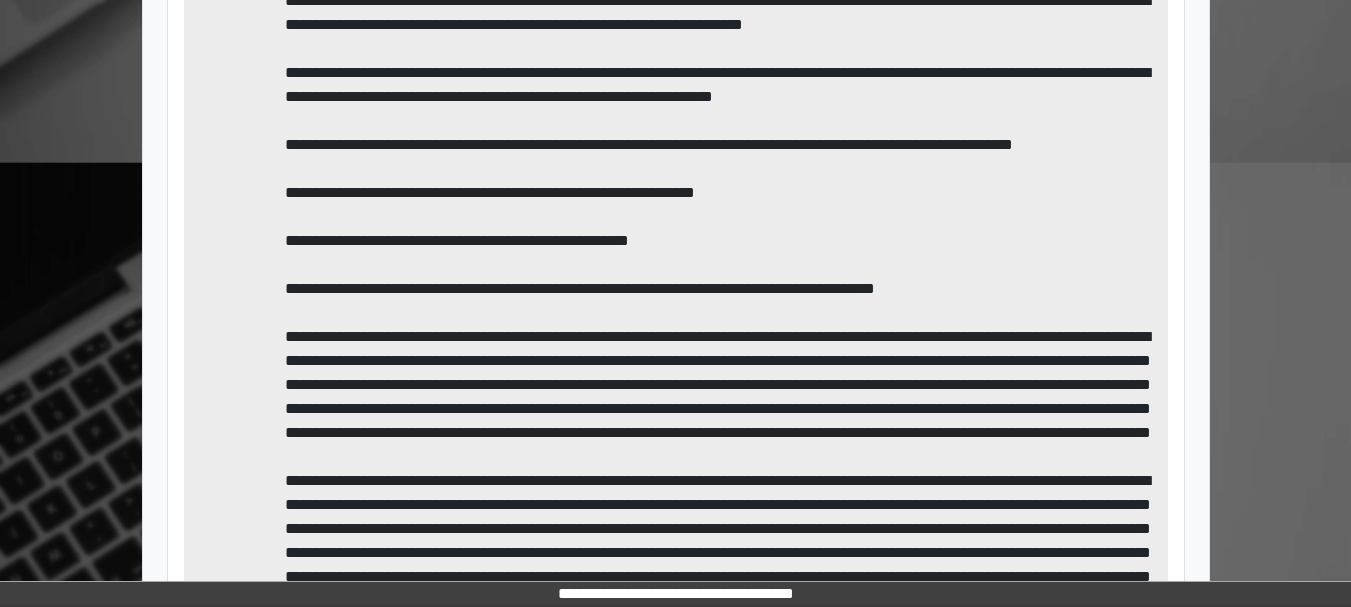 scroll, scrollTop: 1946, scrollLeft: 0, axis: vertical 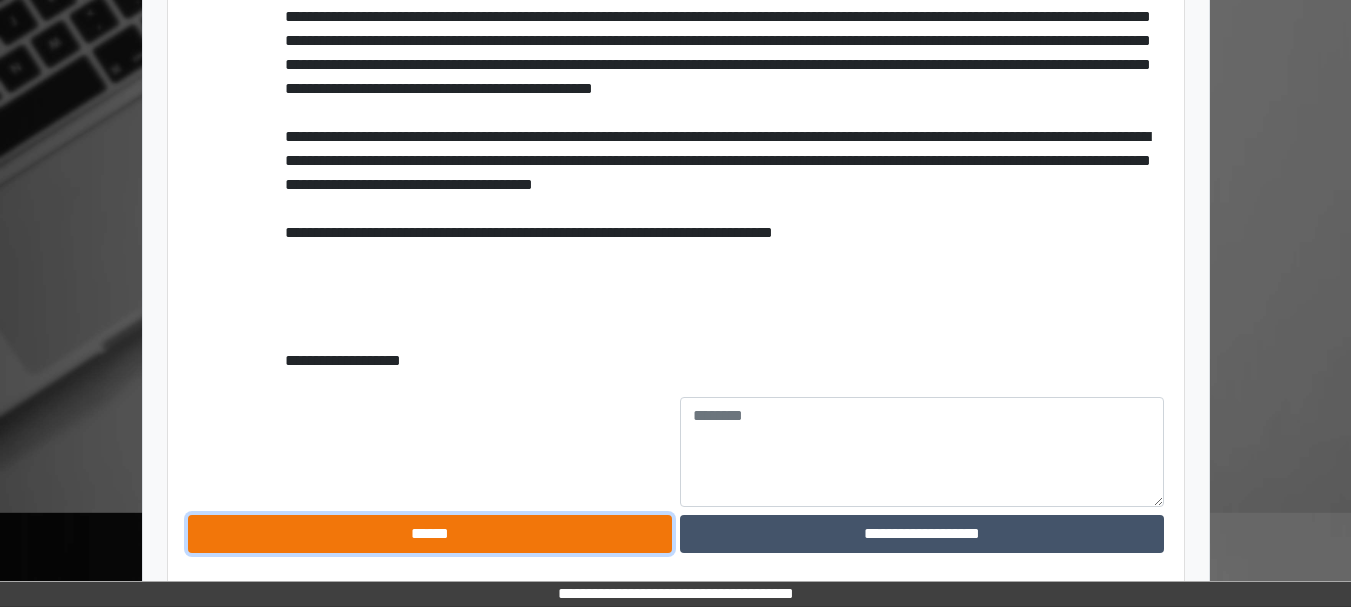 click on "******" at bounding box center (430, 534) 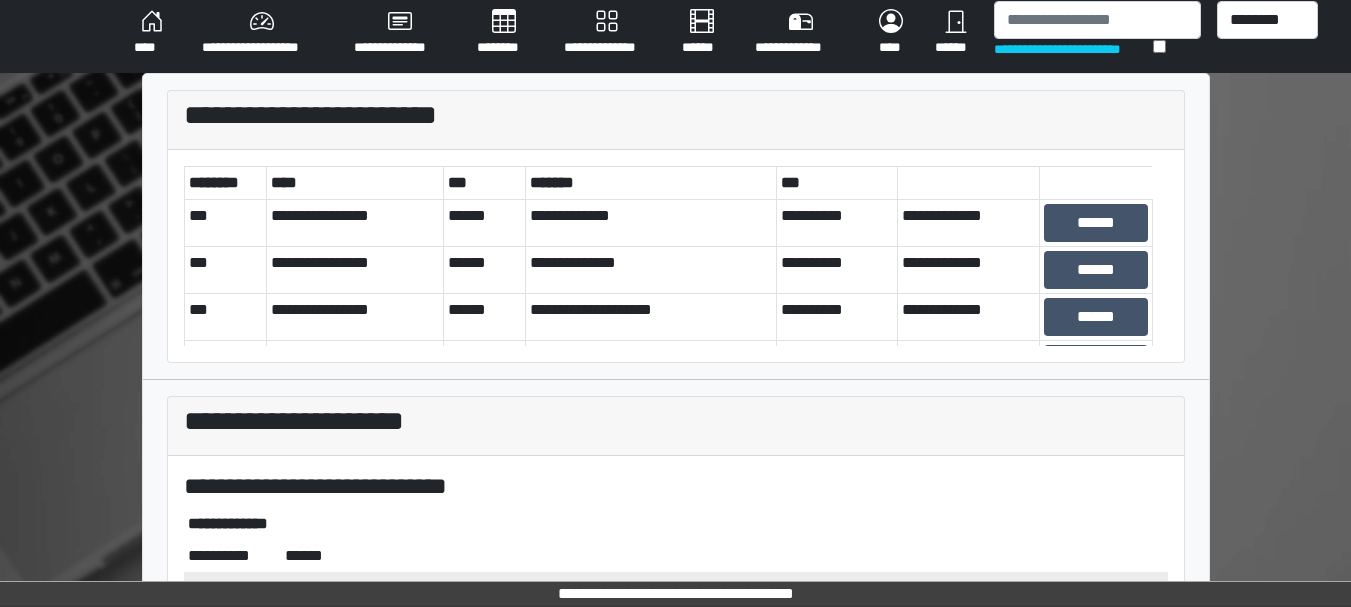 scroll, scrollTop: 0, scrollLeft: 0, axis: both 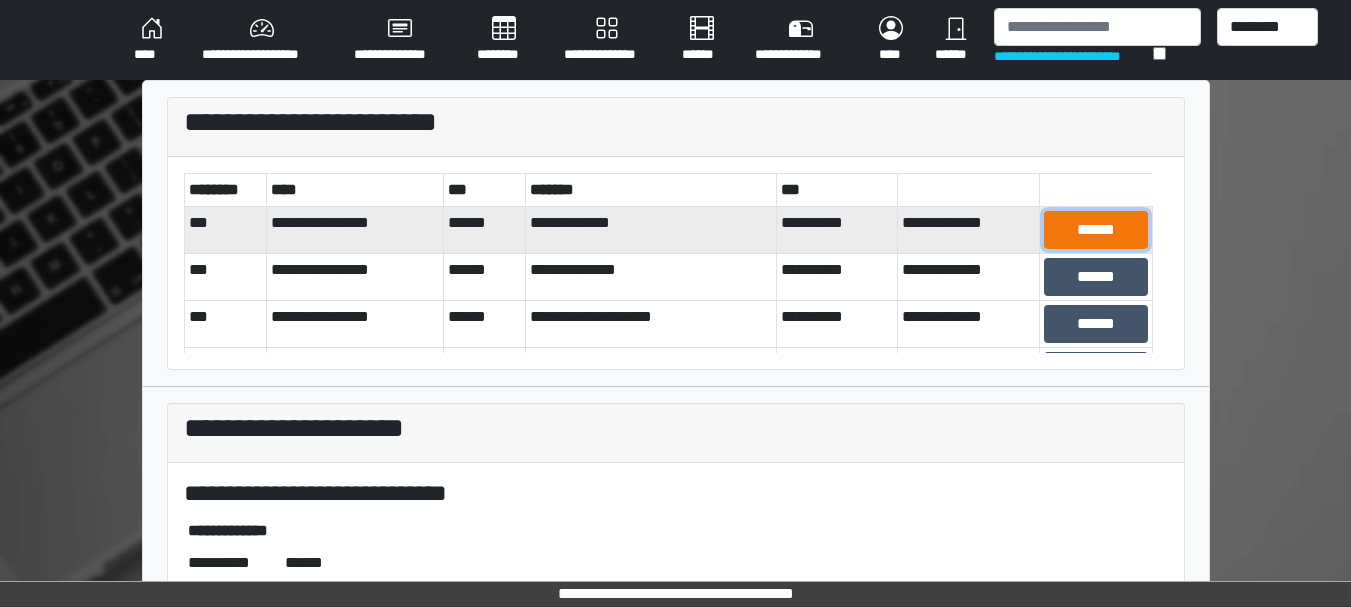 click on "******" at bounding box center (1095, 230) 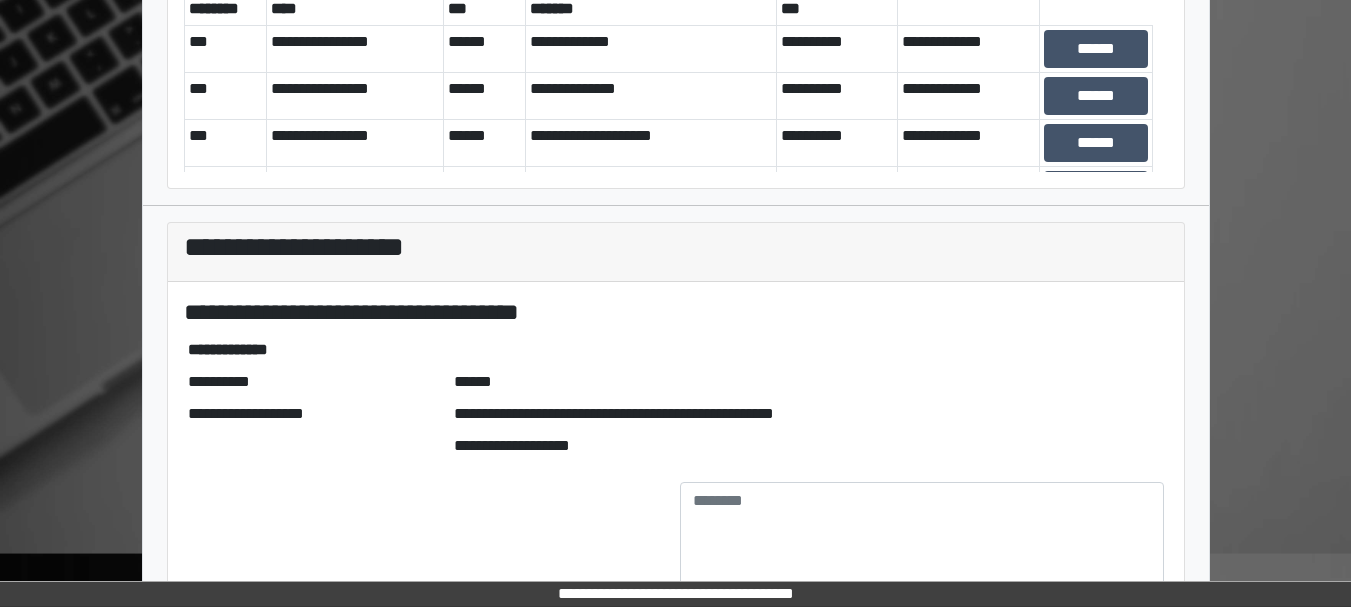 scroll, scrollTop: 266, scrollLeft: 0, axis: vertical 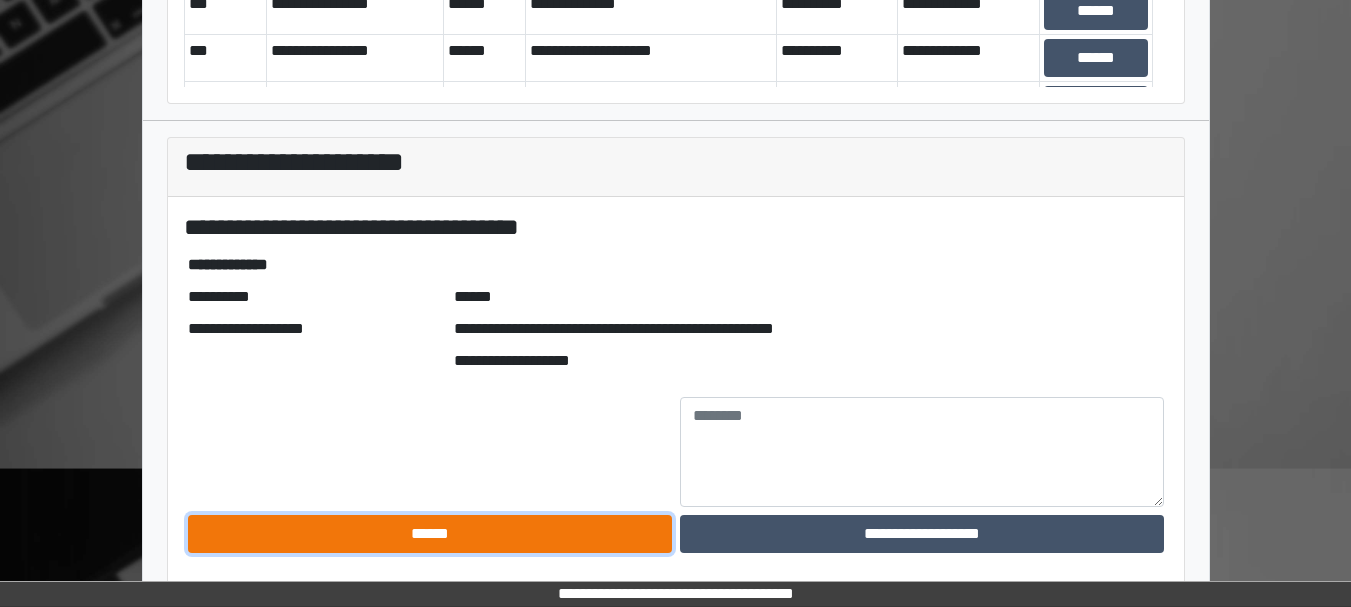 click on "******" at bounding box center [430, 534] 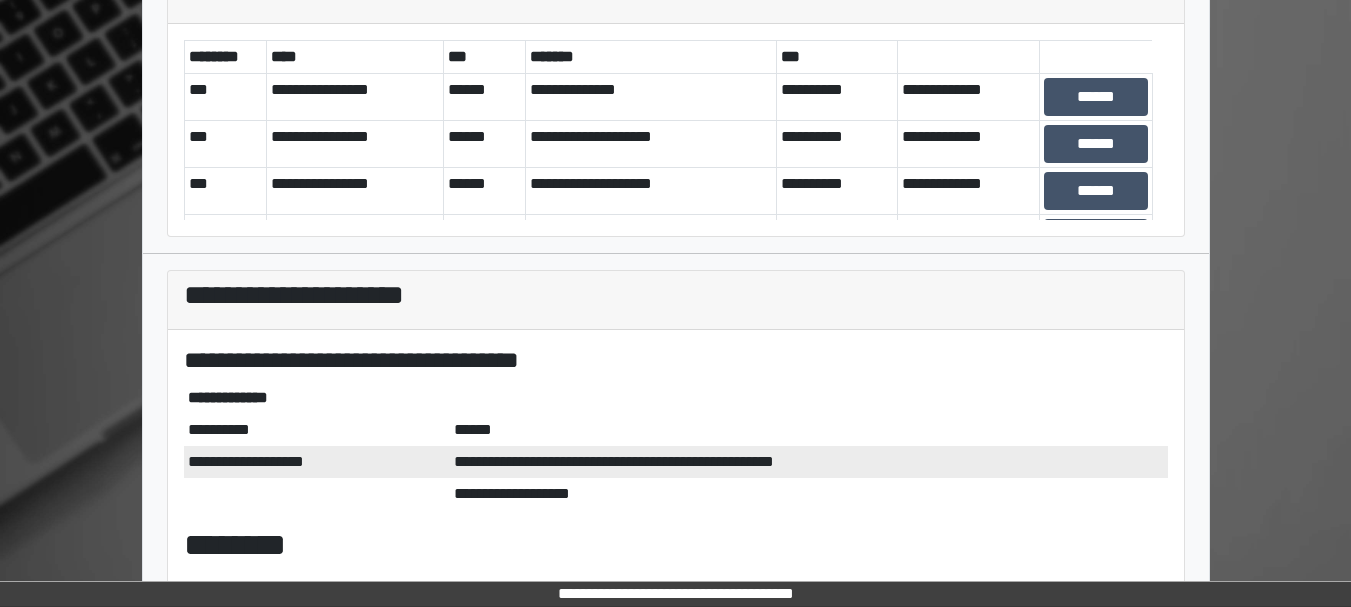 scroll, scrollTop: 0, scrollLeft: 0, axis: both 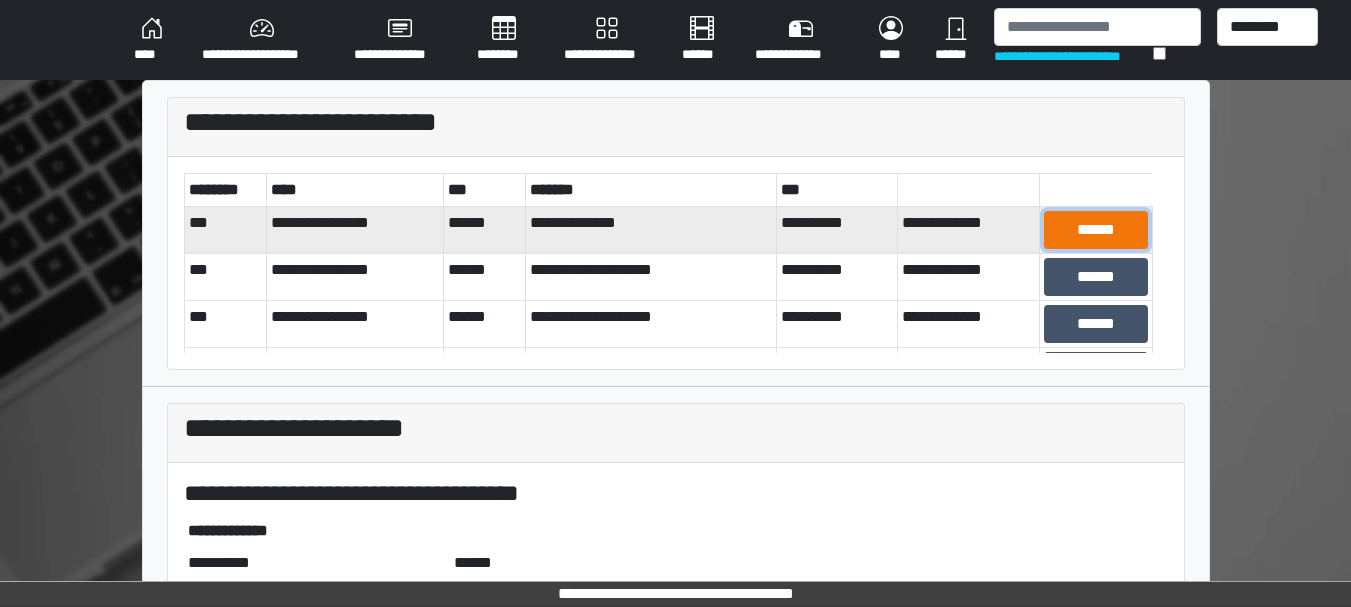 click on "******" at bounding box center [1095, 230] 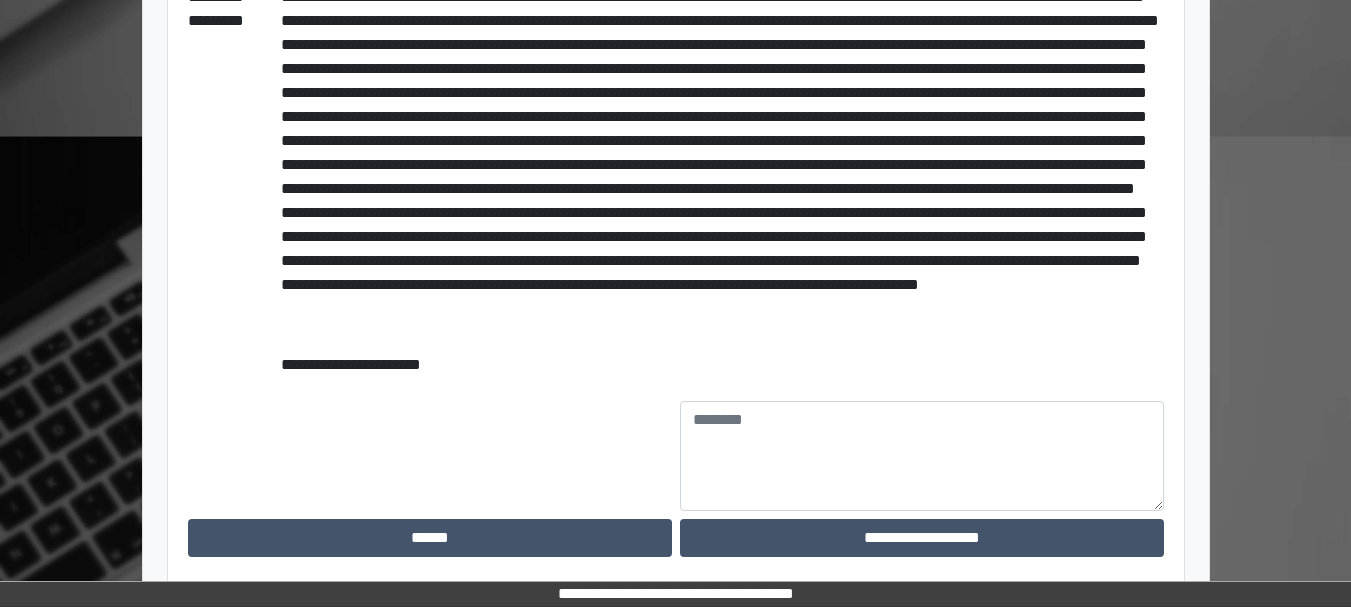 scroll, scrollTop: 602, scrollLeft: 0, axis: vertical 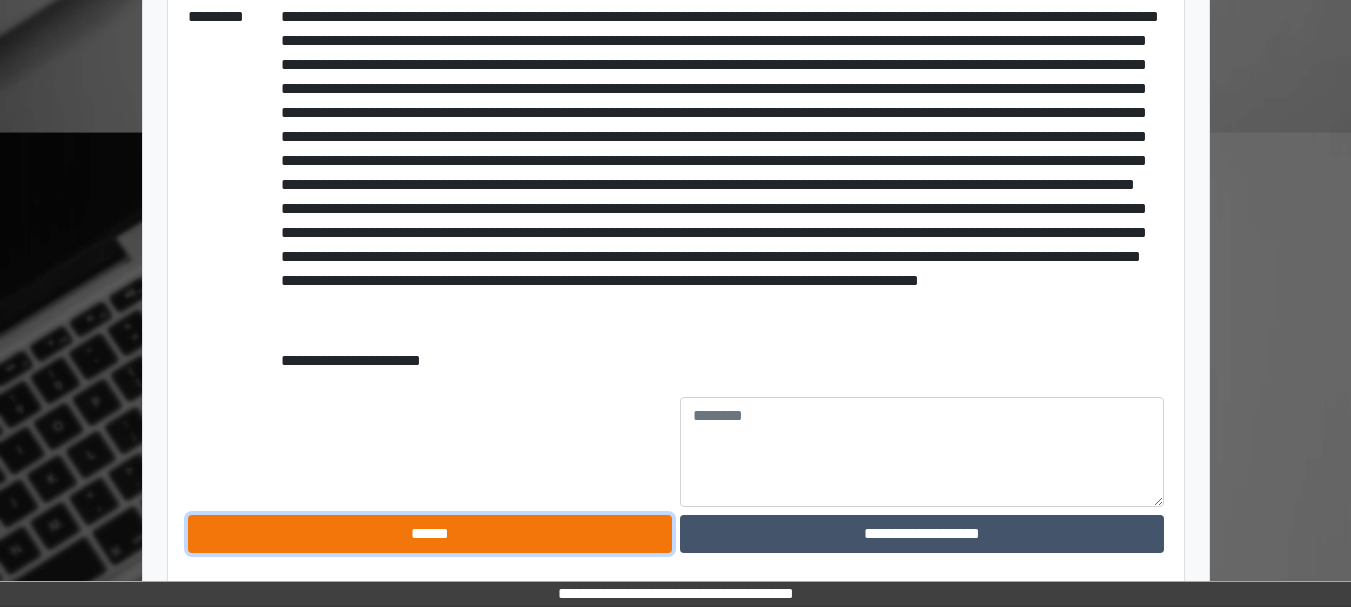 click on "******" at bounding box center [430, 534] 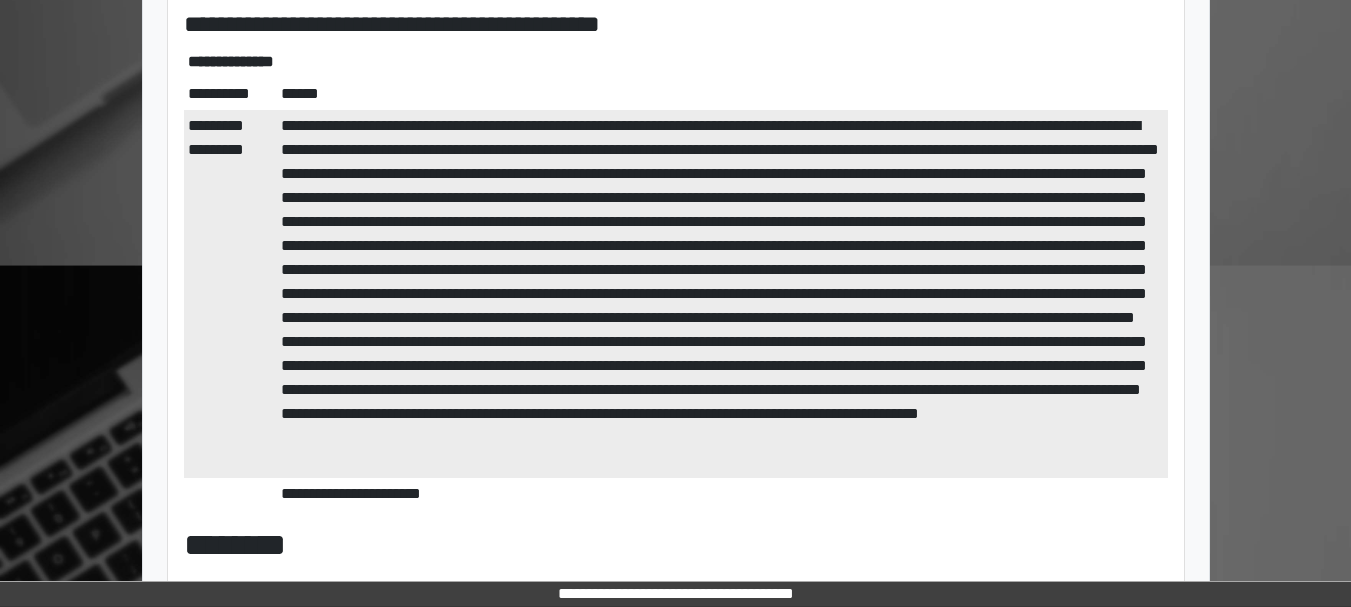 scroll, scrollTop: 0, scrollLeft: 0, axis: both 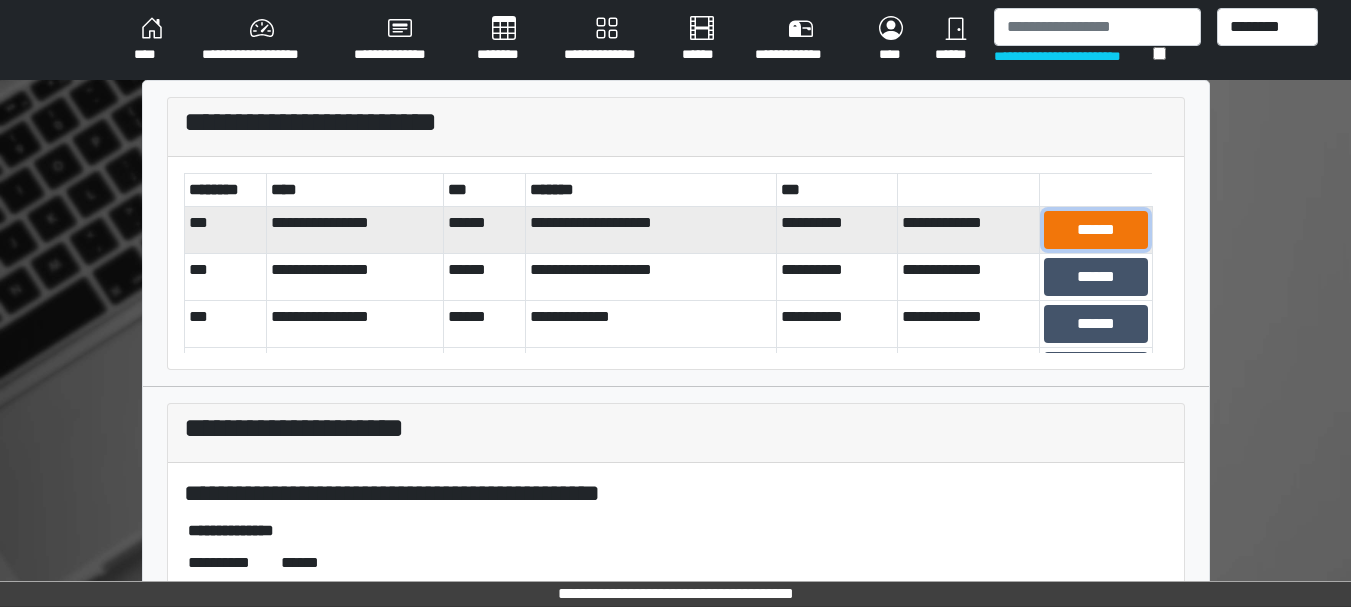 click on "******" at bounding box center [1095, 230] 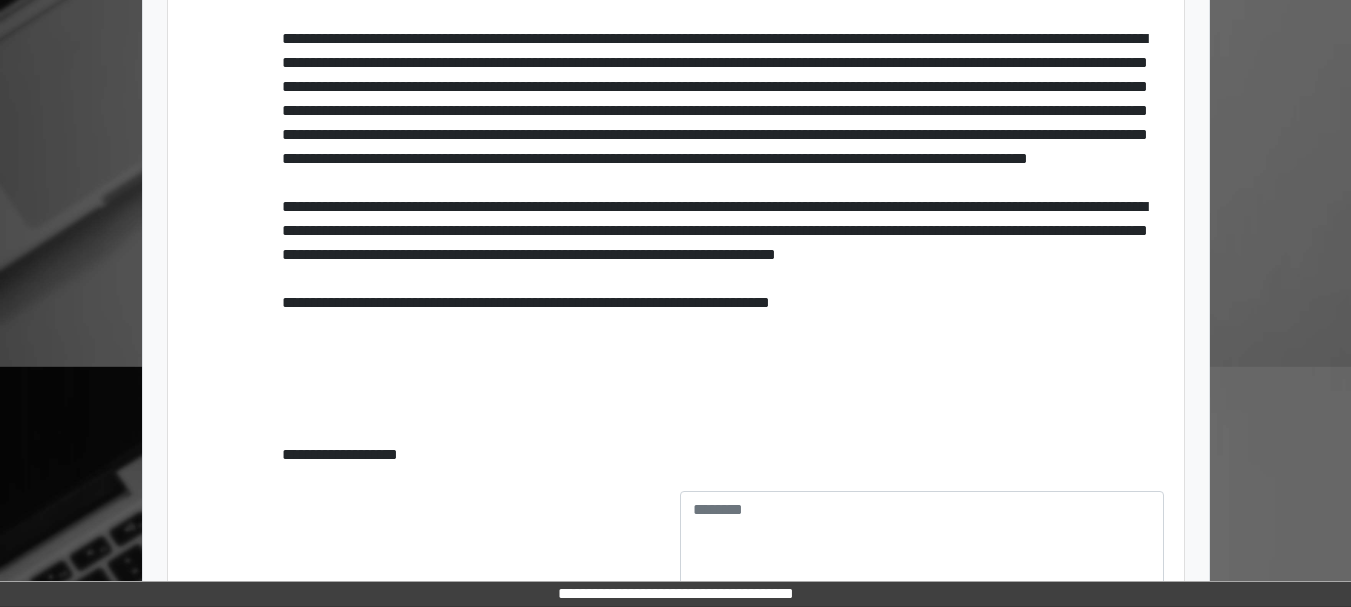 scroll, scrollTop: 2186, scrollLeft: 0, axis: vertical 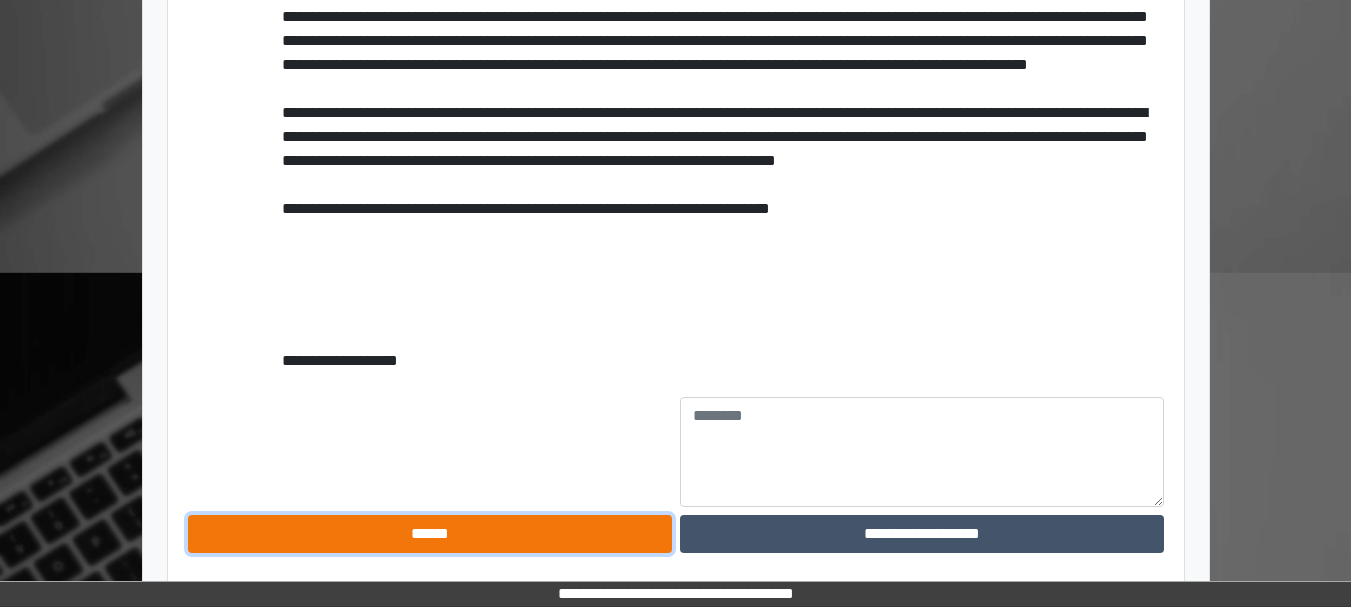 click on "******" at bounding box center [430, 534] 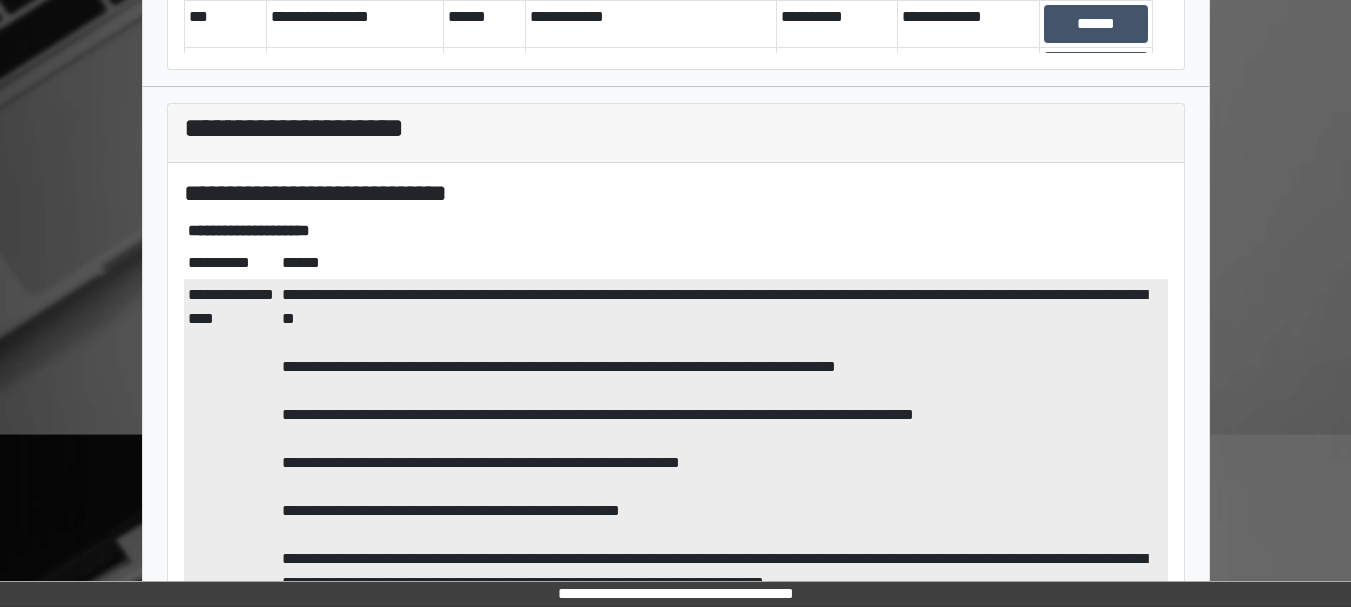 scroll, scrollTop: 0, scrollLeft: 0, axis: both 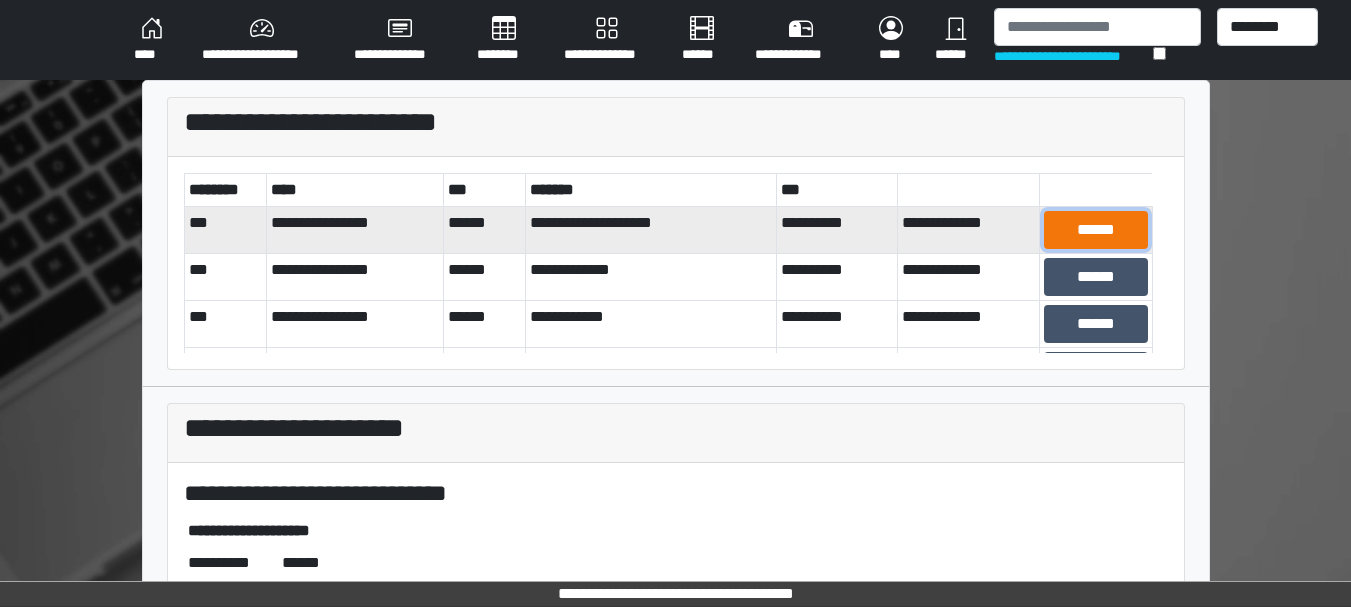 click on "******" at bounding box center (1095, 230) 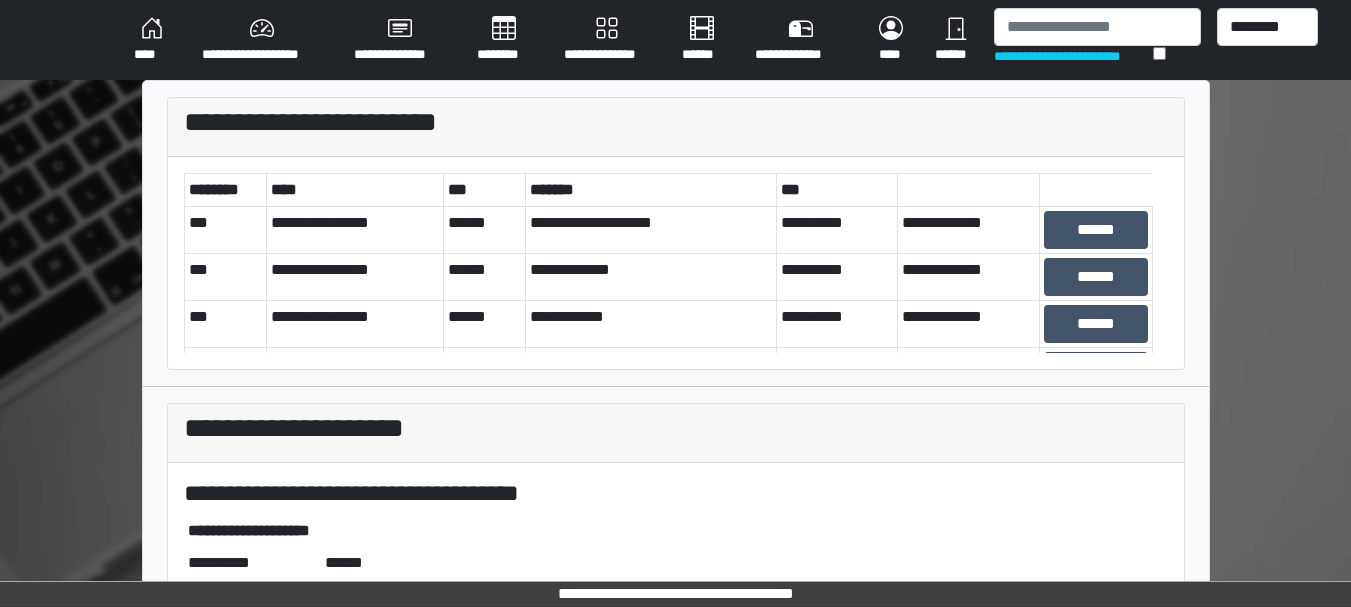 scroll, scrollTop: 290, scrollLeft: 0, axis: vertical 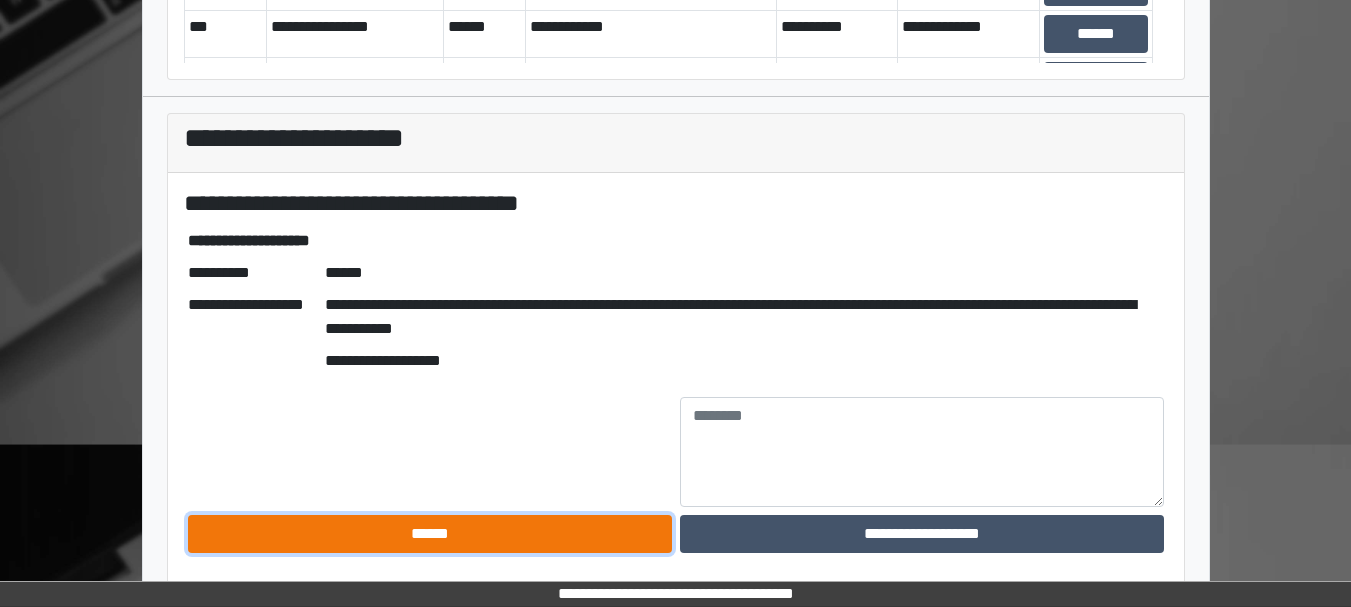 click on "******" at bounding box center (430, 534) 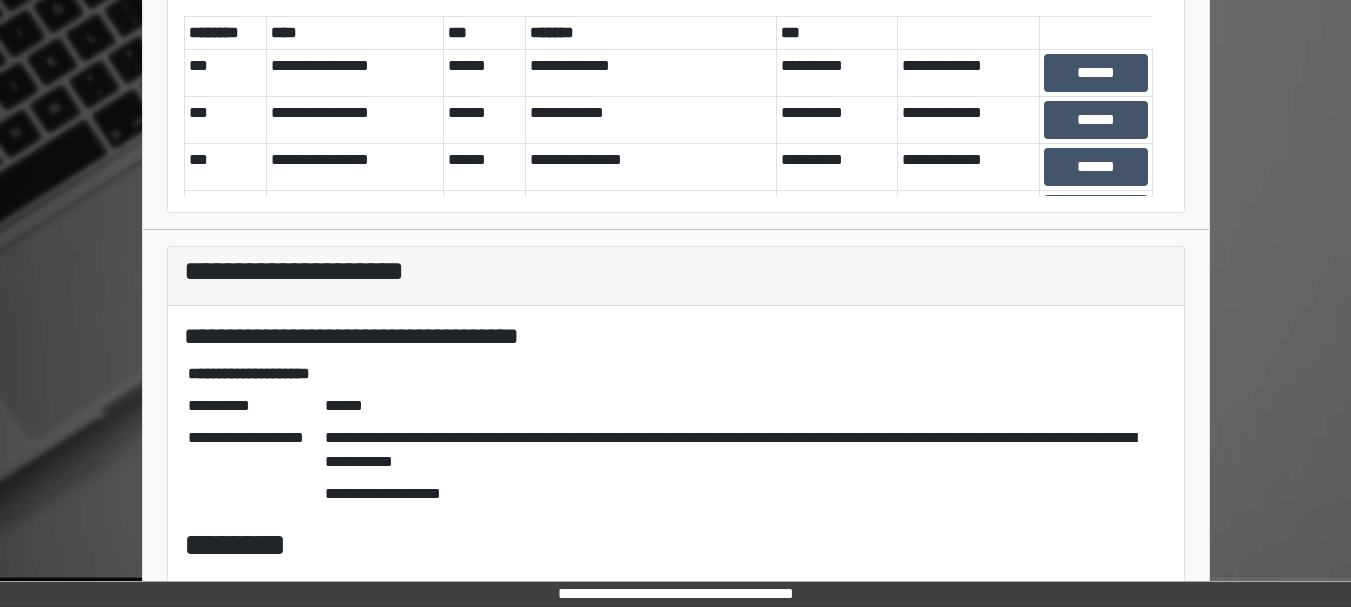 scroll, scrollTop: 157, scrollLeft: 0, axis: vertical 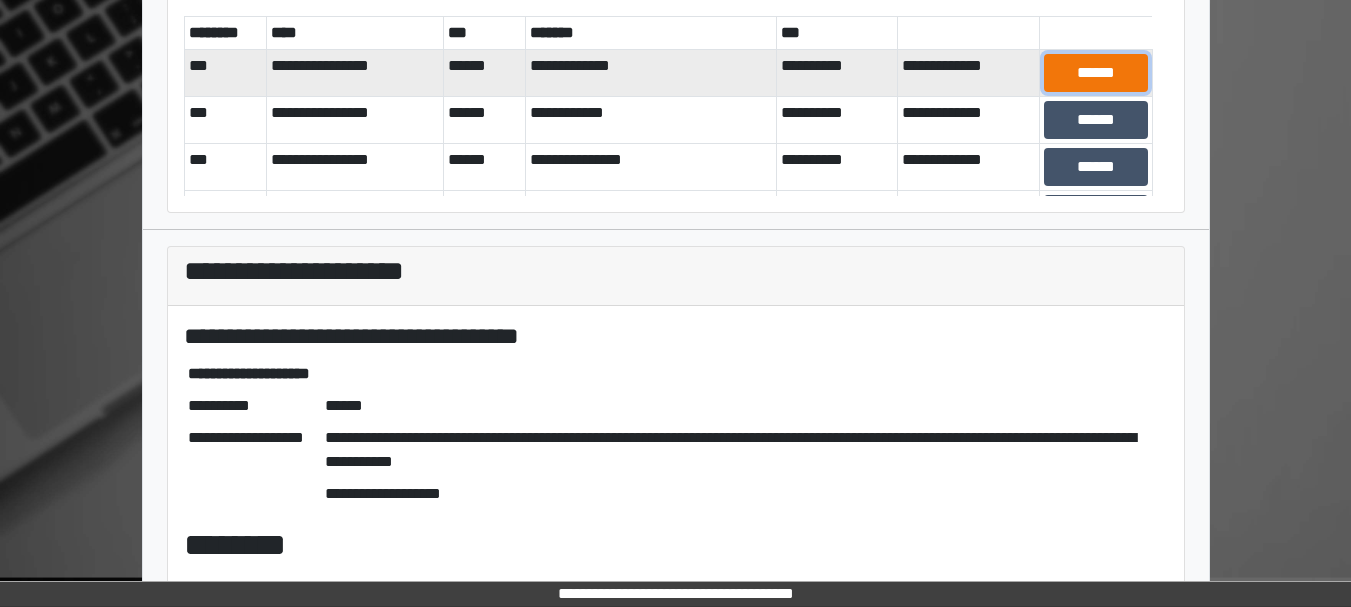 click on "******" at bounding box center [1095, 73] 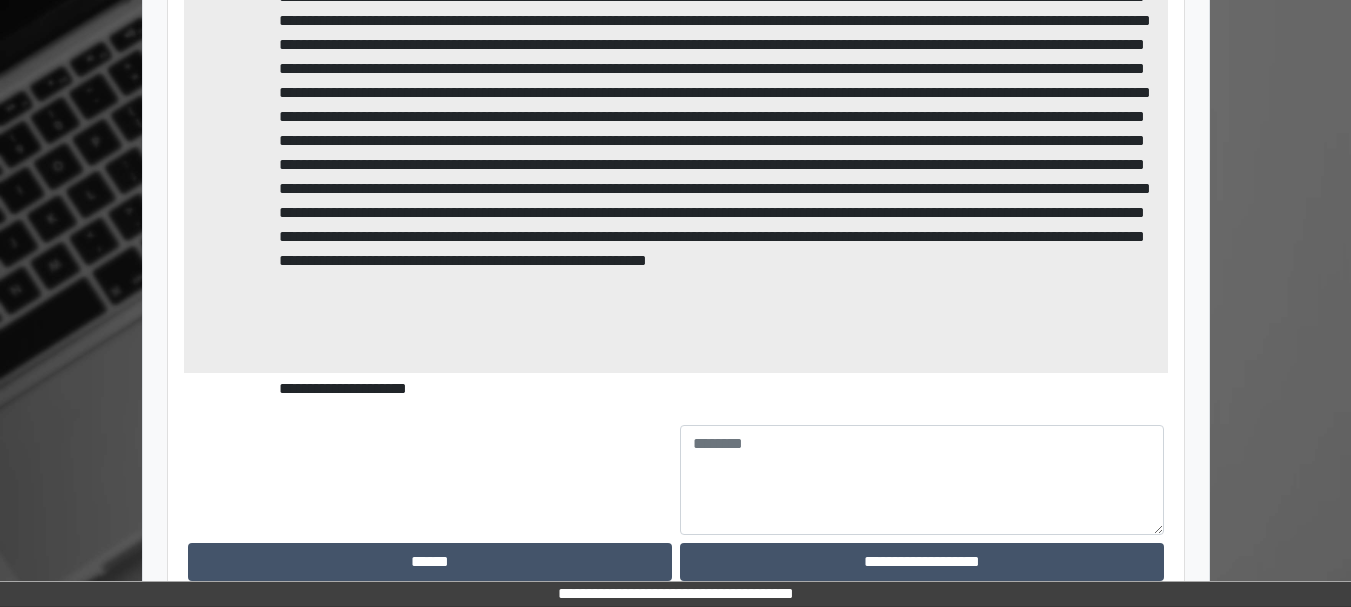 scroll, scrollTop: 890, scrollLeft: 0, axis: vertical 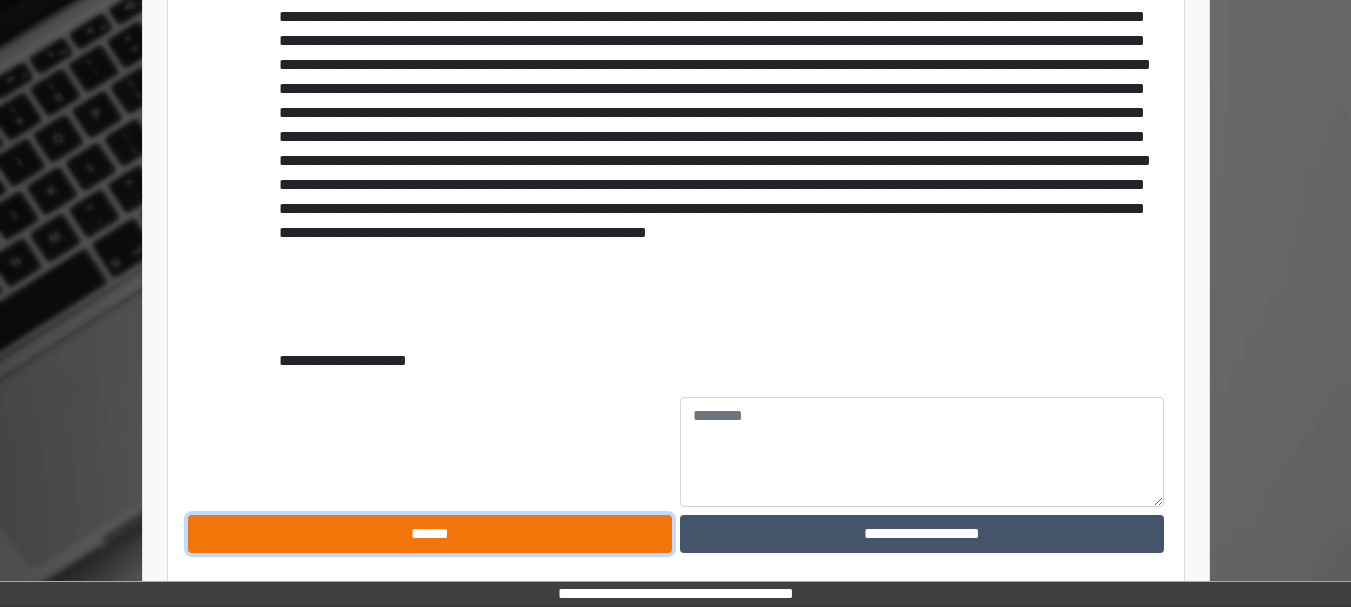 click on "******" at bounding box center (430, 534) 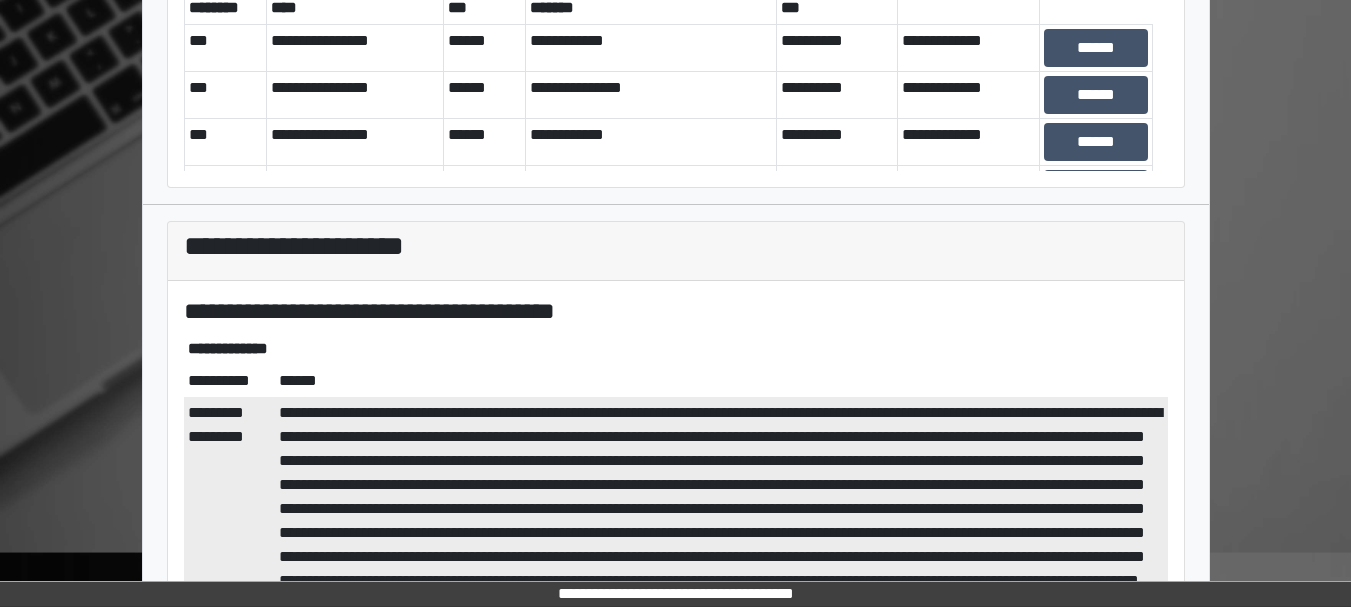 scroll, scrollTop: 112, scrollLeft: 0, axis: vertical 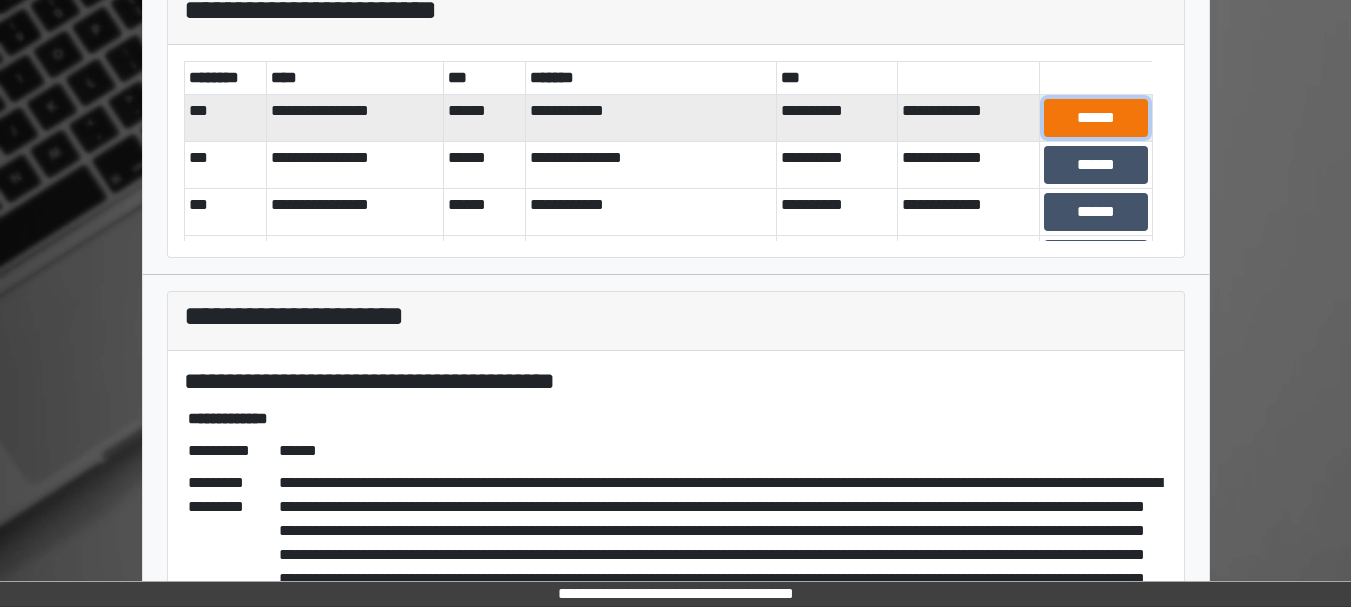click on "******" at bounding box center (1095, 118) 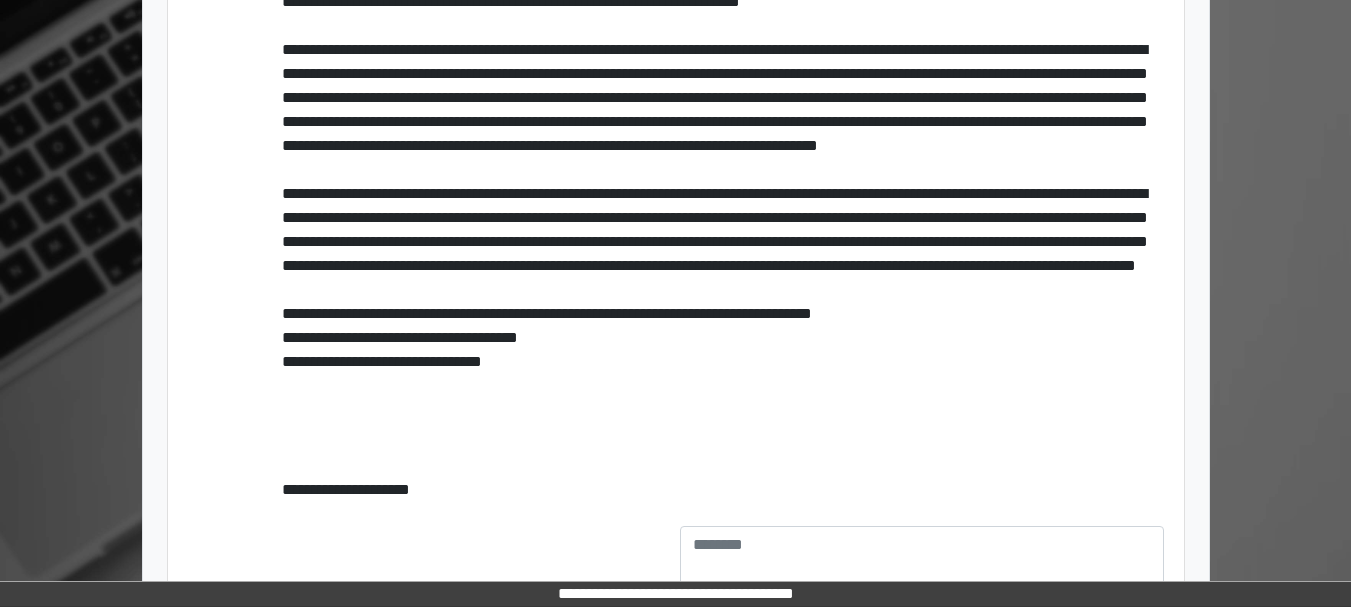 scroll, scrollTop: 1010, scrollLeft: 0, axis: vertical 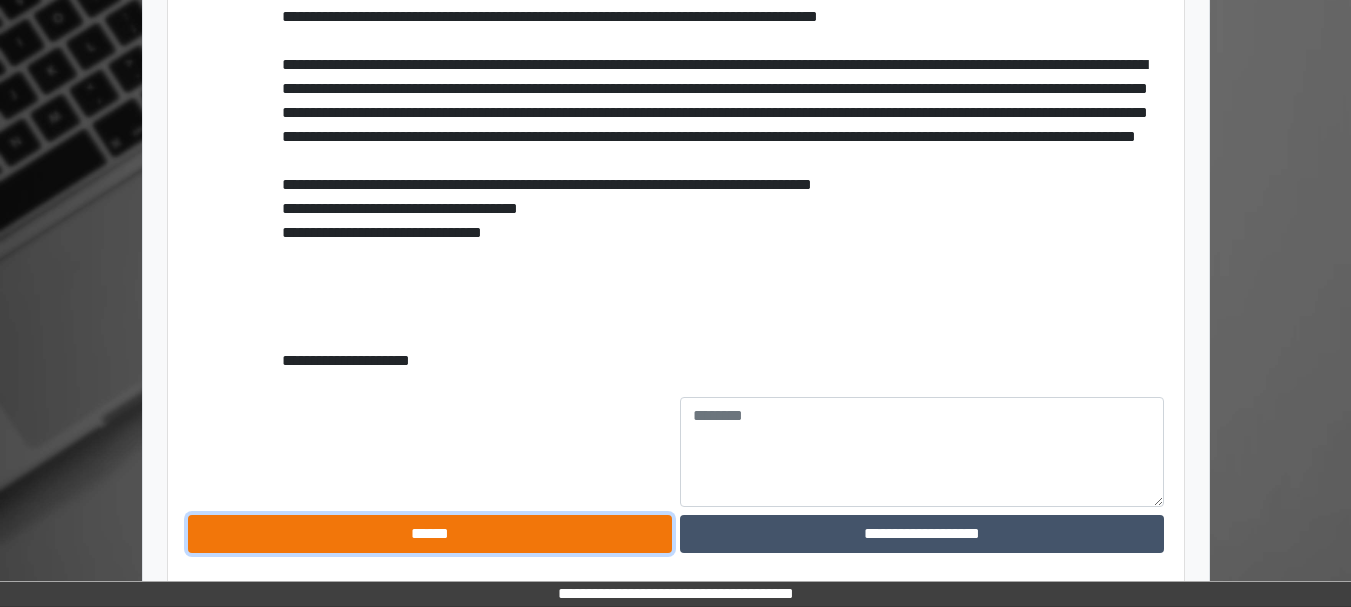 click on "******" at bounding box center (430, 534) 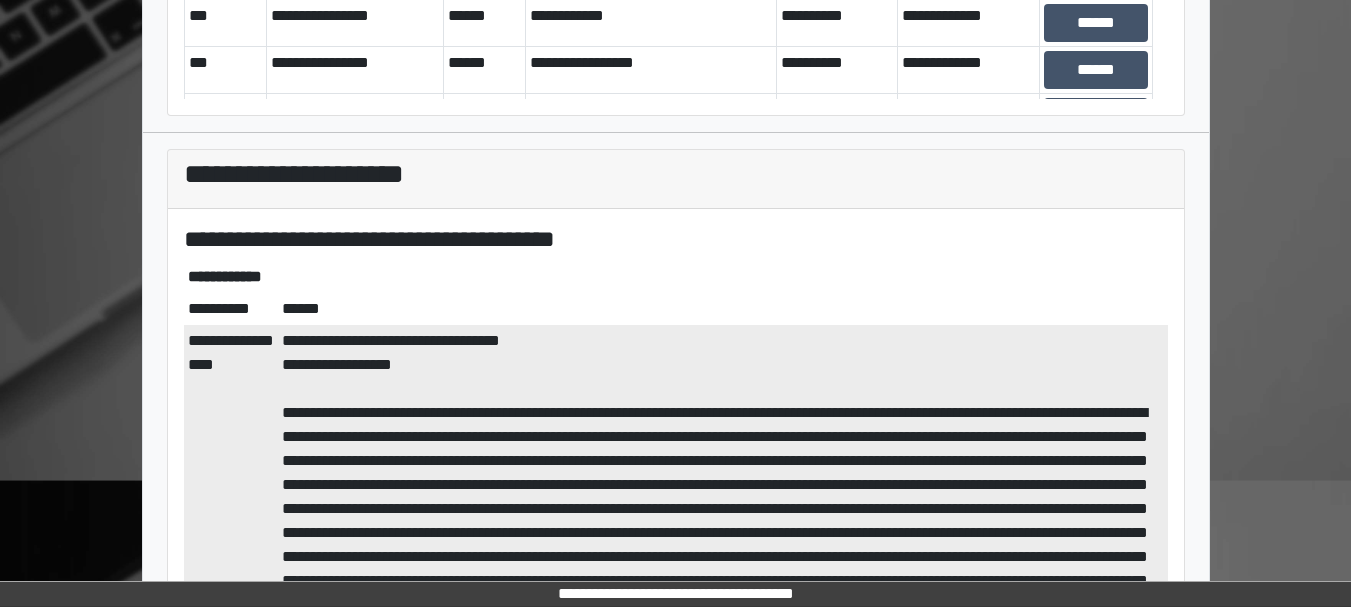 scroll, scrollTop: 253, scrollLeft: 0, axis: vertical 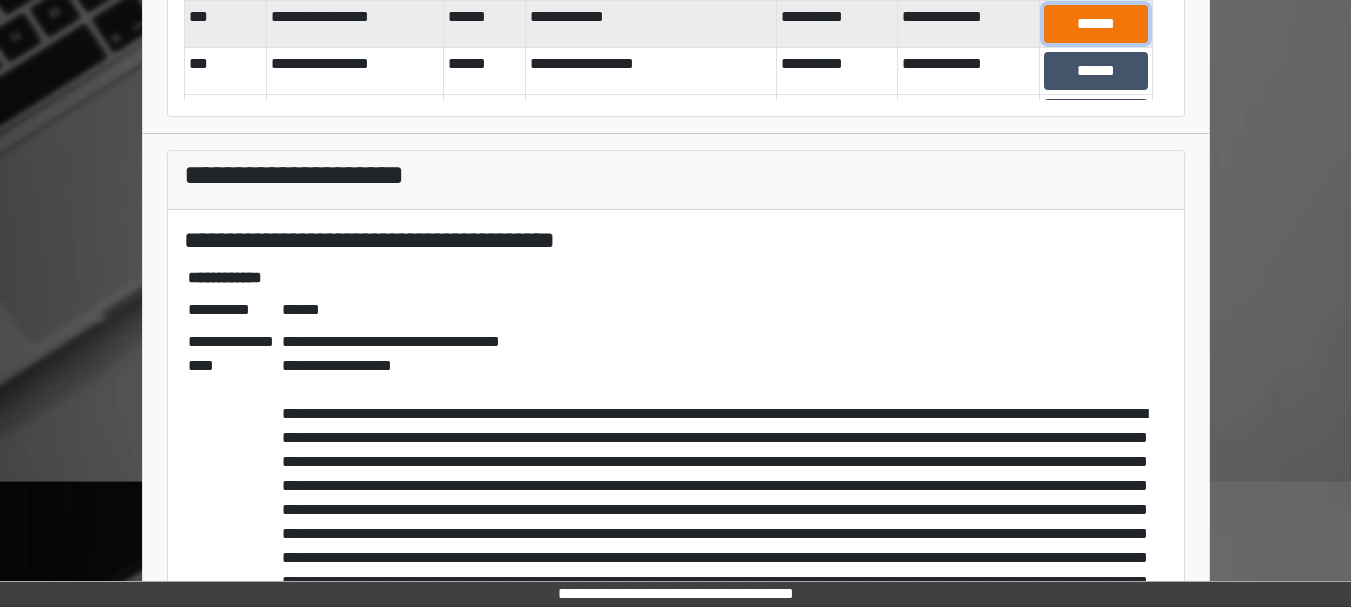 click on "******" at bounding box center [1095, 24] 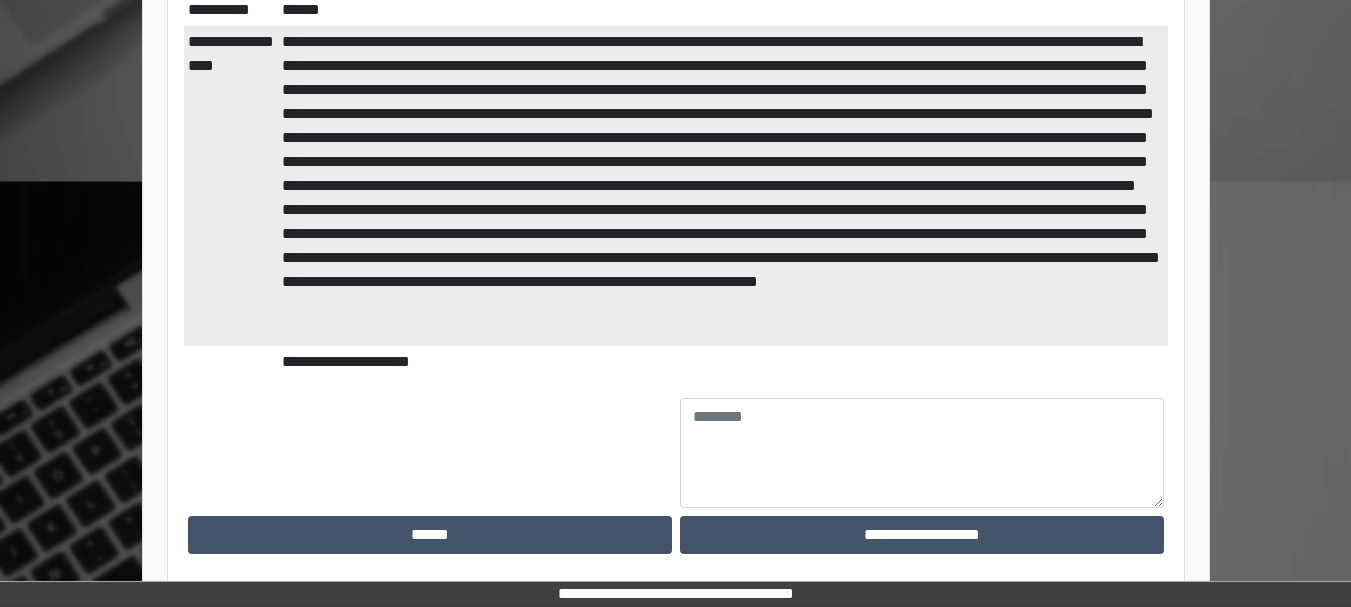 scroll, scrollTop: 554, scrollLeft: 0, axis: vertical 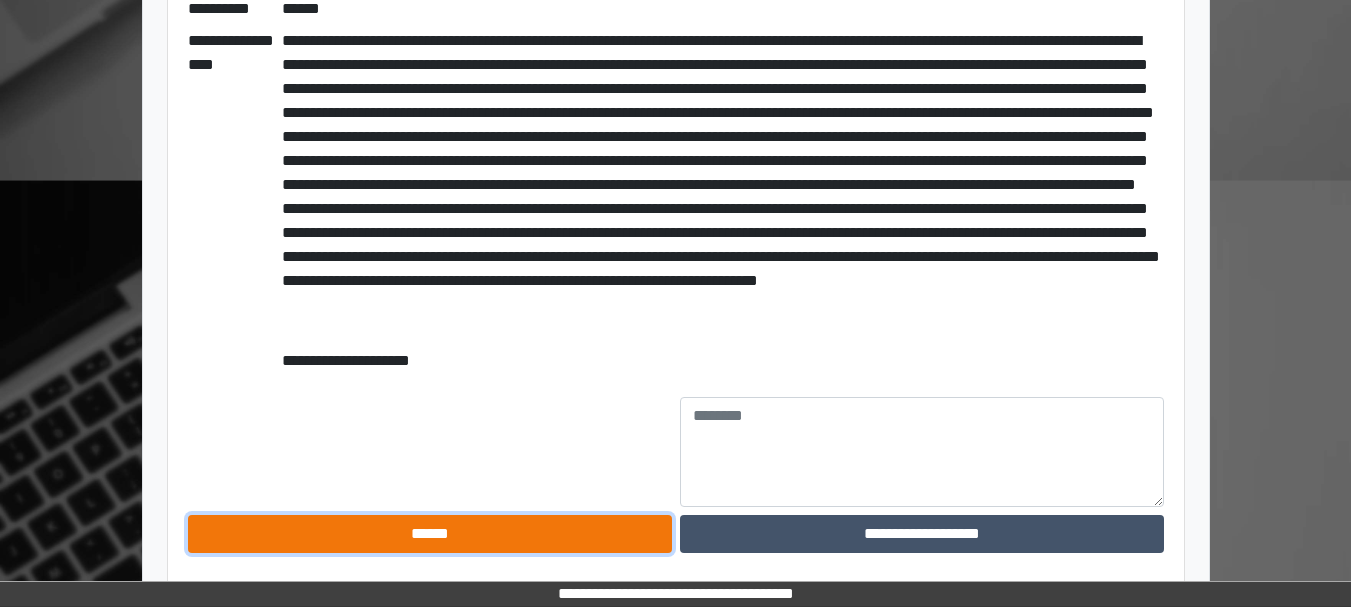 click on "******" at bounding box center [430, 534] 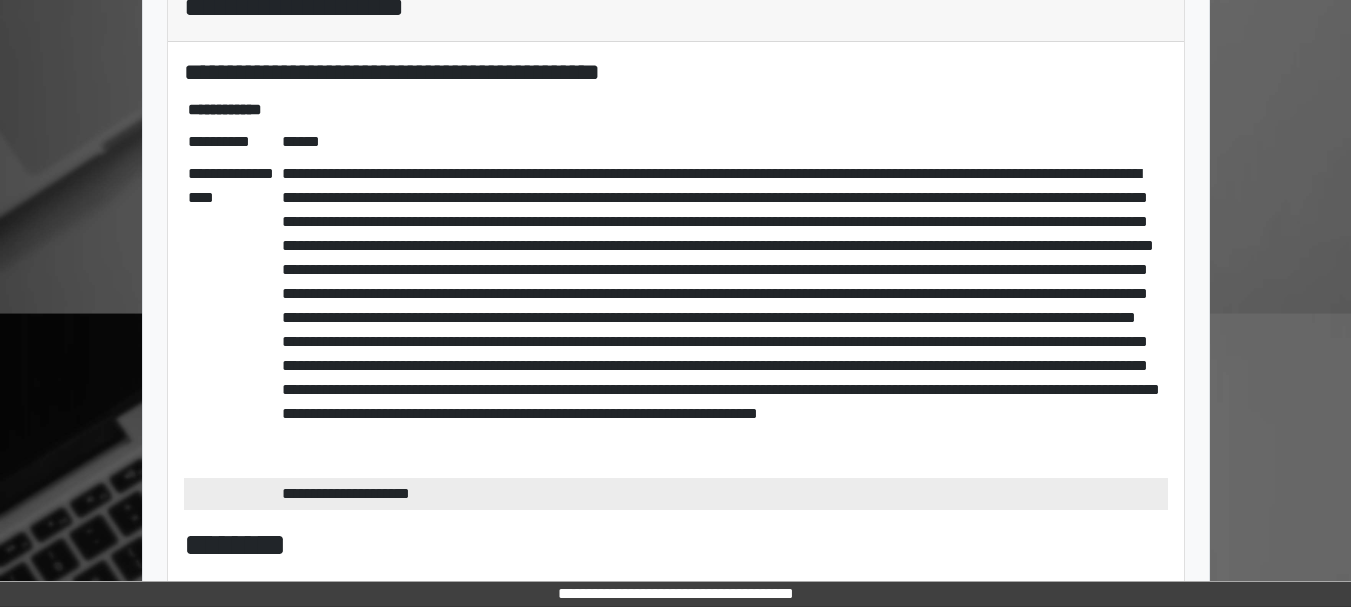 scroll, scrollTop: 0, scrollLeft: 0, axis: both 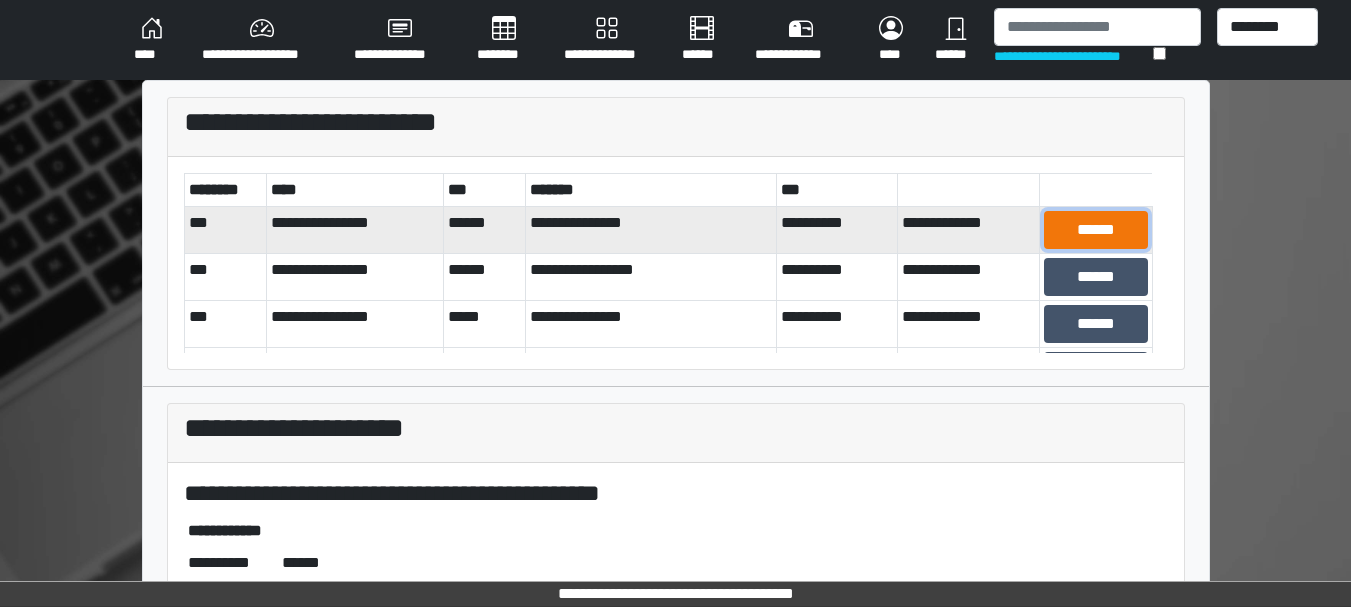 click on "******" at bounding box center (1095, 230) 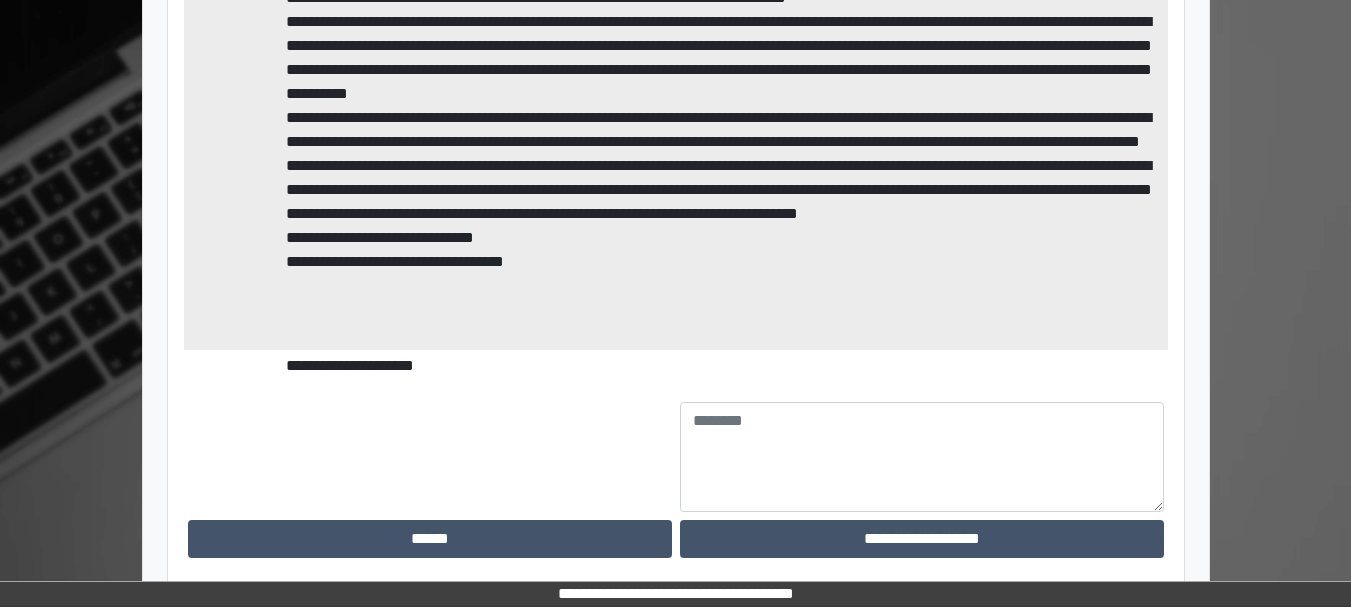 scroll, scrollTop: 794, scrollLeft: 0, axis: vertical 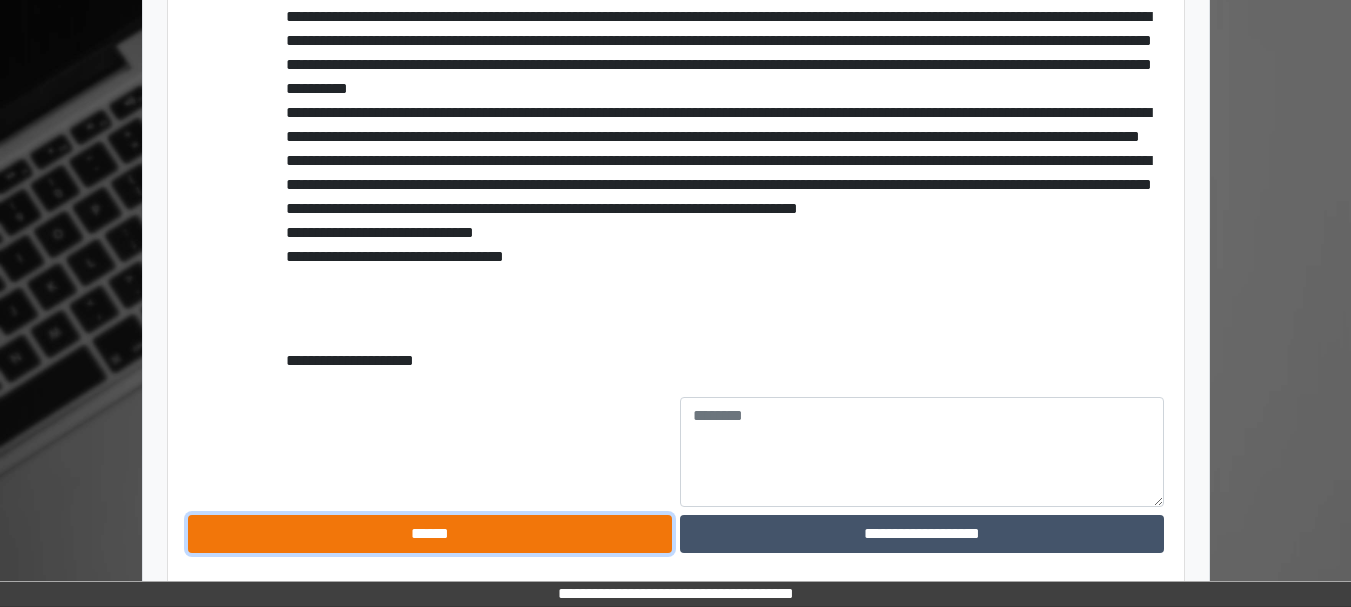 click on "******" at bounding box center (430, 534) 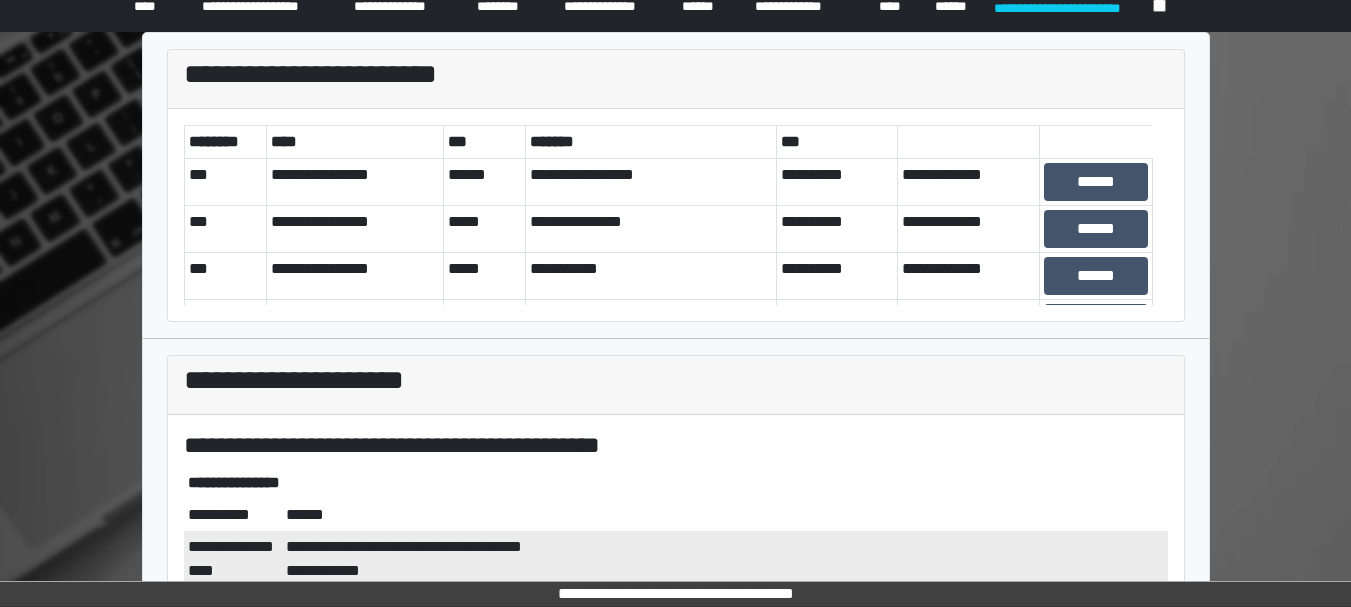 scroll, scrollTop: 0, scrollLeft: 0, axis: both 